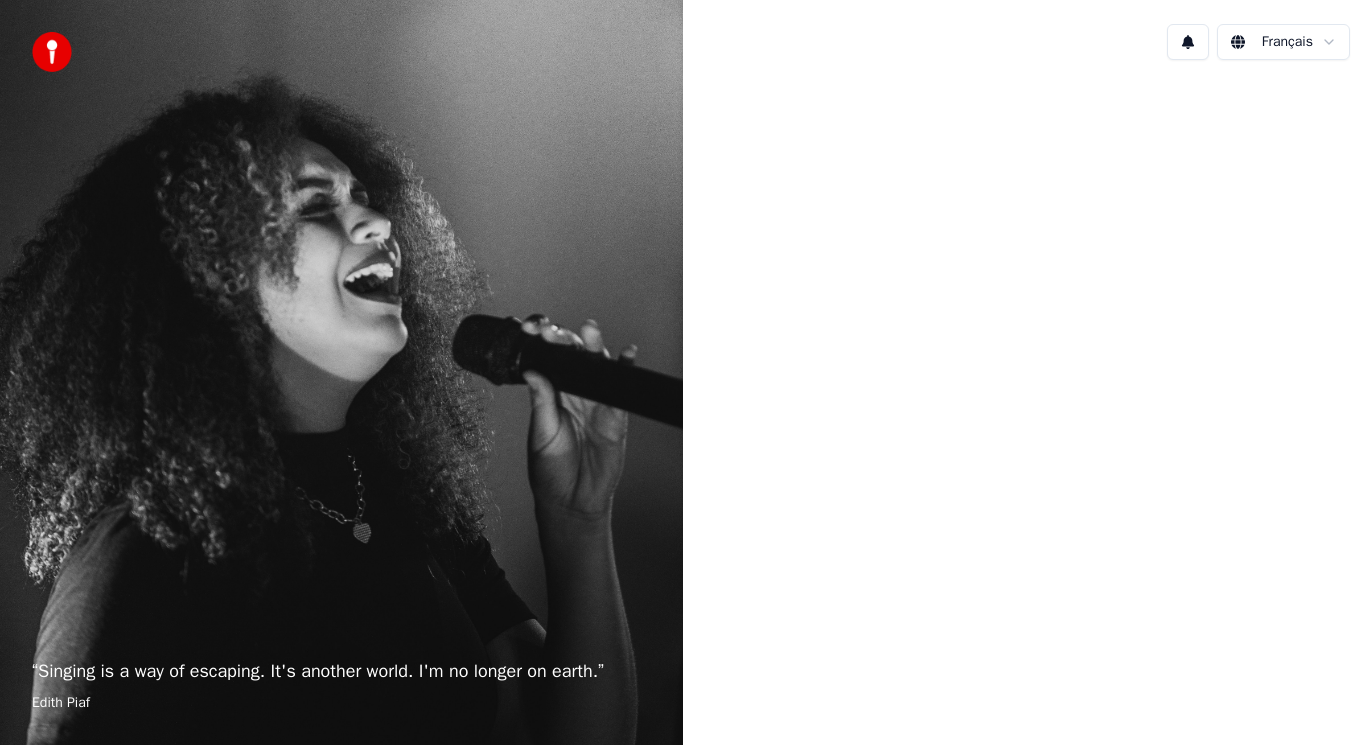 scroll, scrollTop: 0, scrollLeft: 0, axis: both 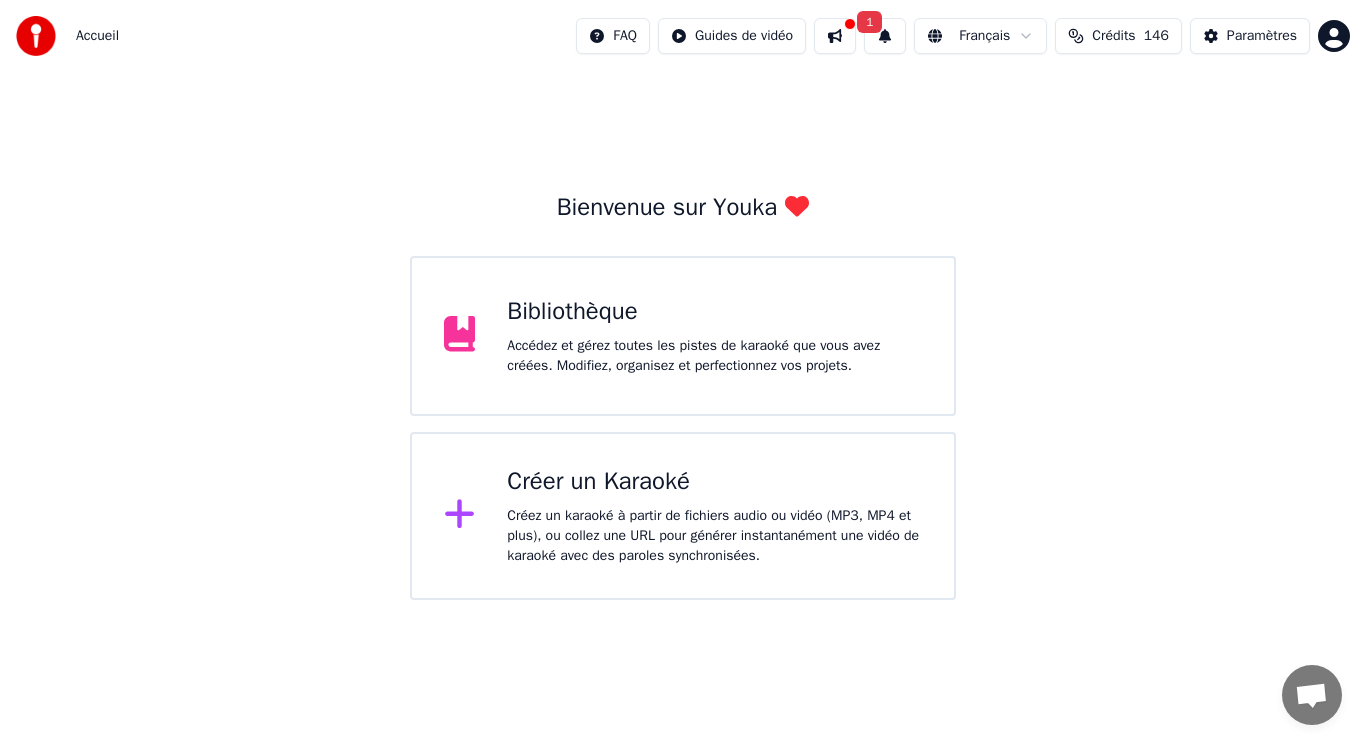 click at bounding box center [835, 36] 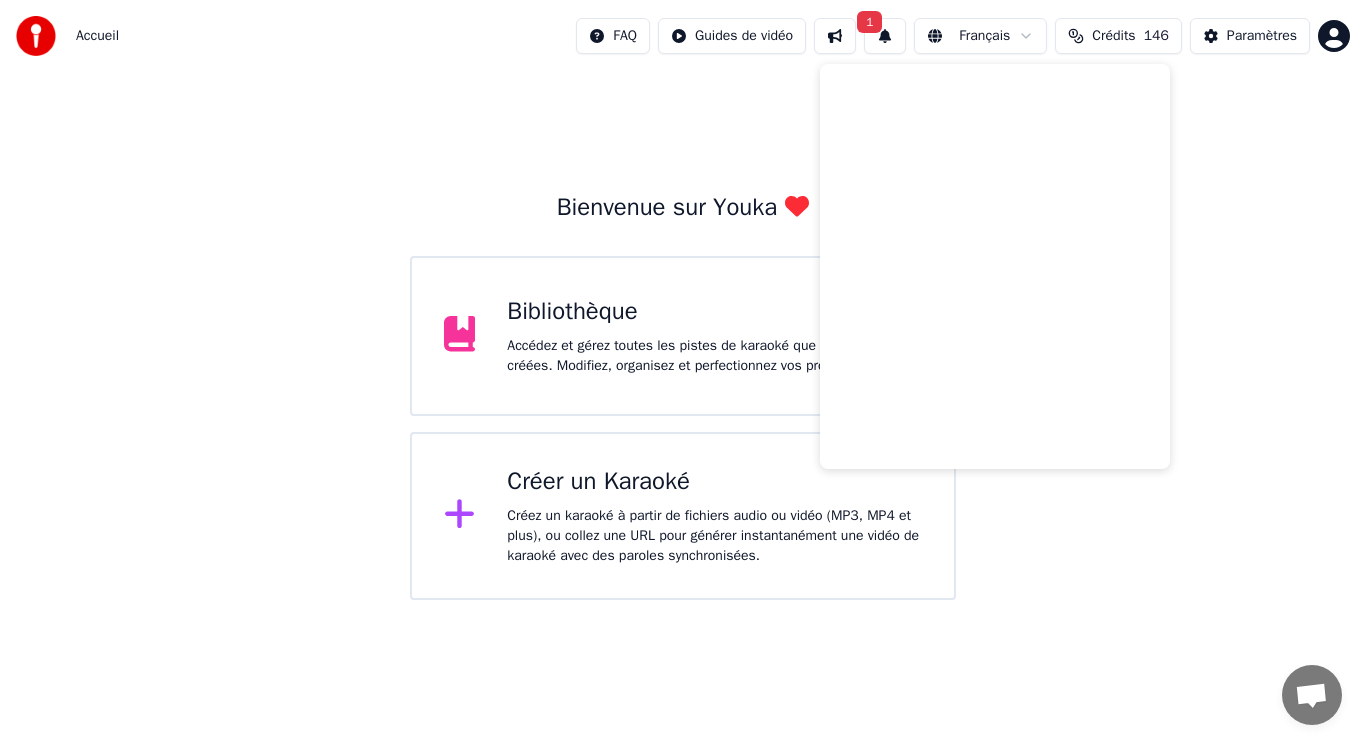 click on "Crédits 146" at bounding box center (1118, 36) 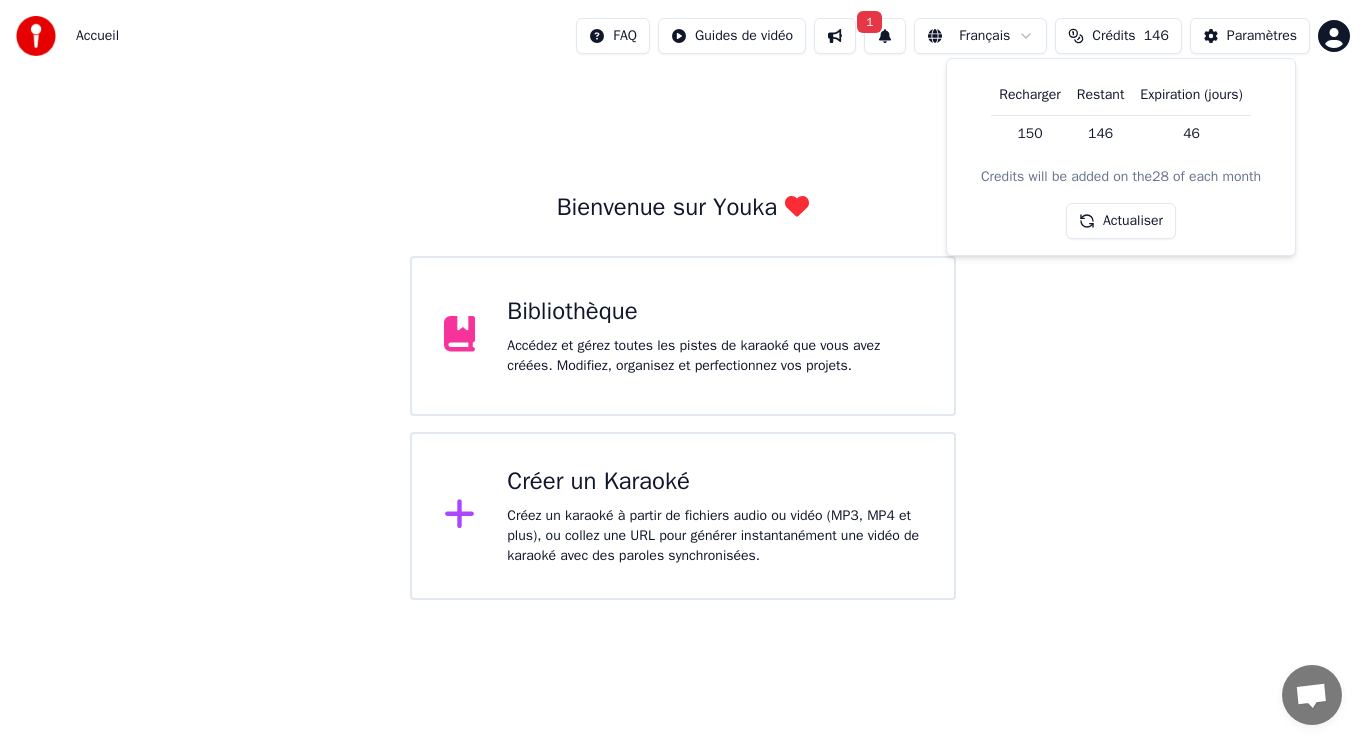 click on "Accédez et gérez toutes les pistes de karaoké que vous avez créées. Modifiez, organisez et perfectionnez vos projets." at bounding box center (714, 356) 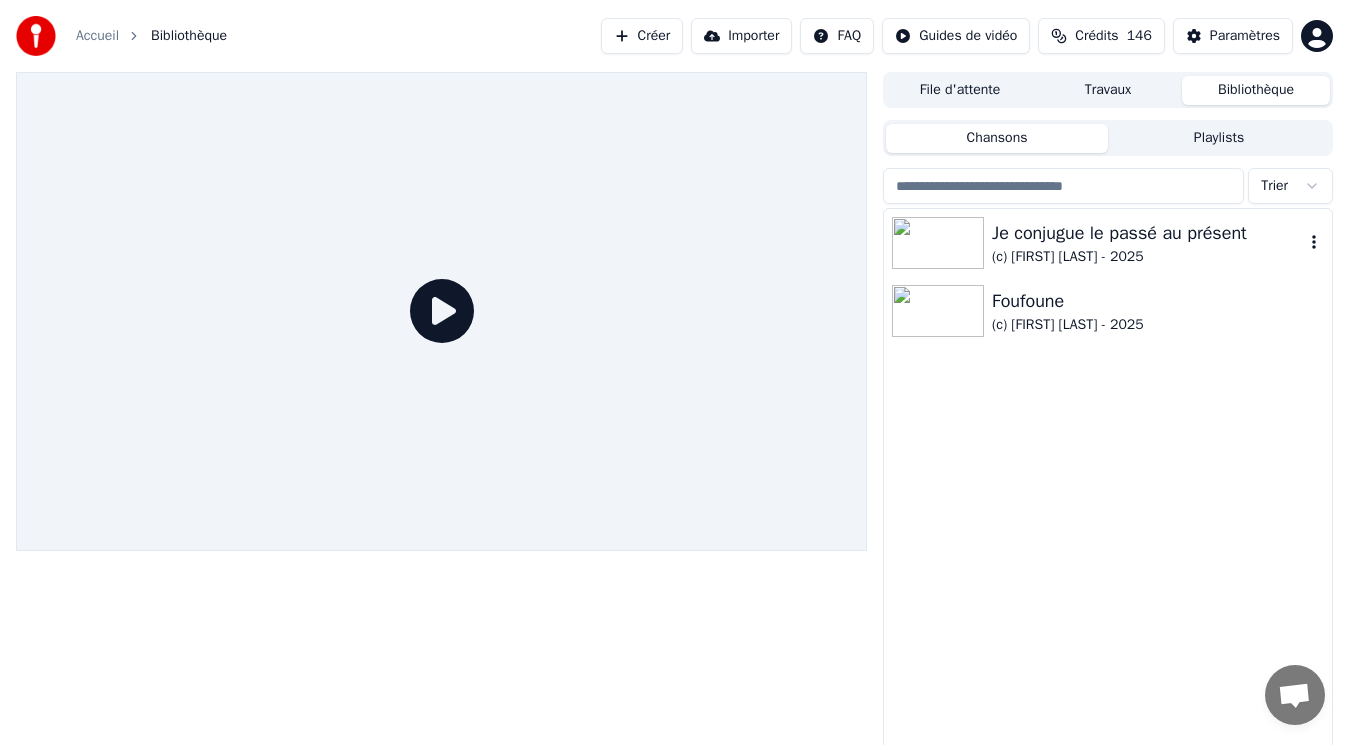 click at bounding box center (938, 243) 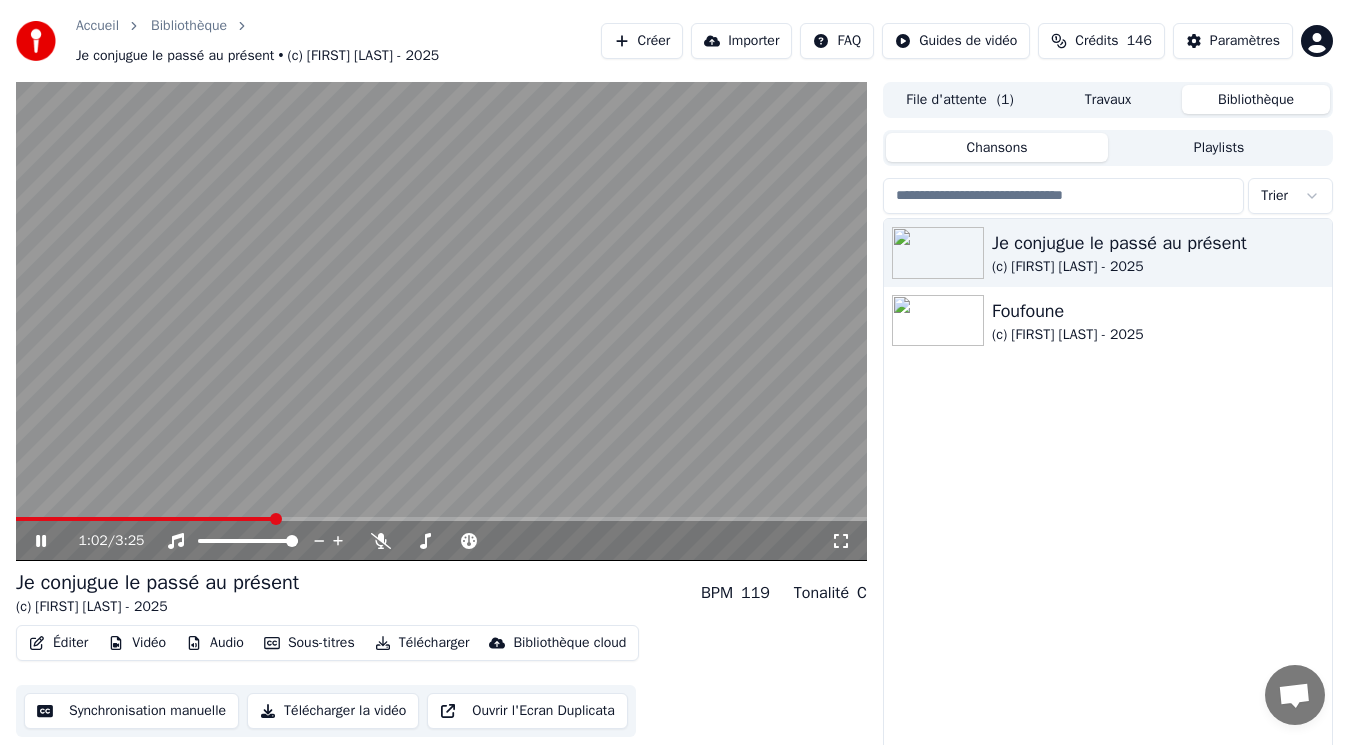 click 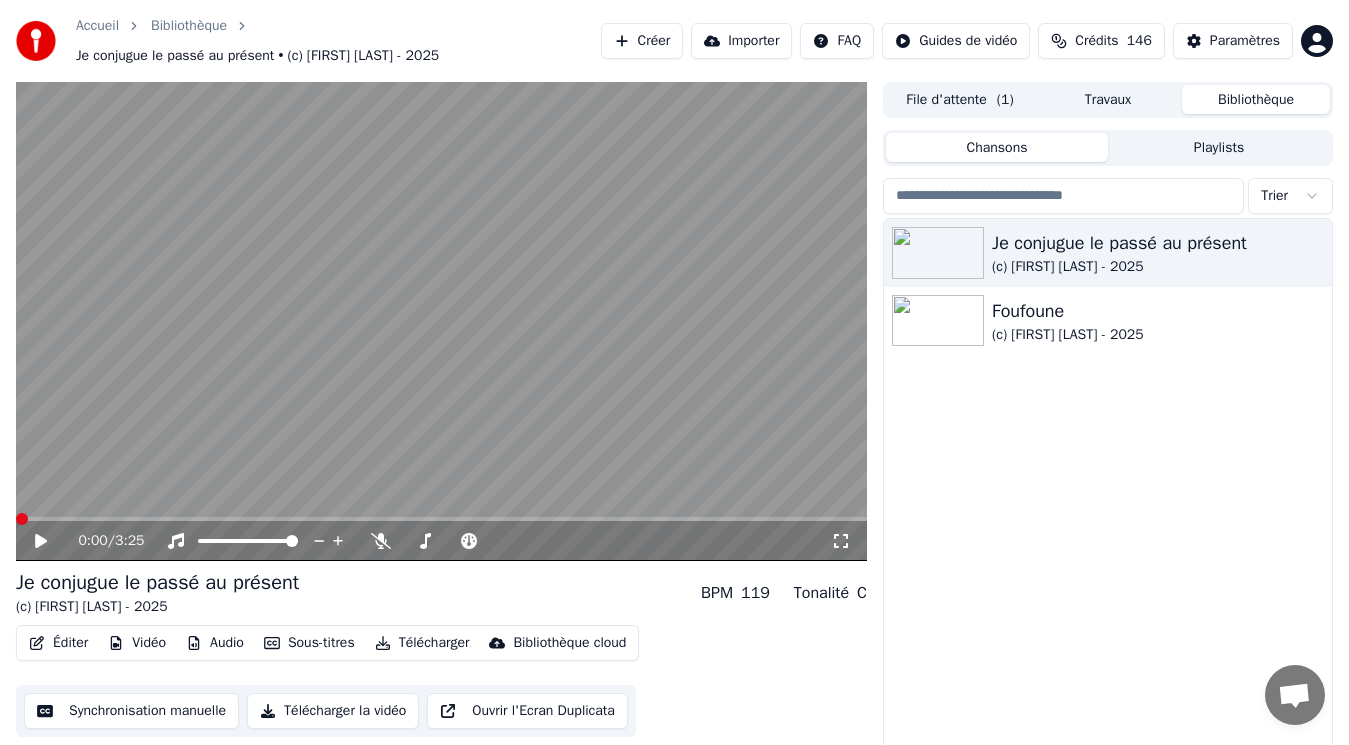 click at bounding box center (22, 519) 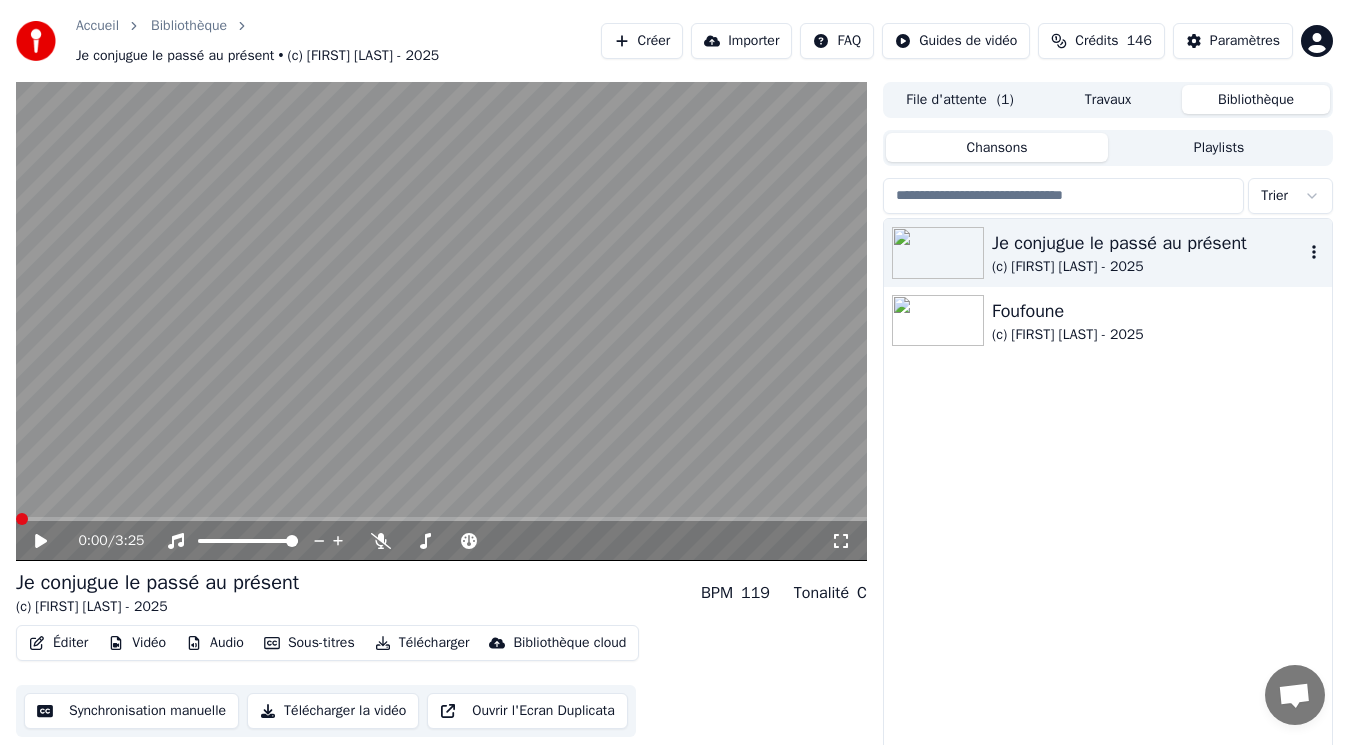 click at bounding box center (938, 253) 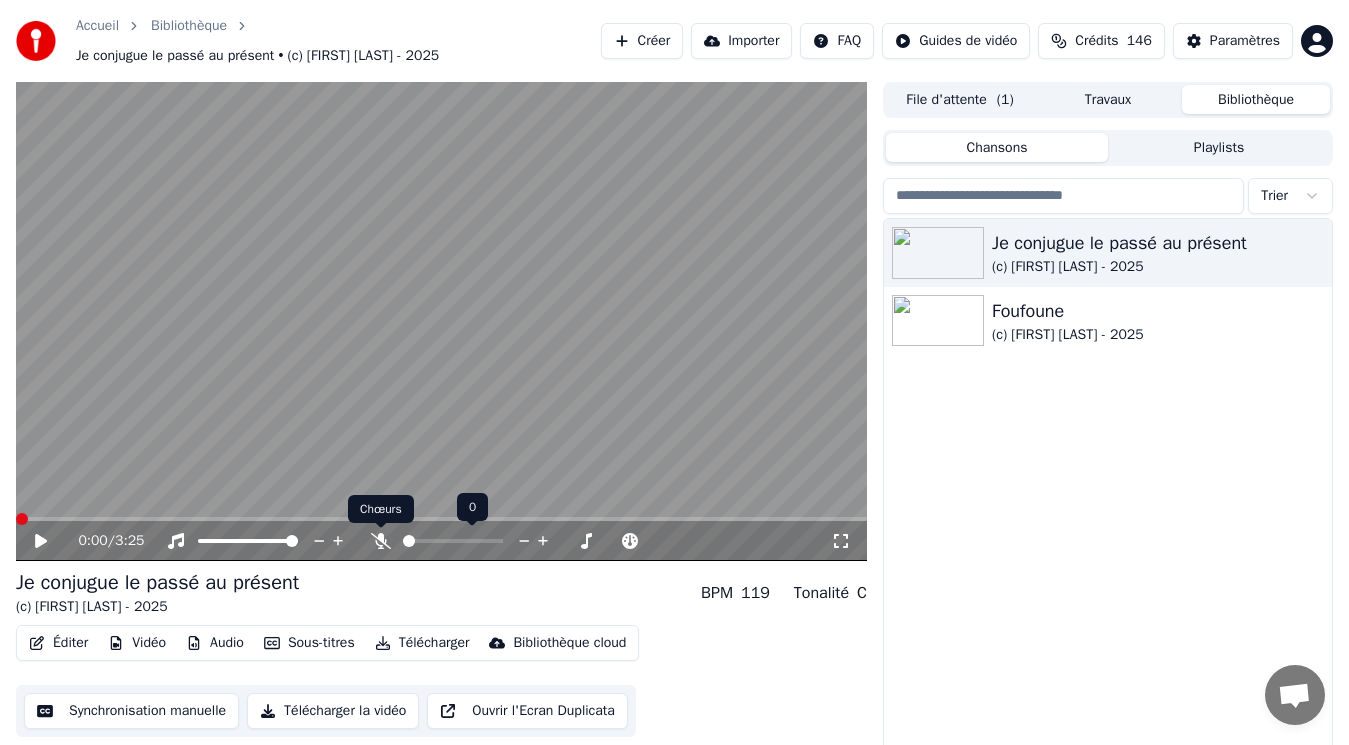 click 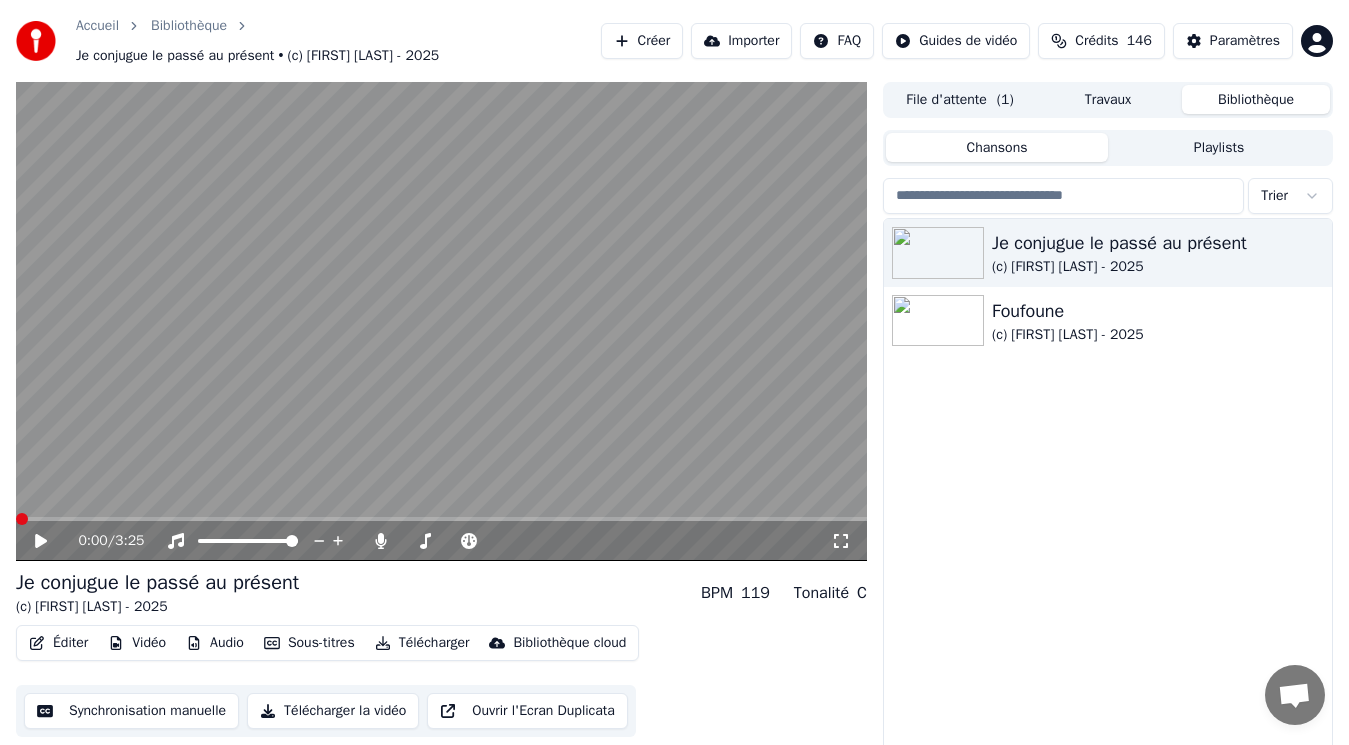 click 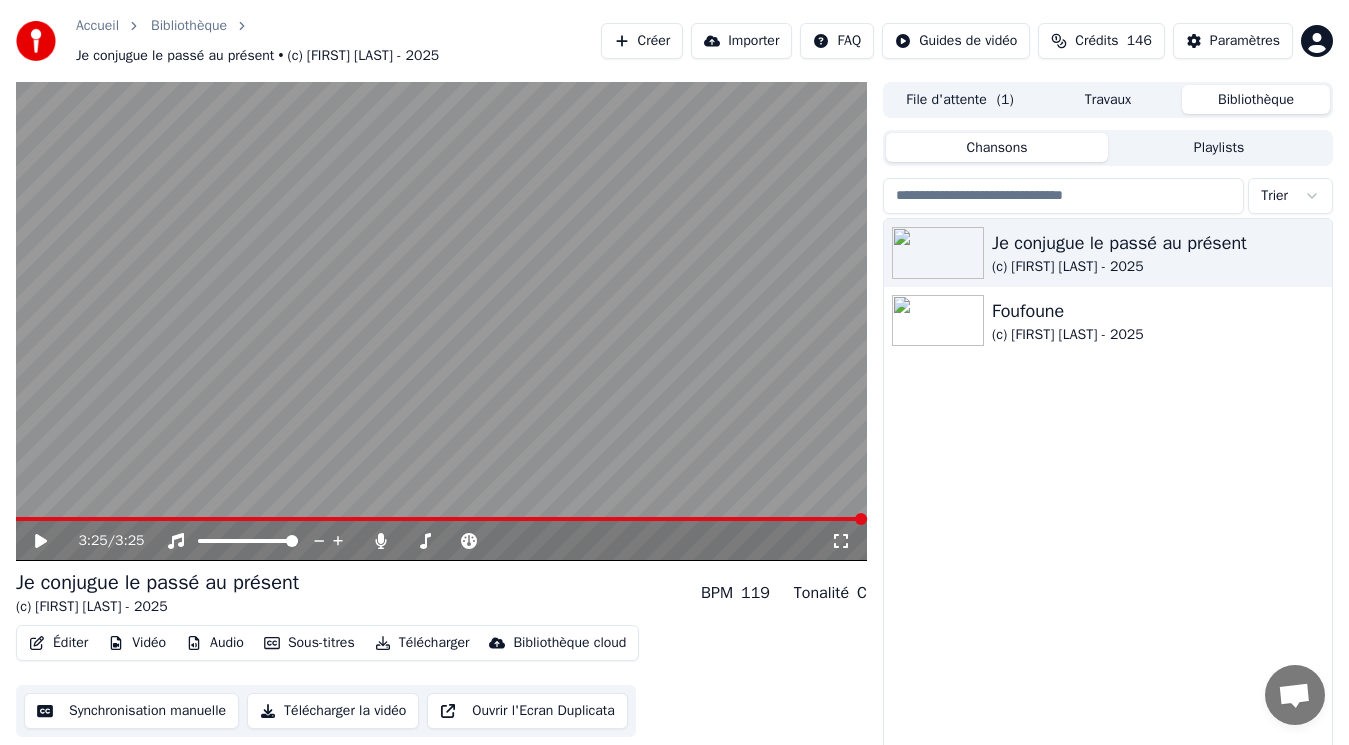 click on "File d'attente ( 1 )" at bounding box center (960, 99) 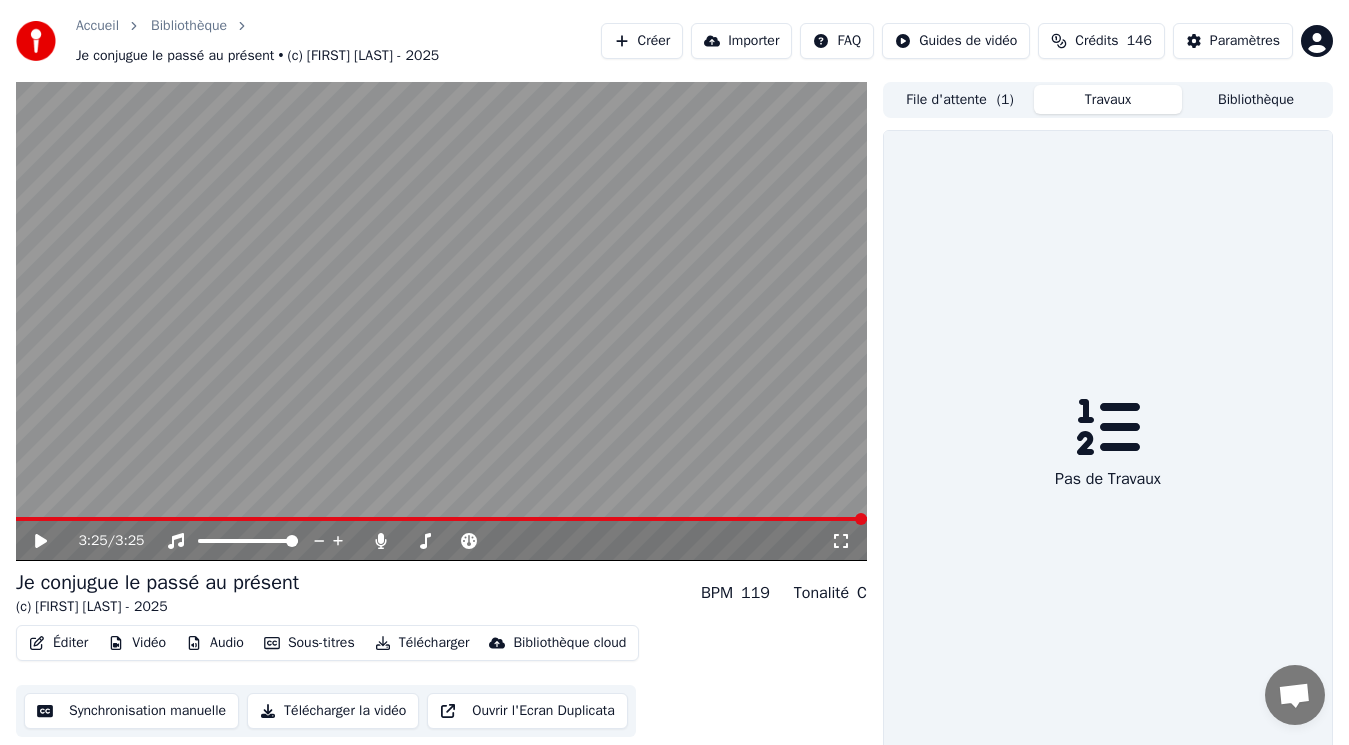 click on "Travaux" at bounding box center [1108, 99] 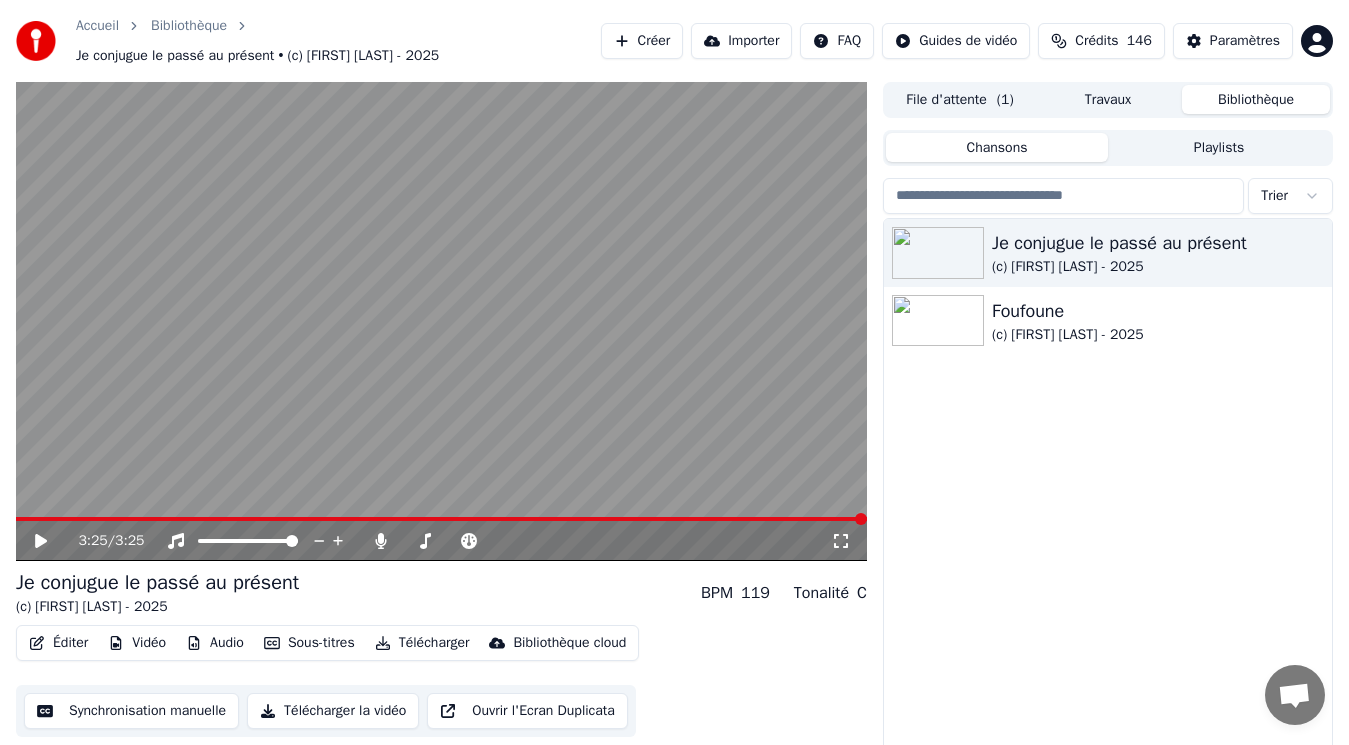 click on "Bibliothèque" at bounding box center (1256, 99) 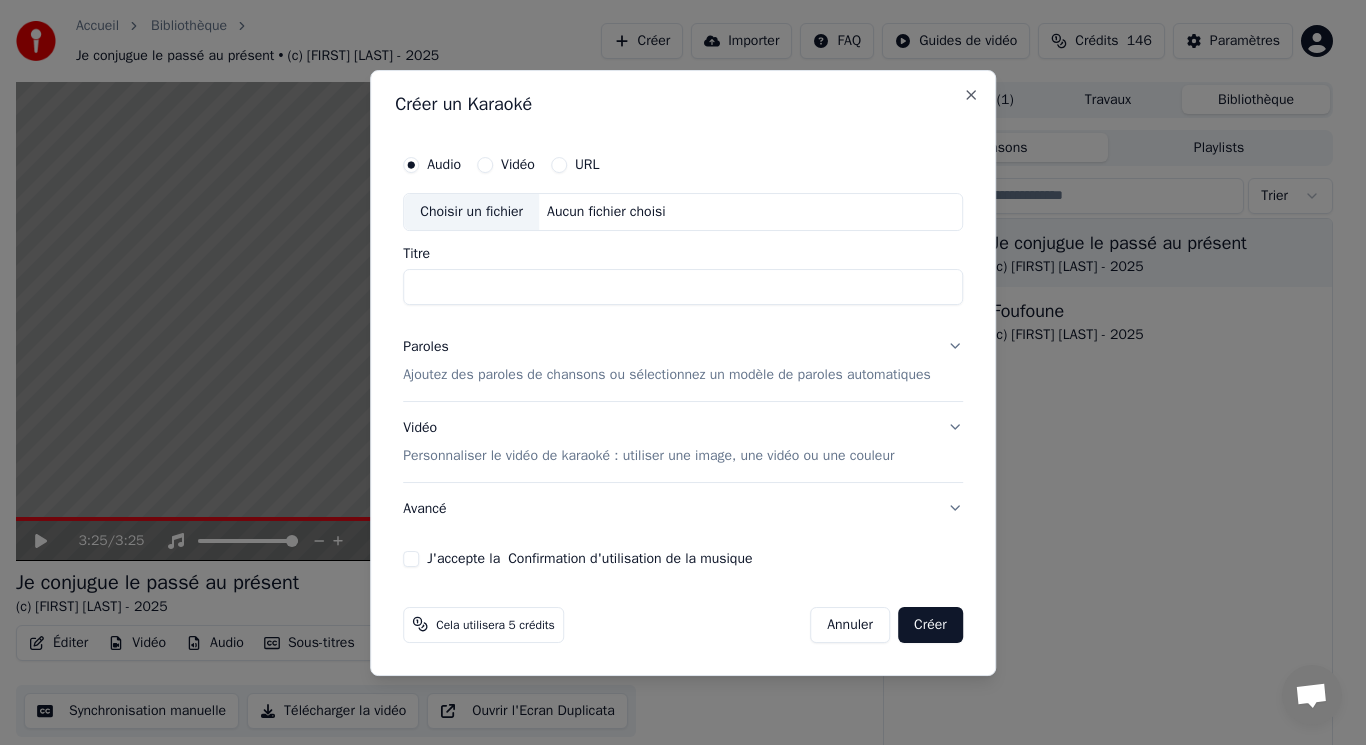 click on "Choisir un fichier" at bounding box center (471, 212) 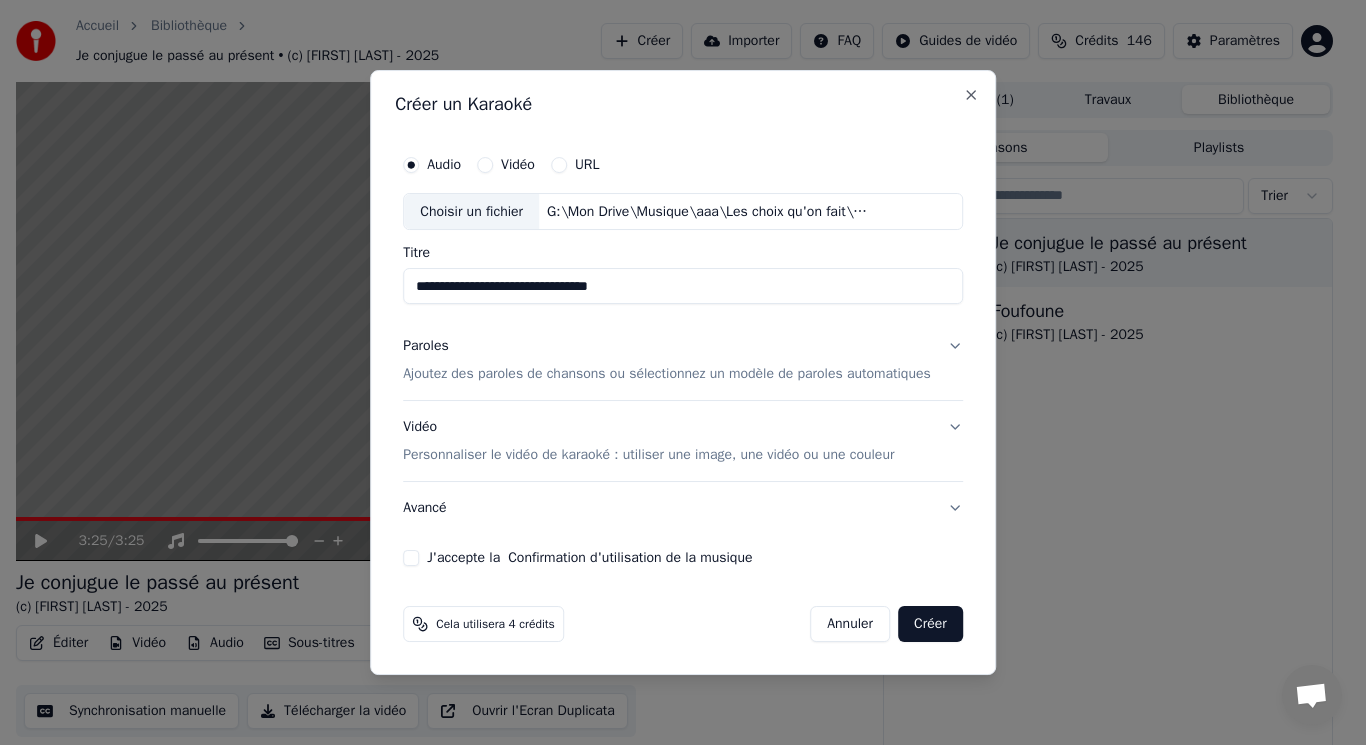 drag, startPoint x: 617, startPoint y: 292, endPoint x: 559, endPoint y: 296, distance: 58.137768 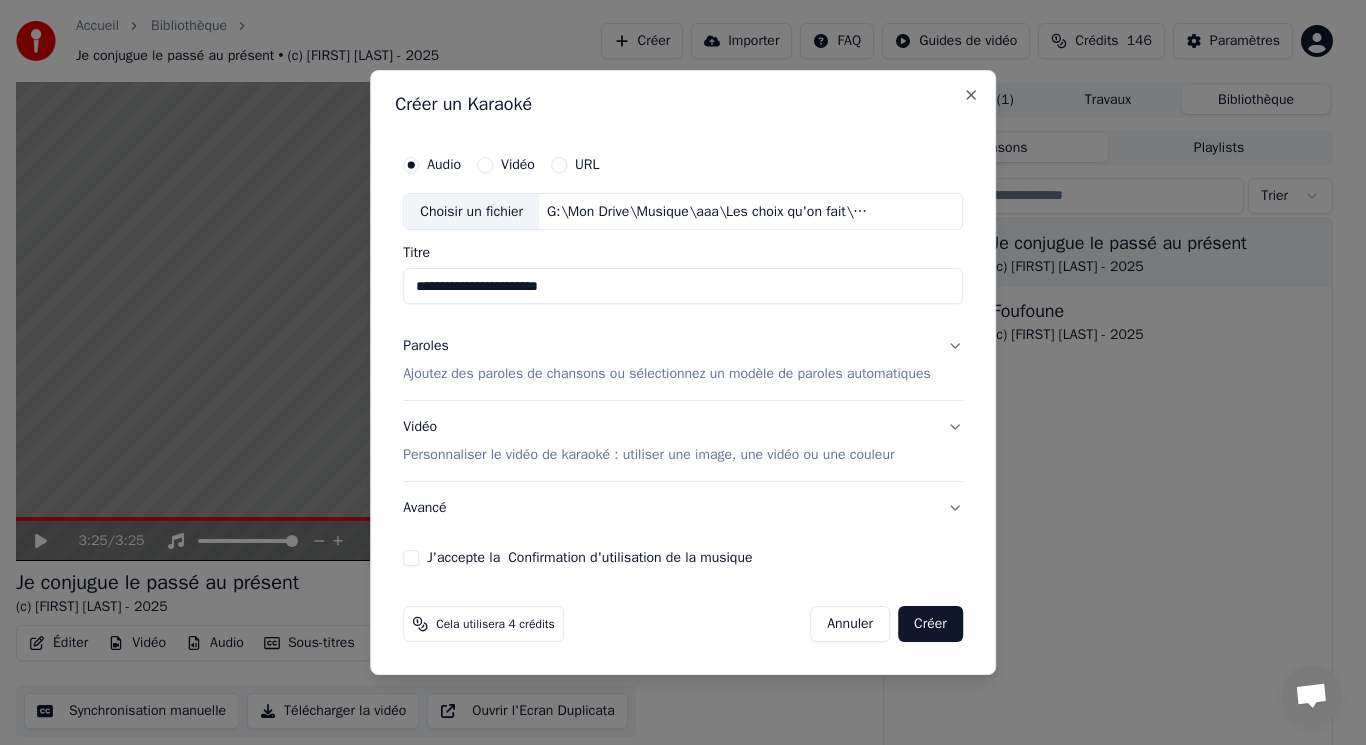 type on "**********" 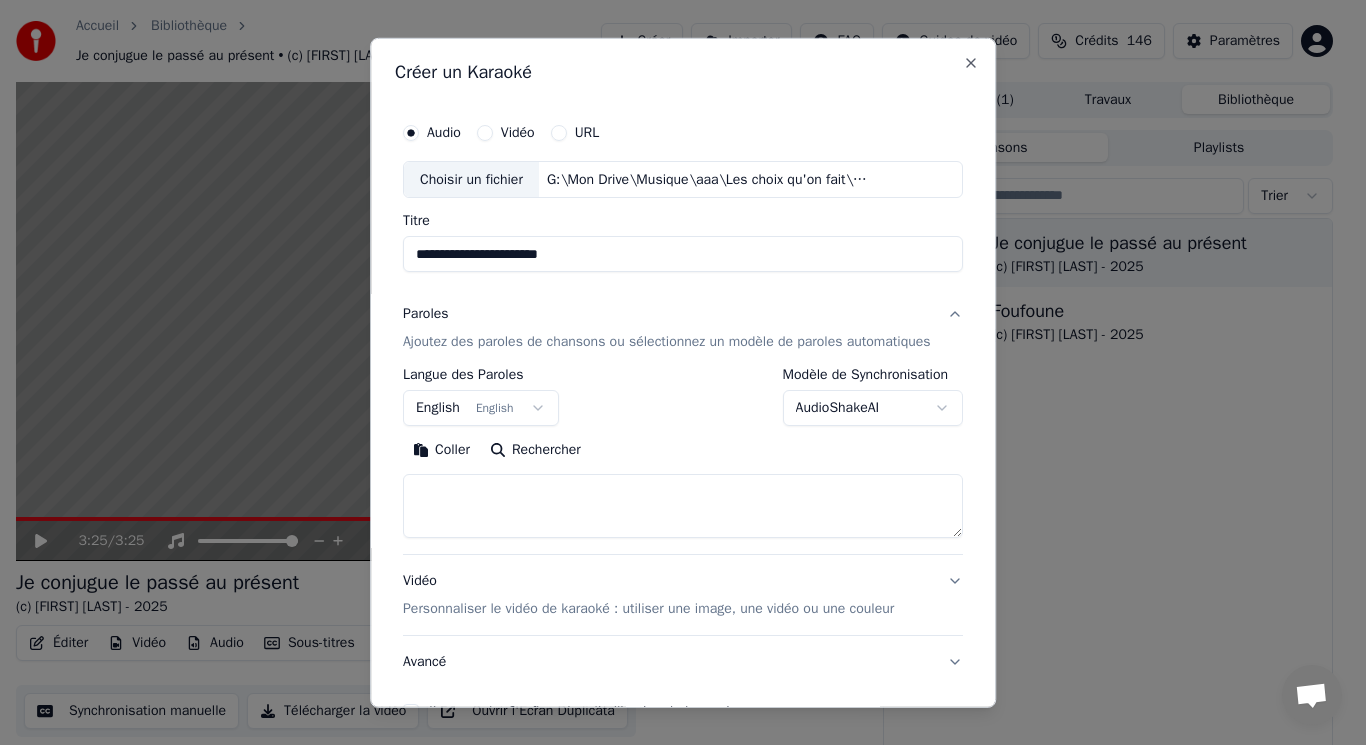 click on "English English" at bounding box center (481, 408) 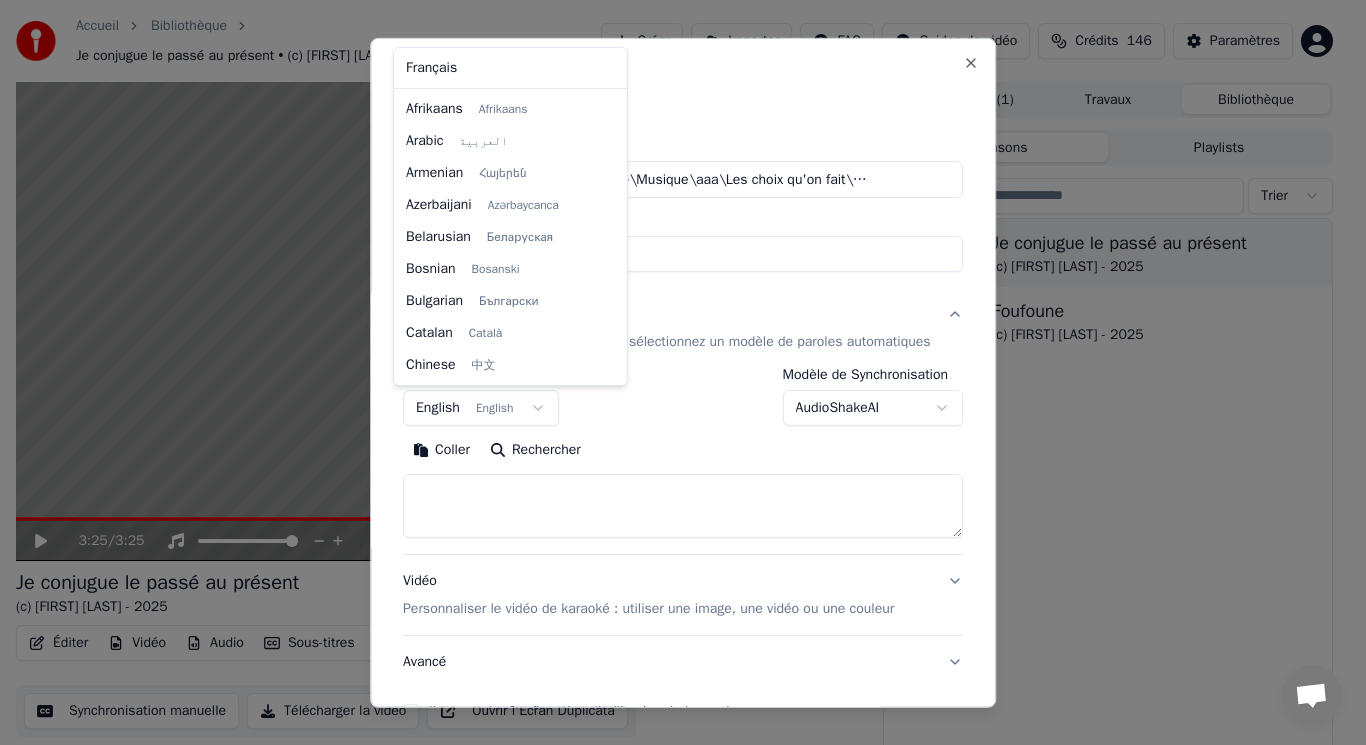 scroll, scrollTop: 160, scrollLeft: 0, axis: vertical 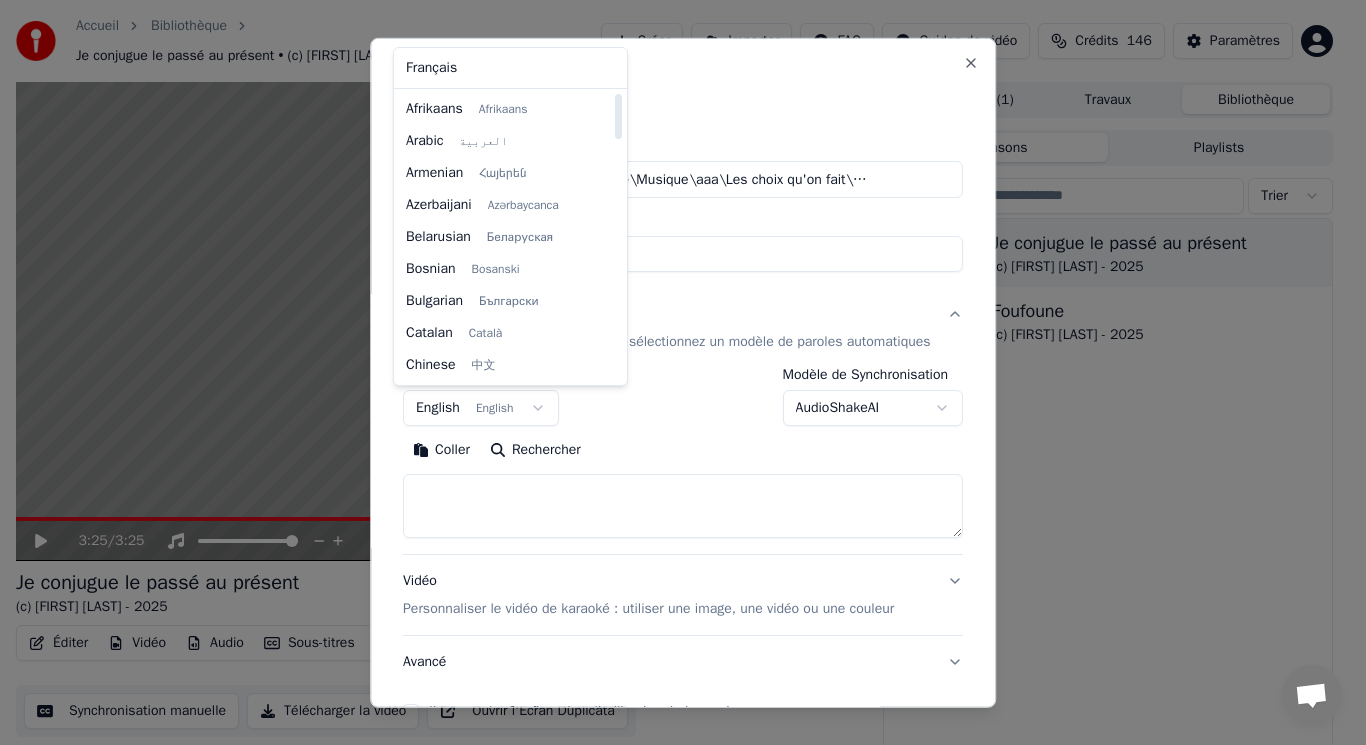 select on "**" 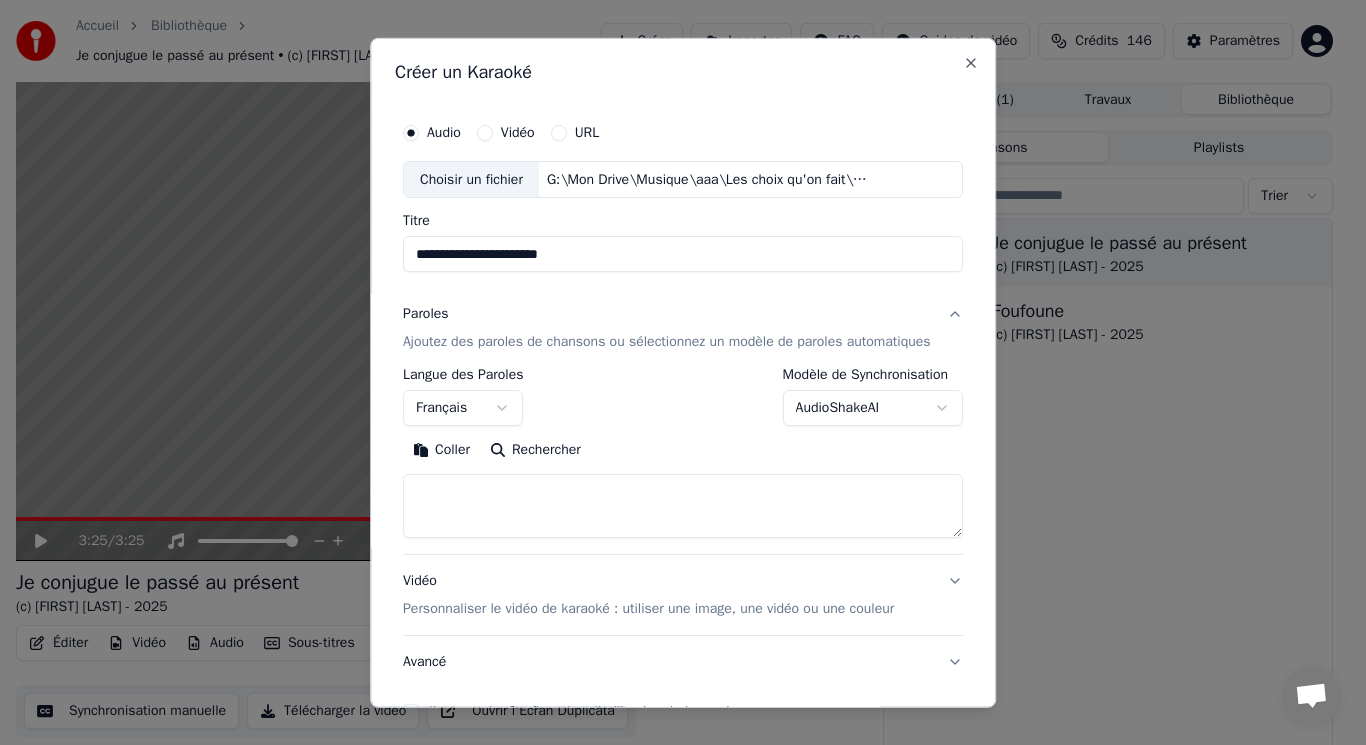 click at bounding box center (683, 506) 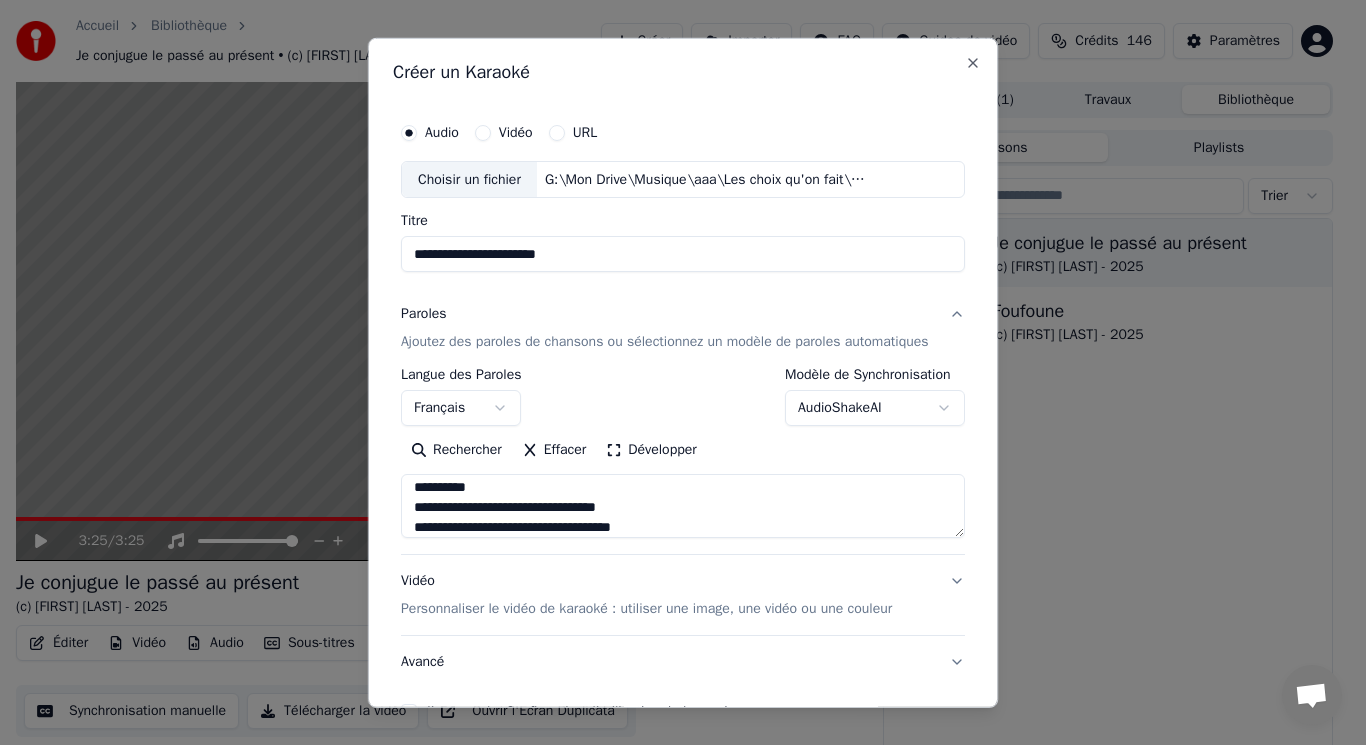 scroll, scrollTop: 0, scrollLeft: 0, axis: both 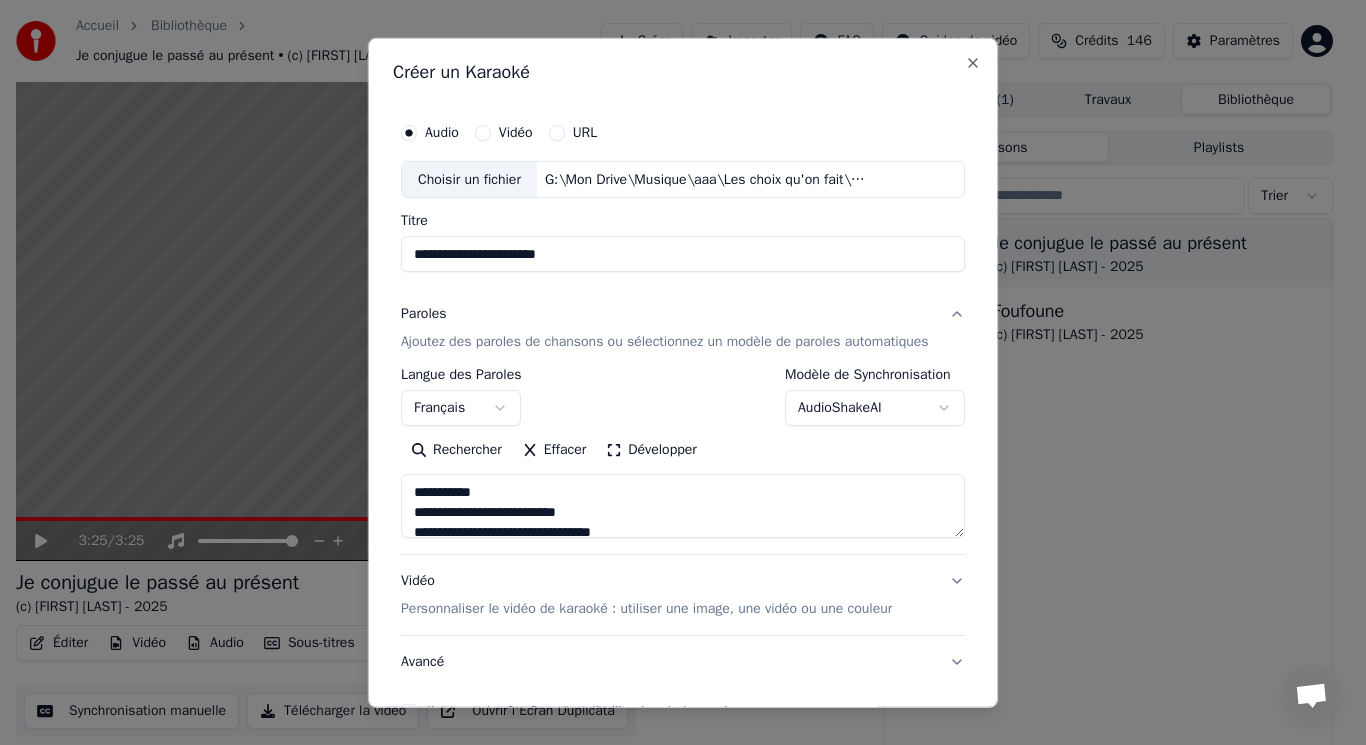 drag, startPoint x: 466, startPoint y: 494, endPoint x: 363, endPoint y: 503, distance: 103.392456 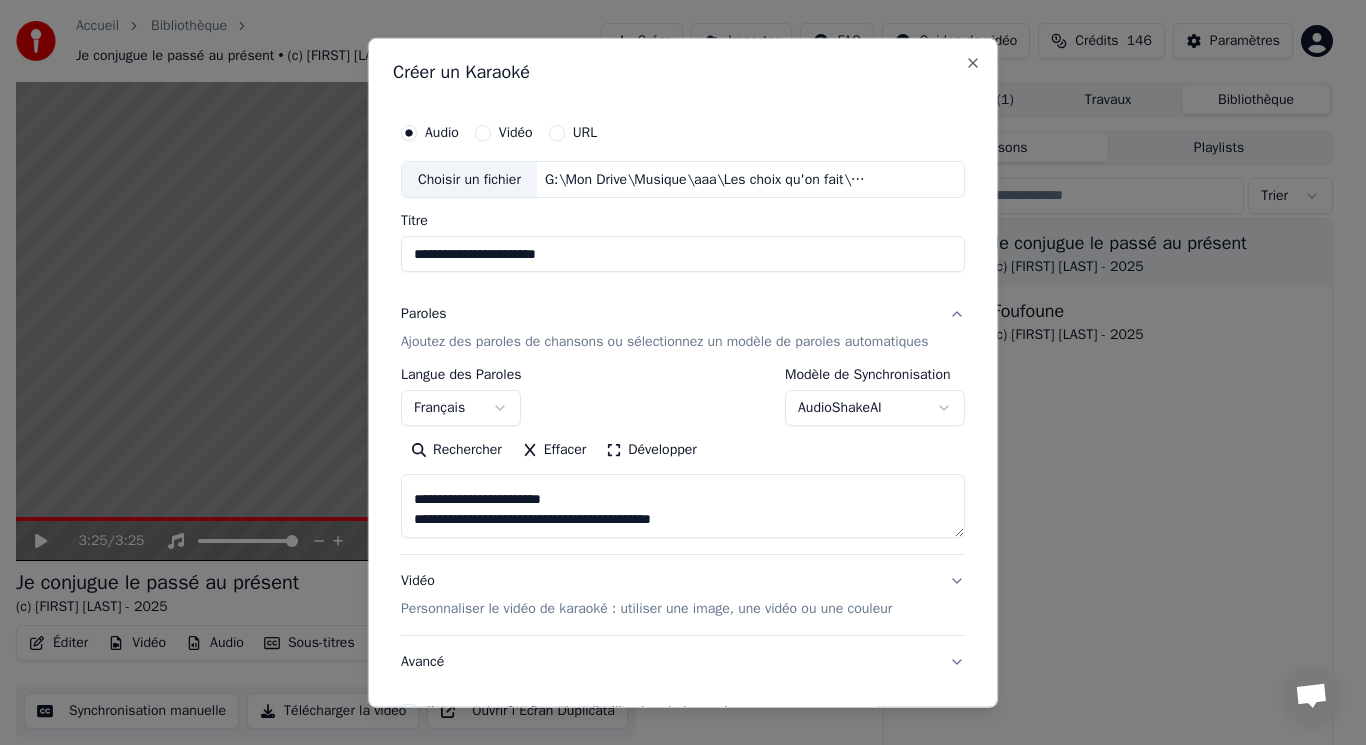 scroll, scrollTop: 1133, scrollLeft: 0, axis: vertical 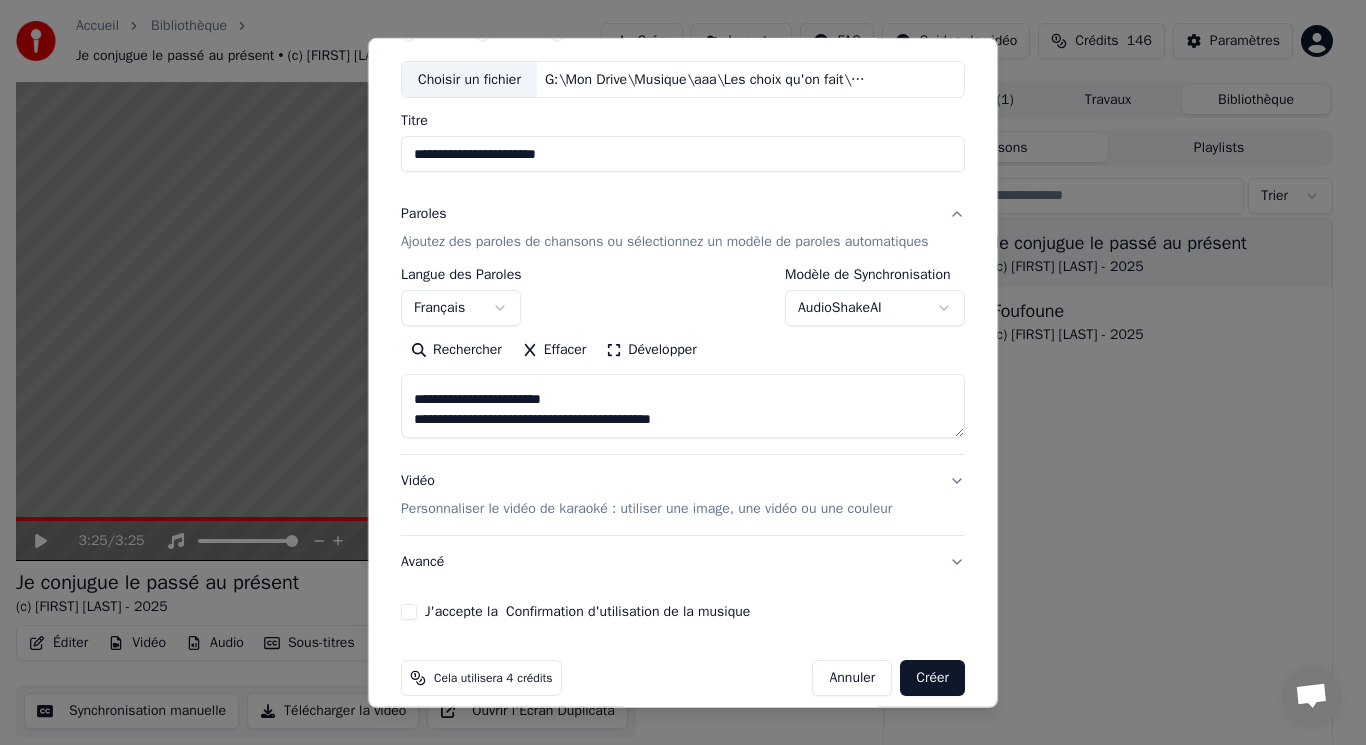type on "**********" 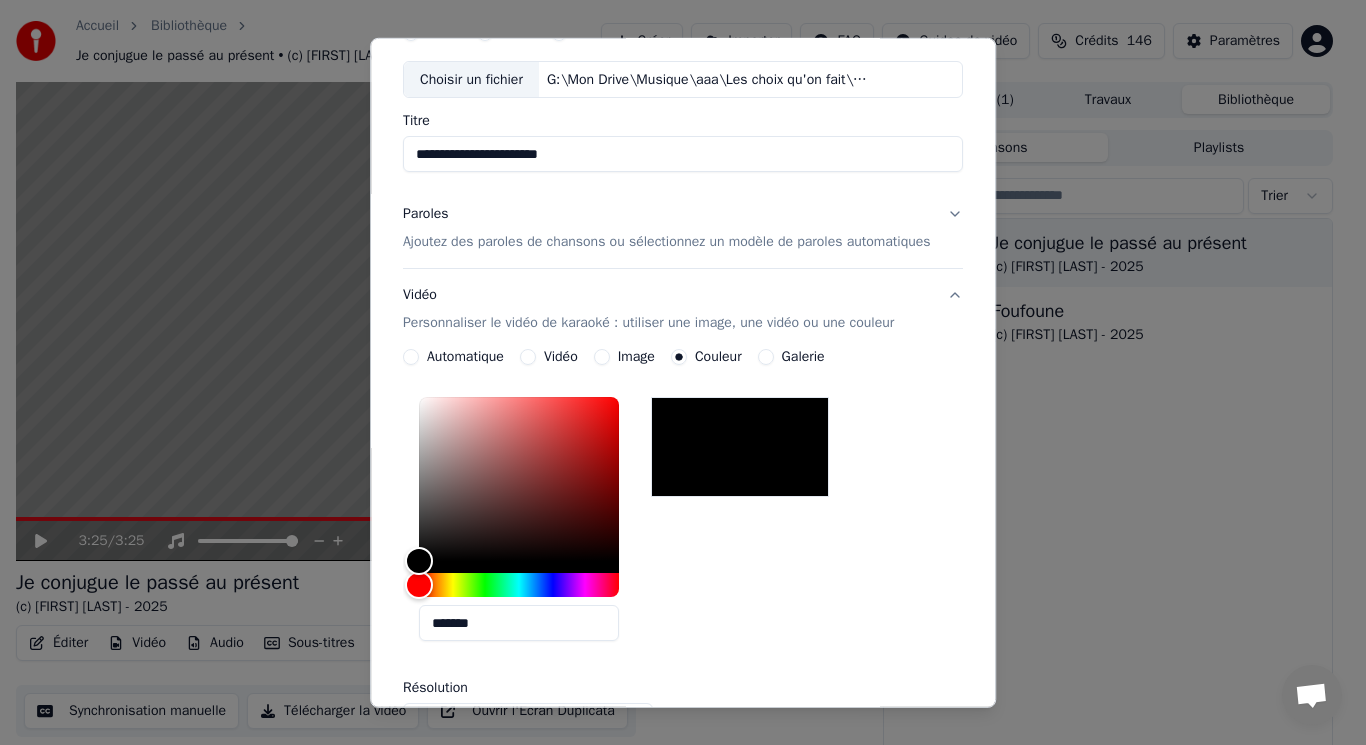 click on "Image" at bounding box center [624, 357] 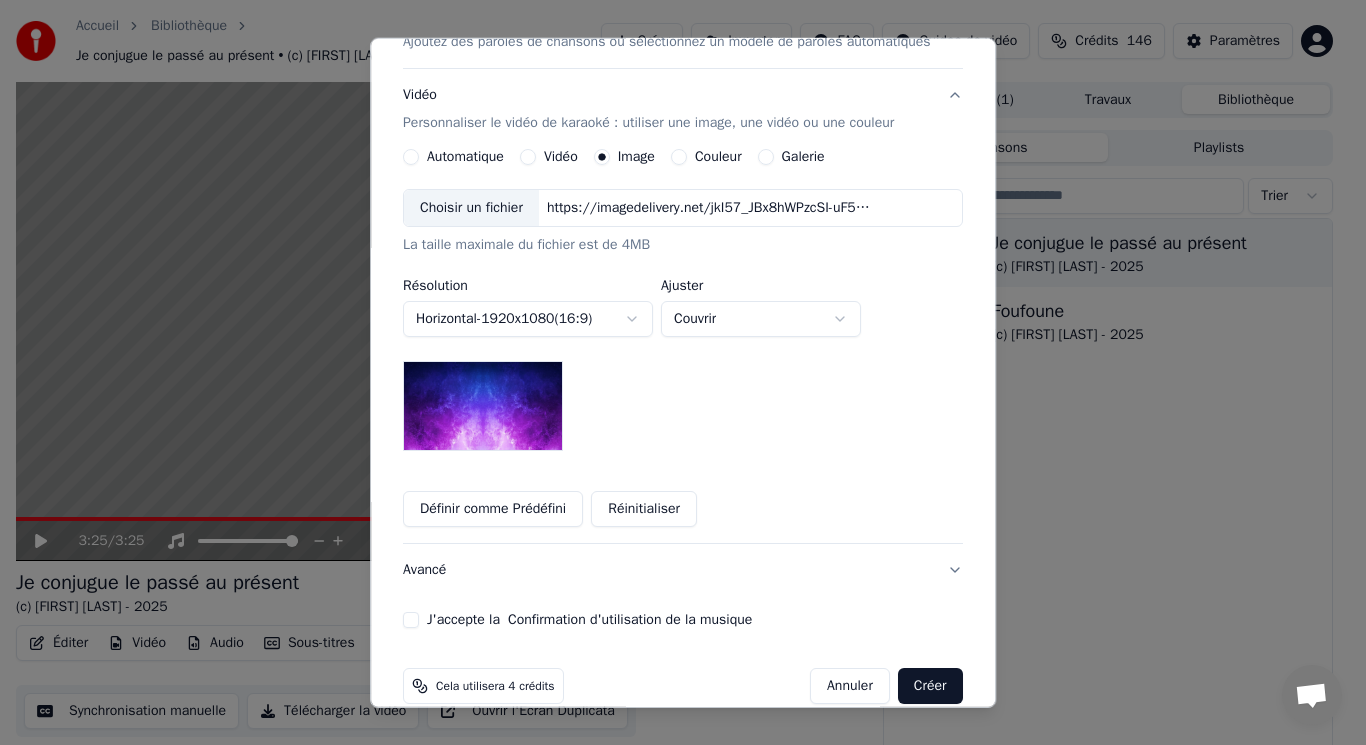 scroll, scrollTop: 329, scrollLeft: 0, axis: vertical 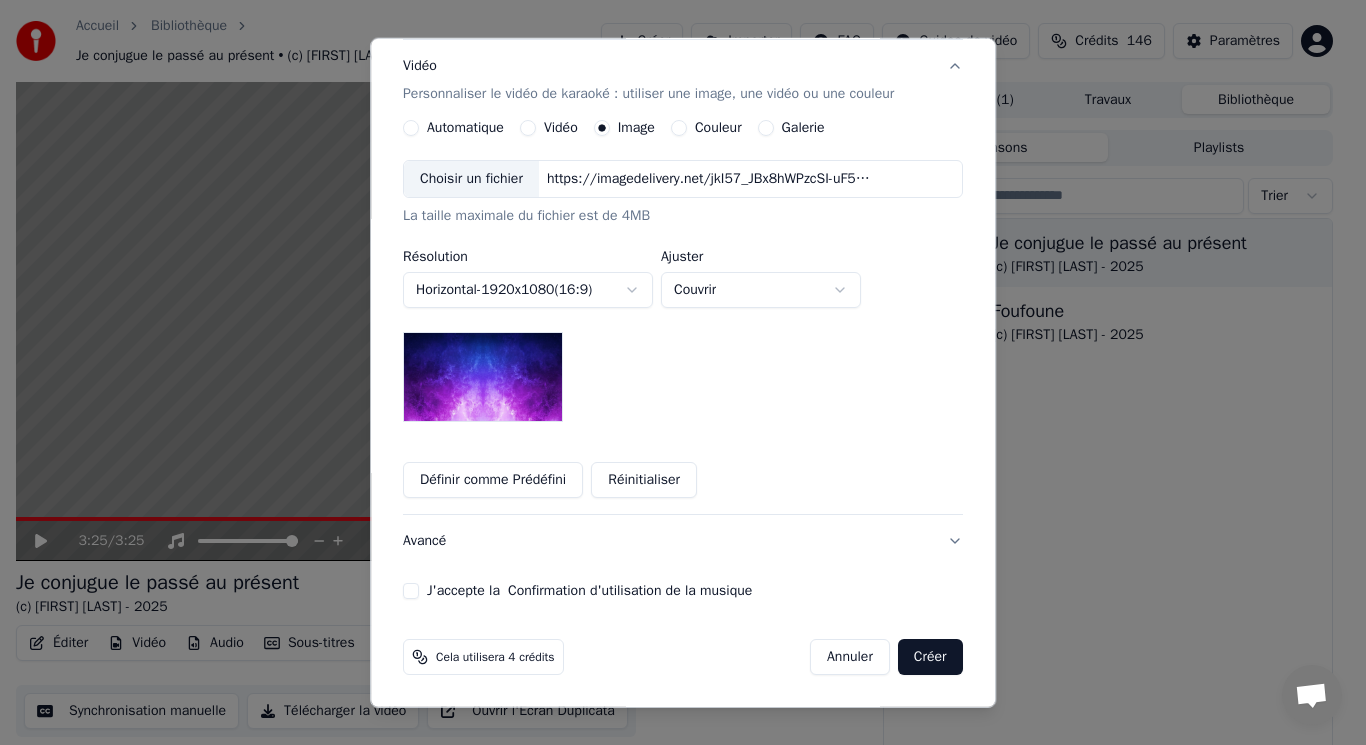 click on "J'accepte la   Confirmation d'utilisation de la musique" at bounding box center (411, 591) 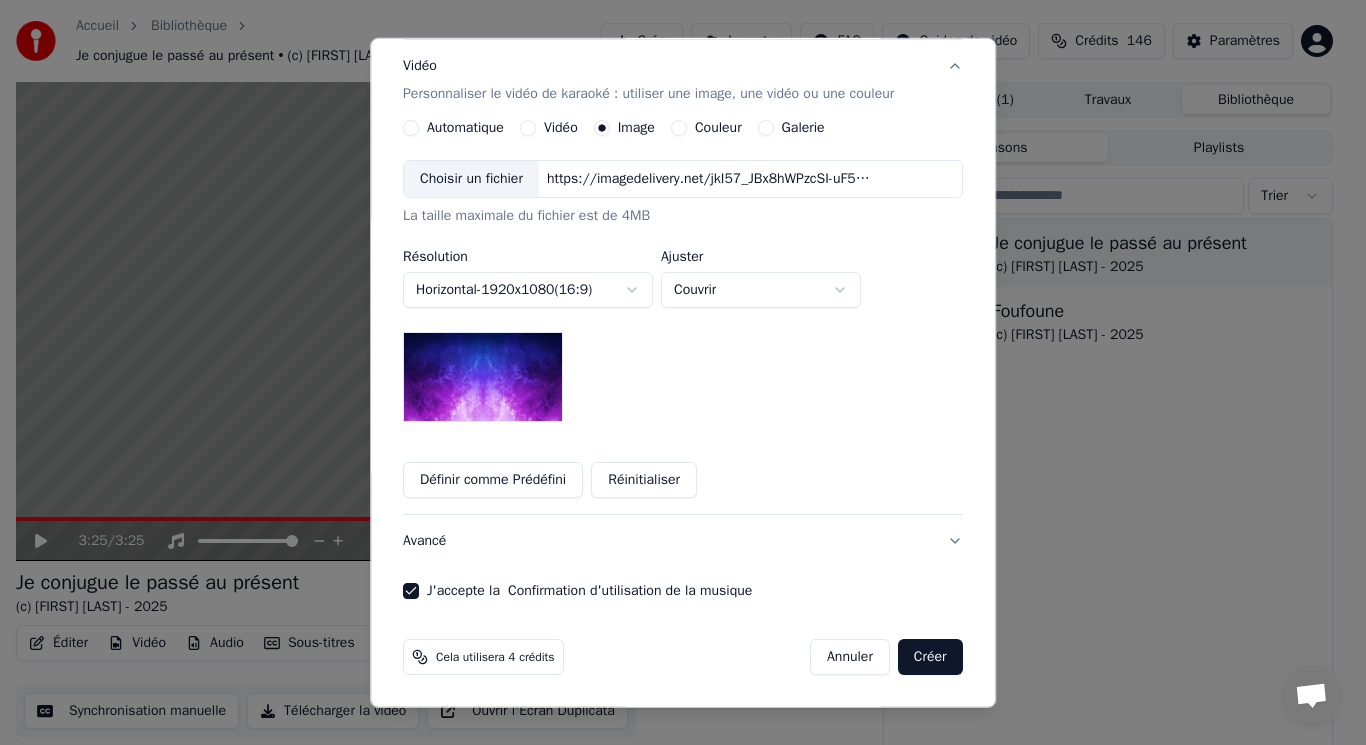 click on "Créer" at bounding box center [930, 657] 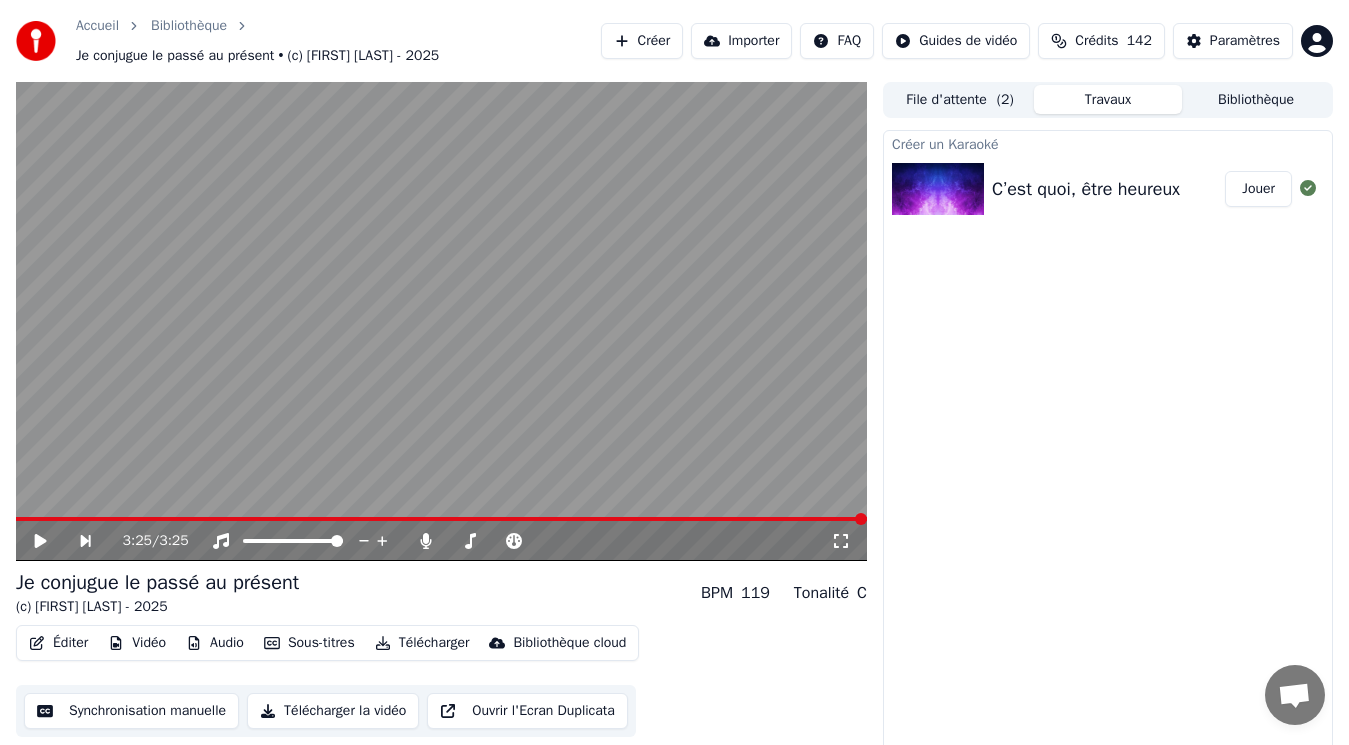 click on "Créer un Karaoké C’est quoi, être heureux Jouer" at bounding box center (1108, 446) 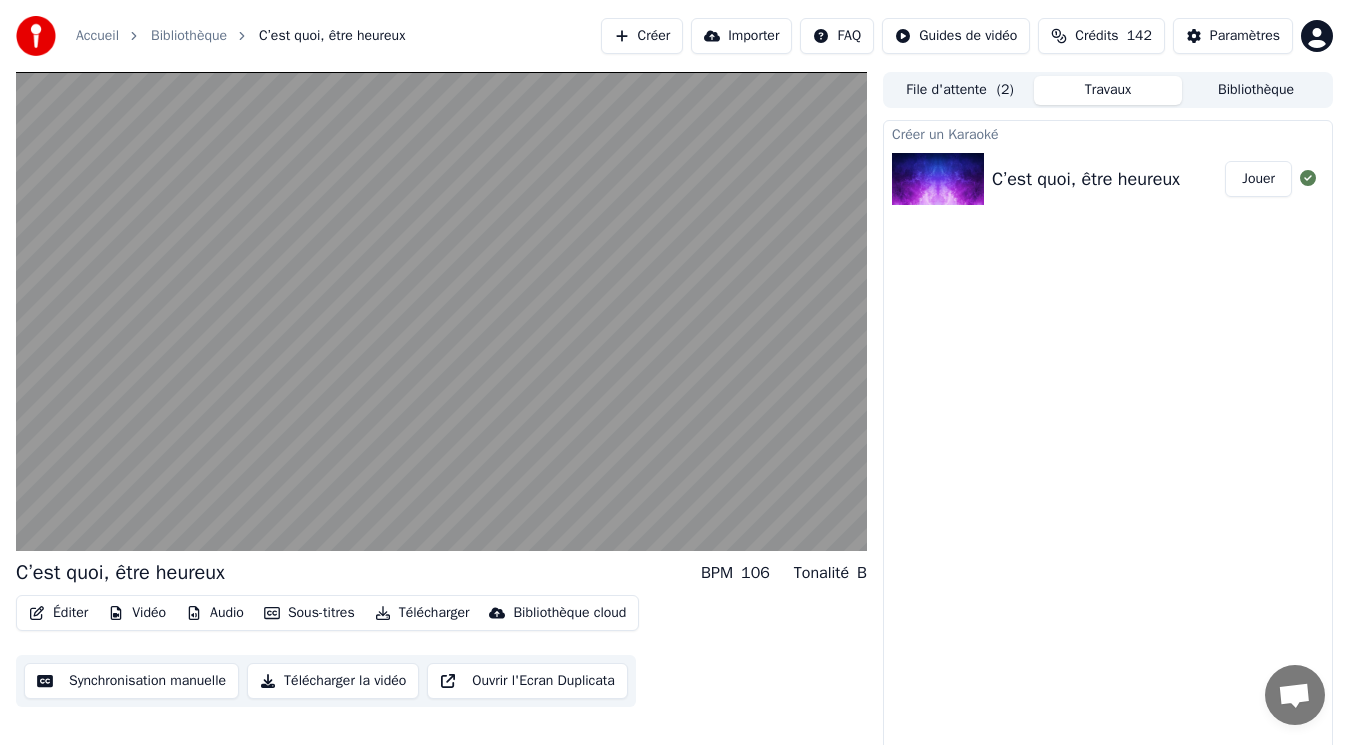 type 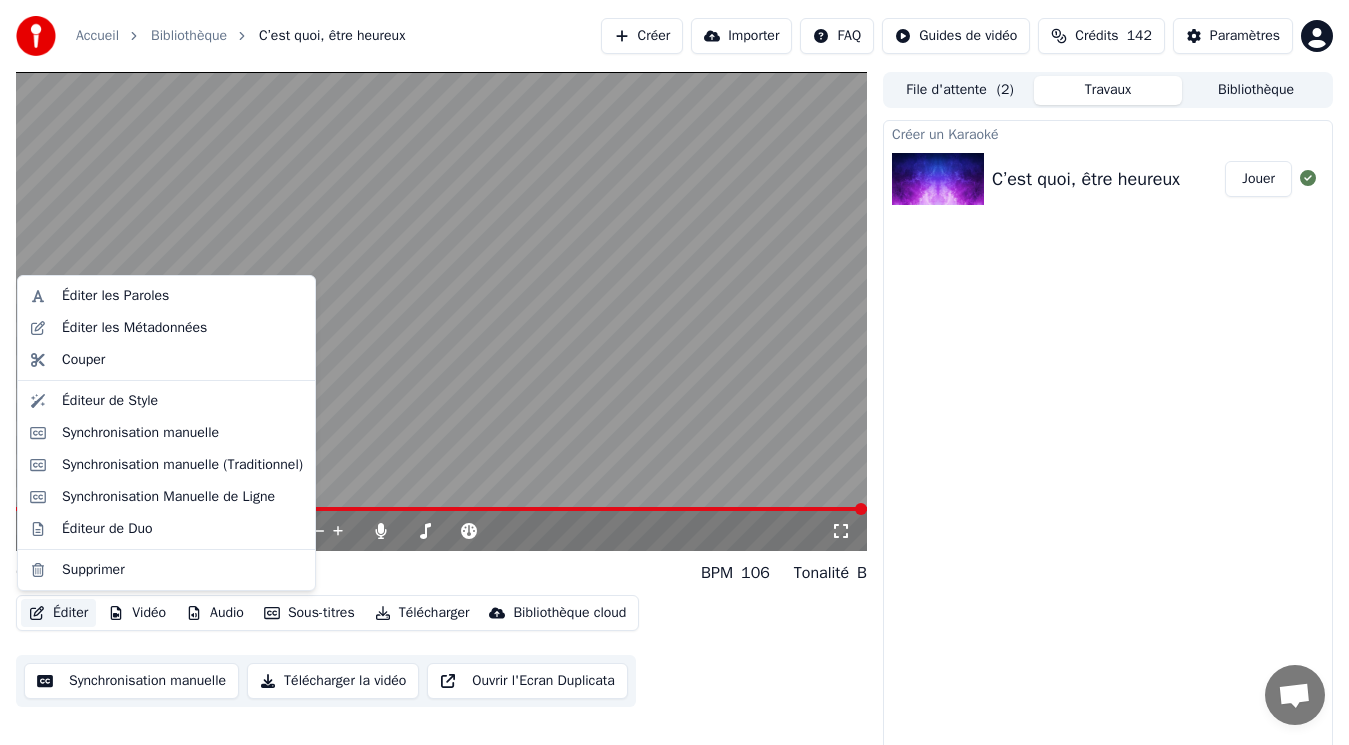 click on "Éditer" at bounding box center (58, 613) 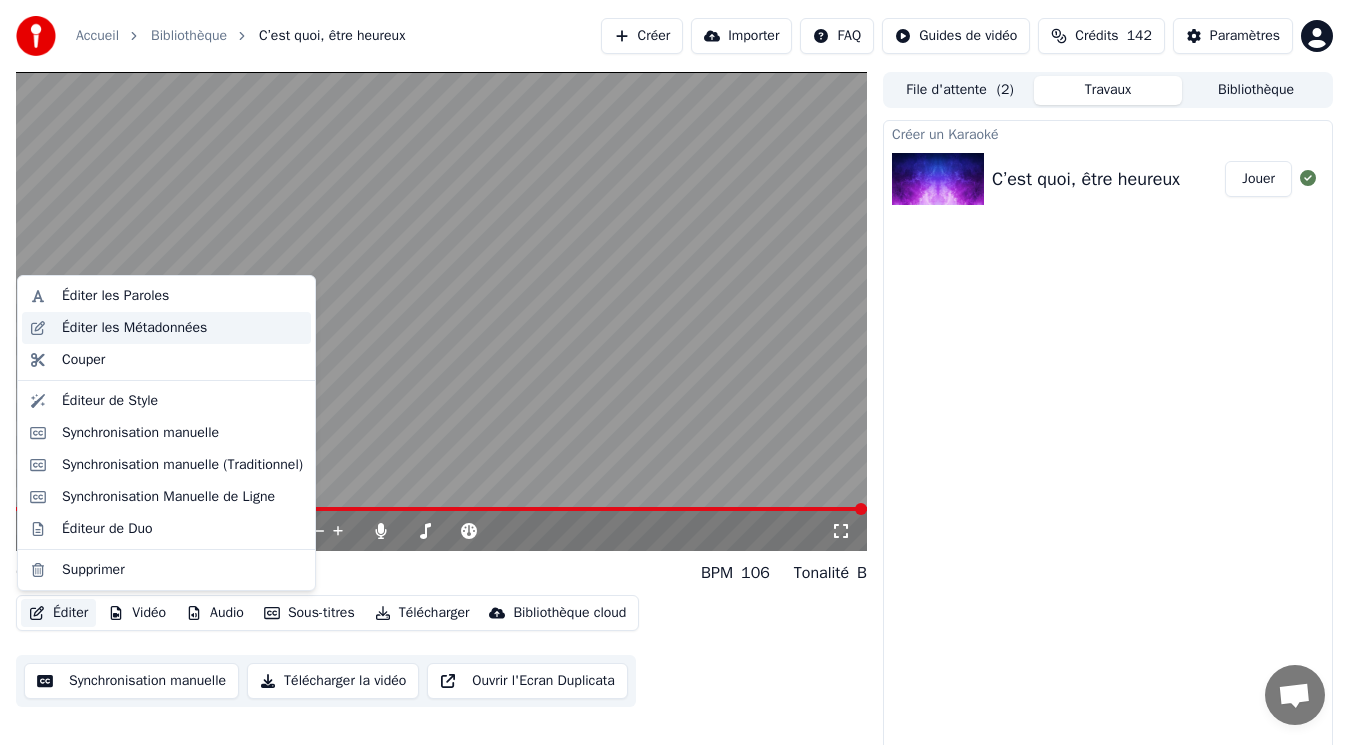 click on "Éditer les Métadonnées" at bounding box center (134, 328) 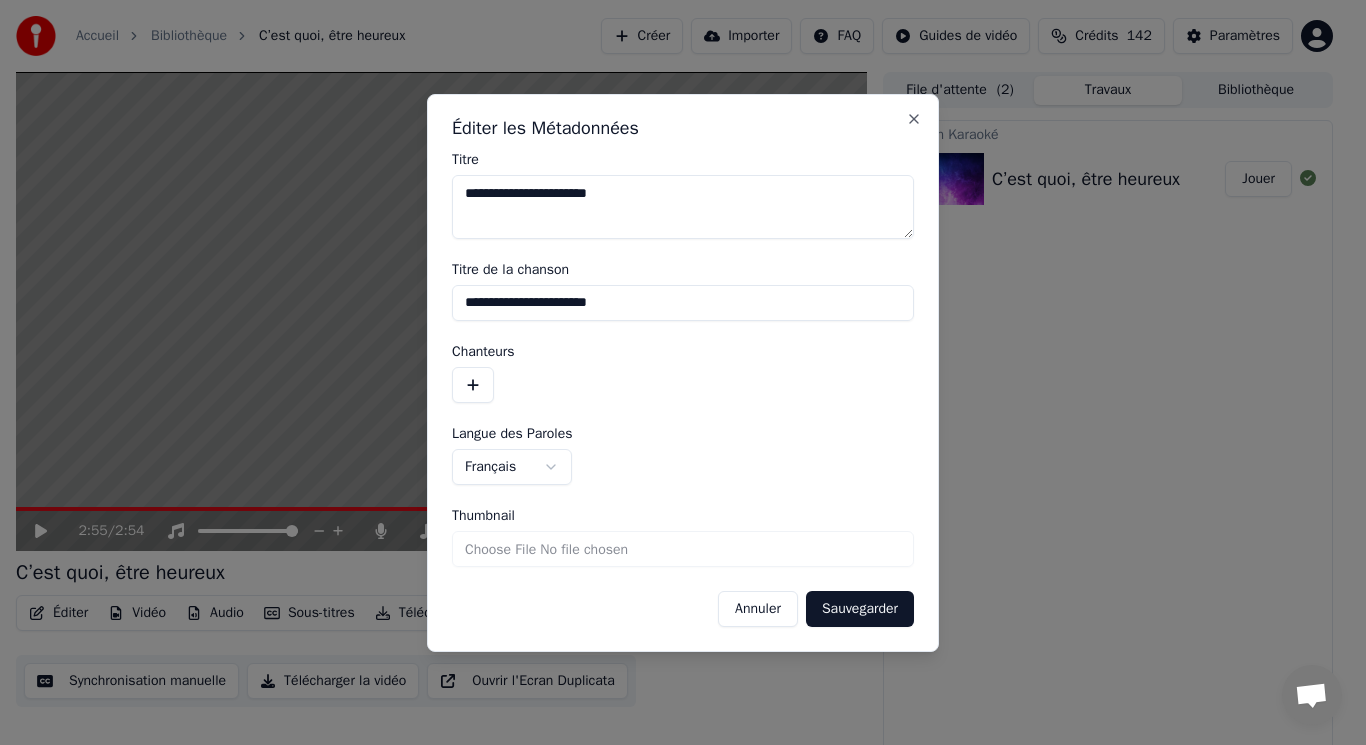 click at bounding box center (473, 385) 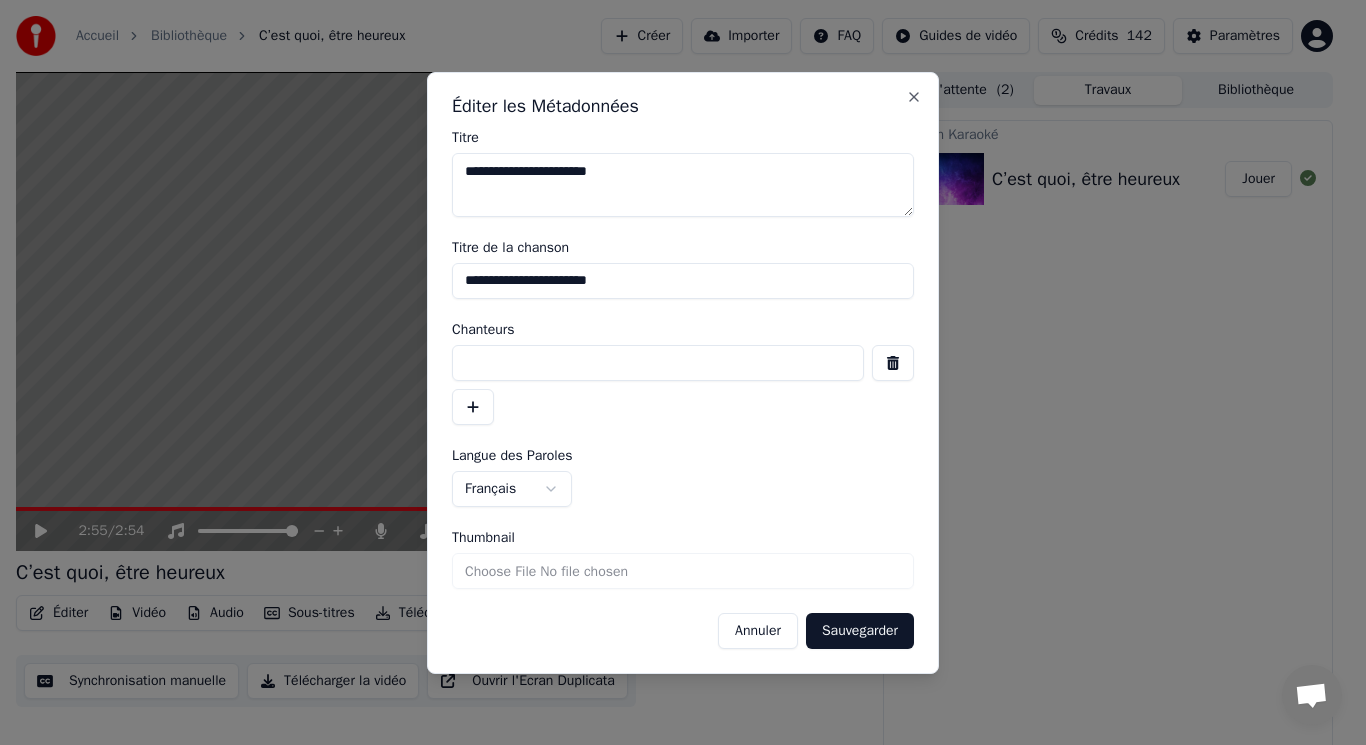 click at bounding box center [658, 363] 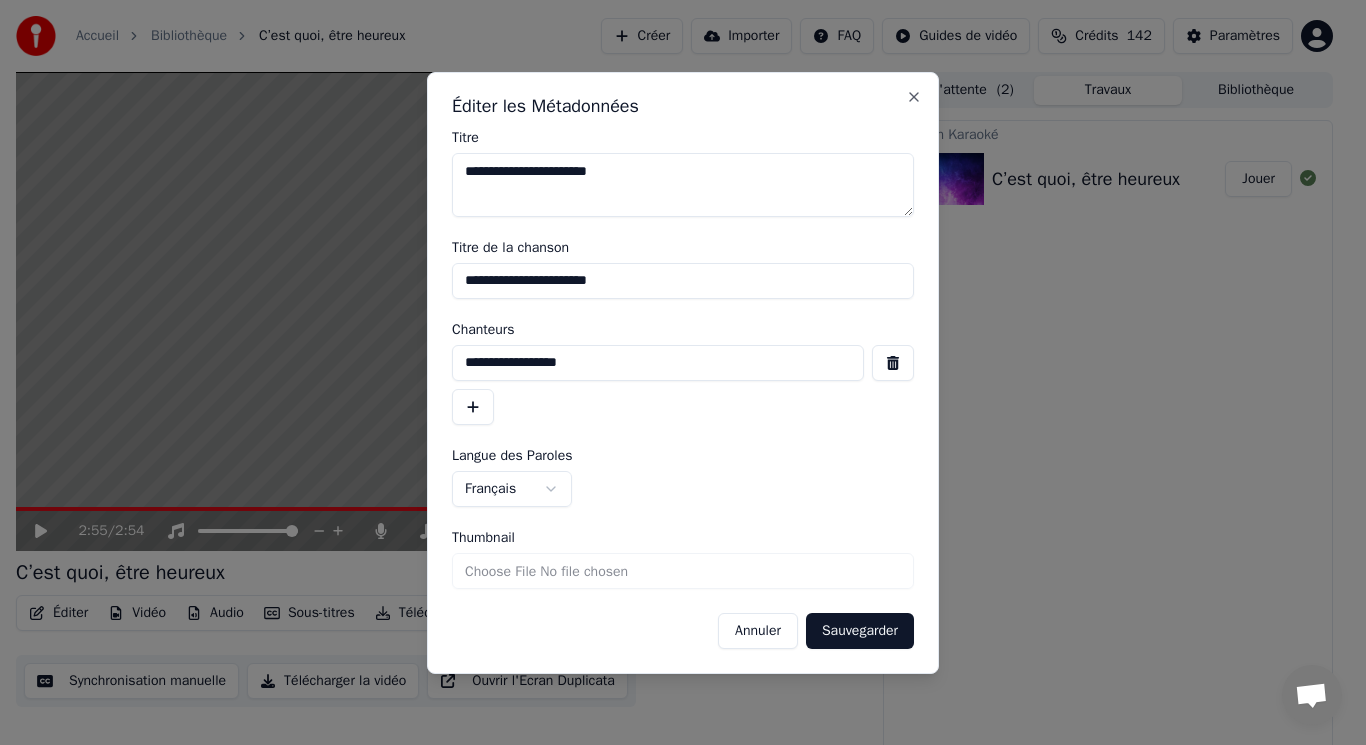 type on "**********" 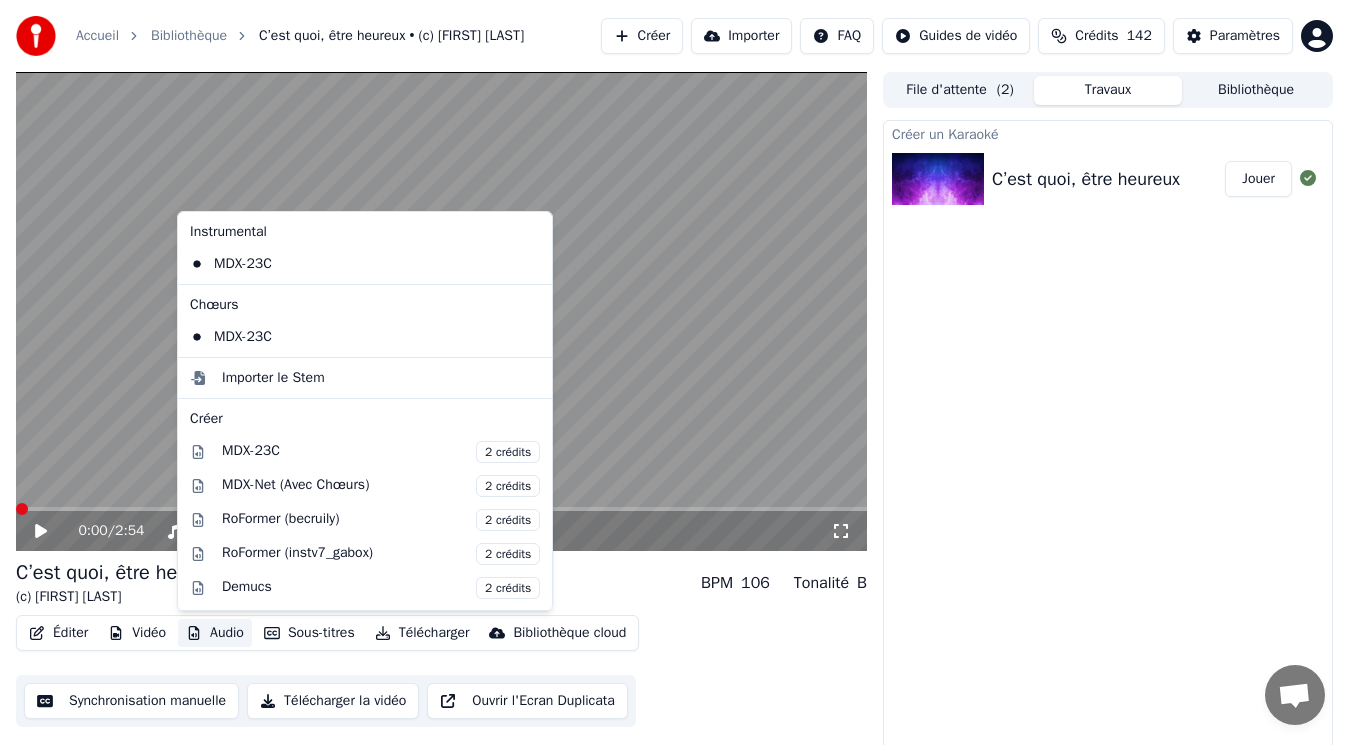 click on "Audio" at bounding box center (215, 633) 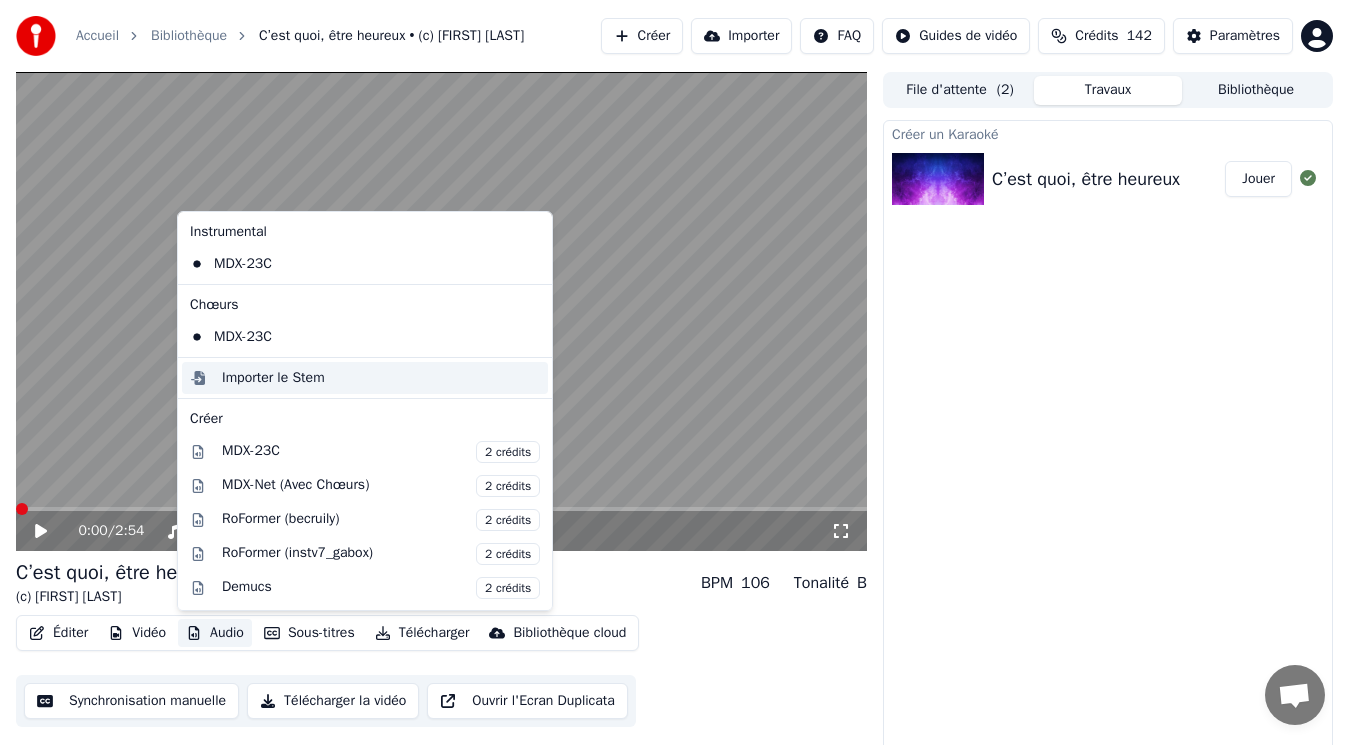 click on "Importer le Stem" at bounding box center [273, 378] 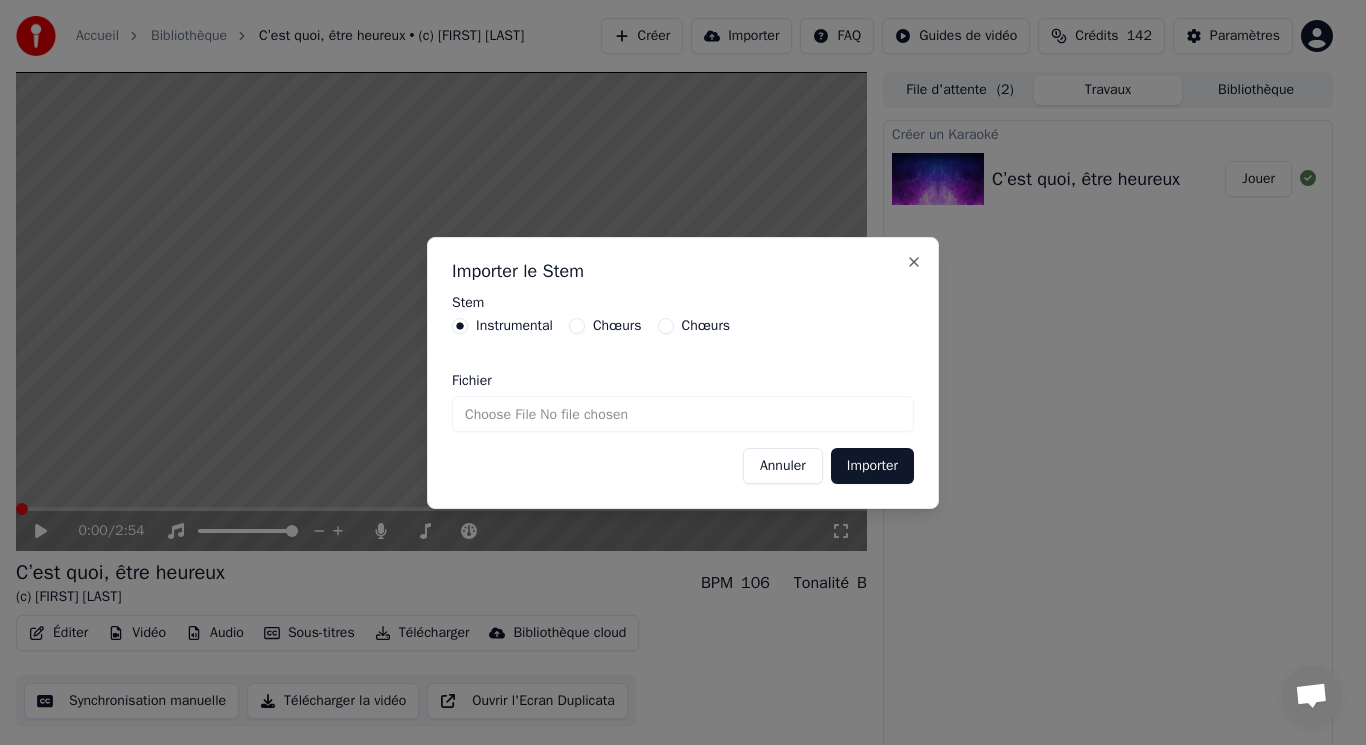 click on "Fichier" at bounding box center (683, 414) 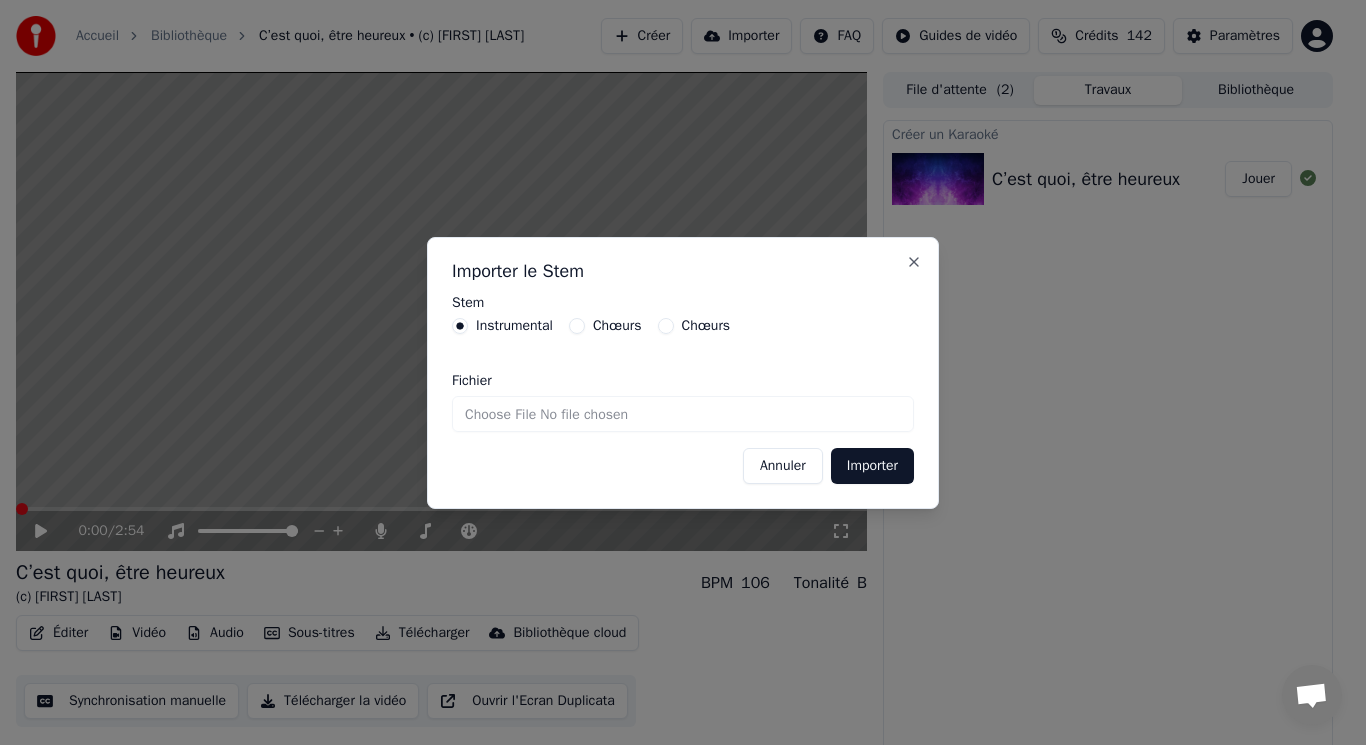 type on "**********" 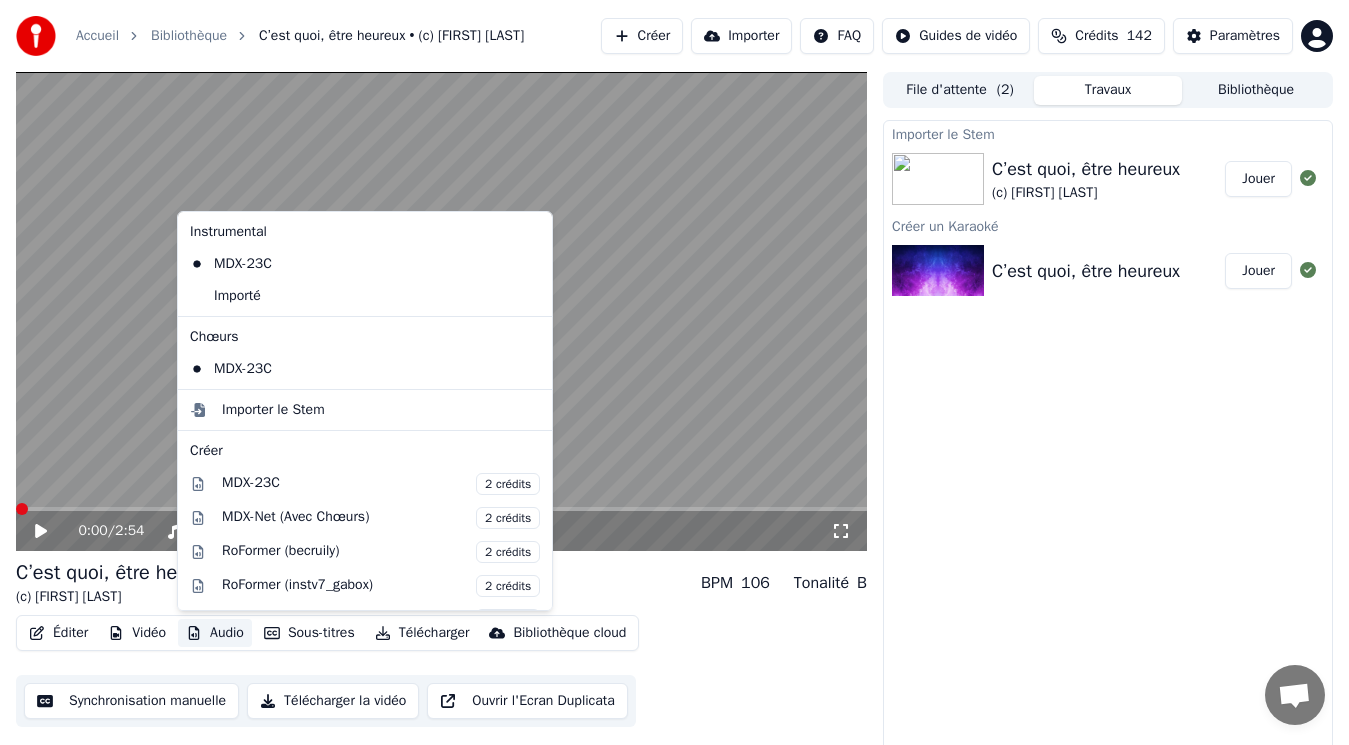 click on "Audio" at bounding box center (215, 633) 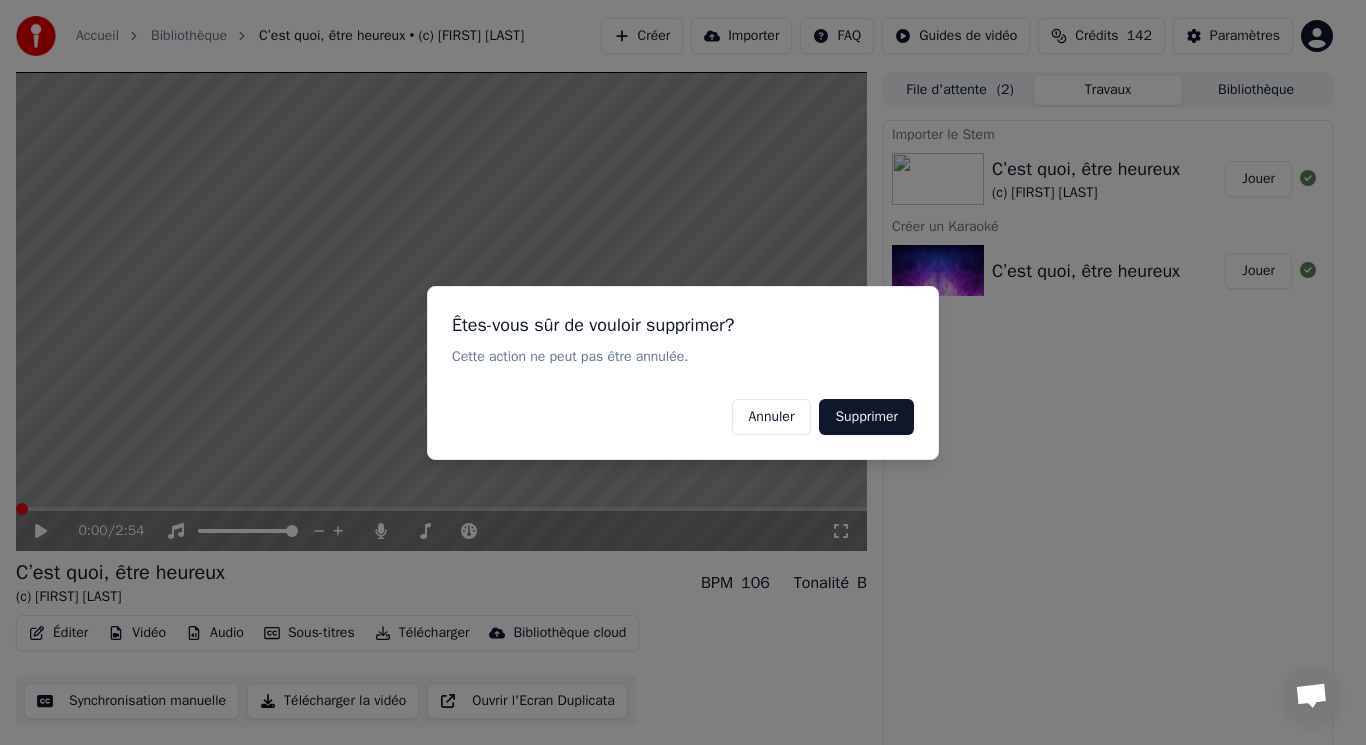 click on "Supprimer" at bounding box center (866, 416) 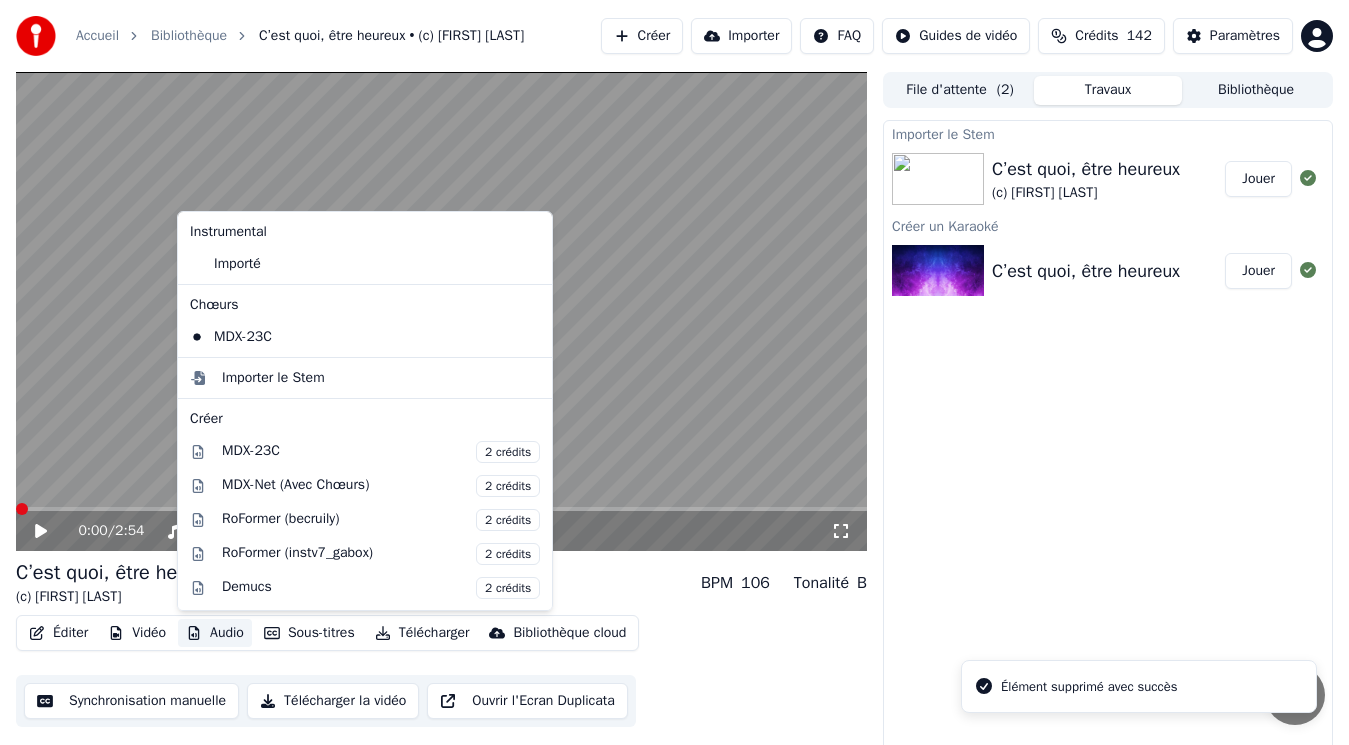 click on "Audio" at bounding box center [215, 633] 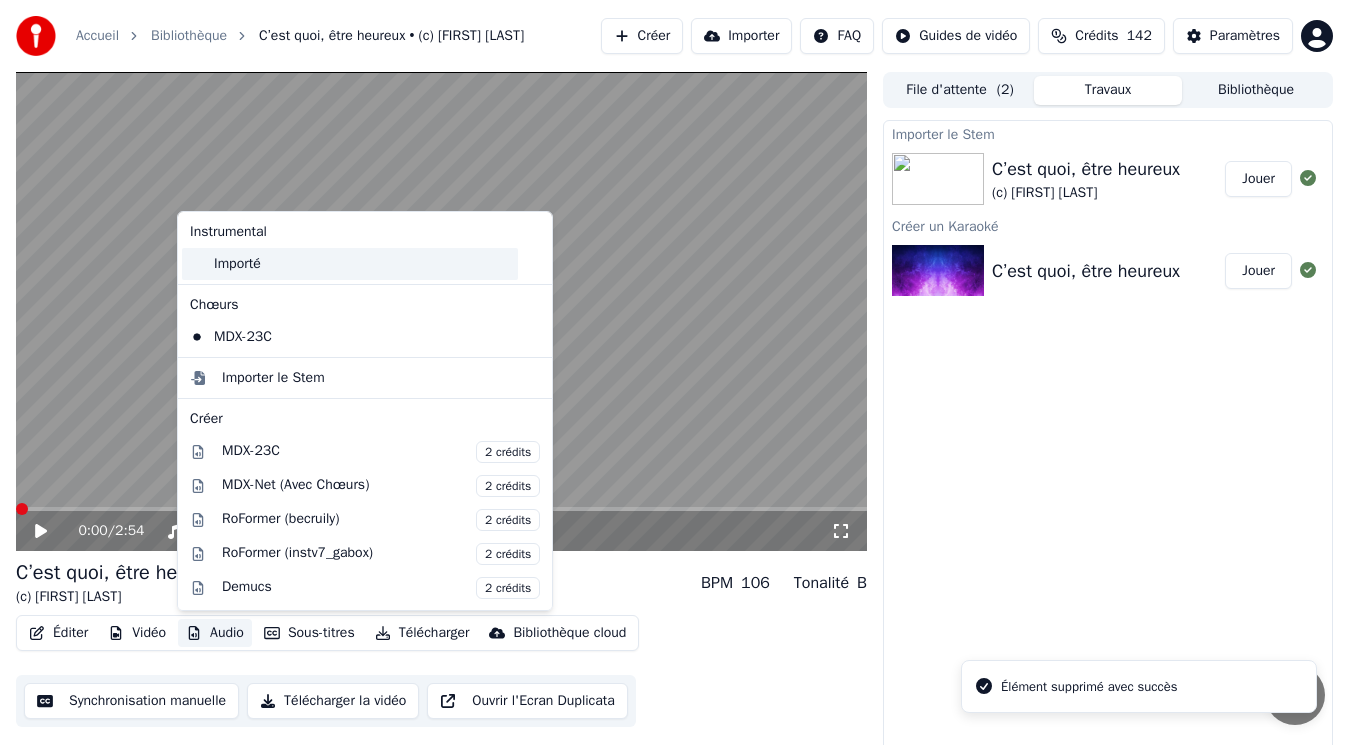 click on "Importé" at bounding box center (350, 264) 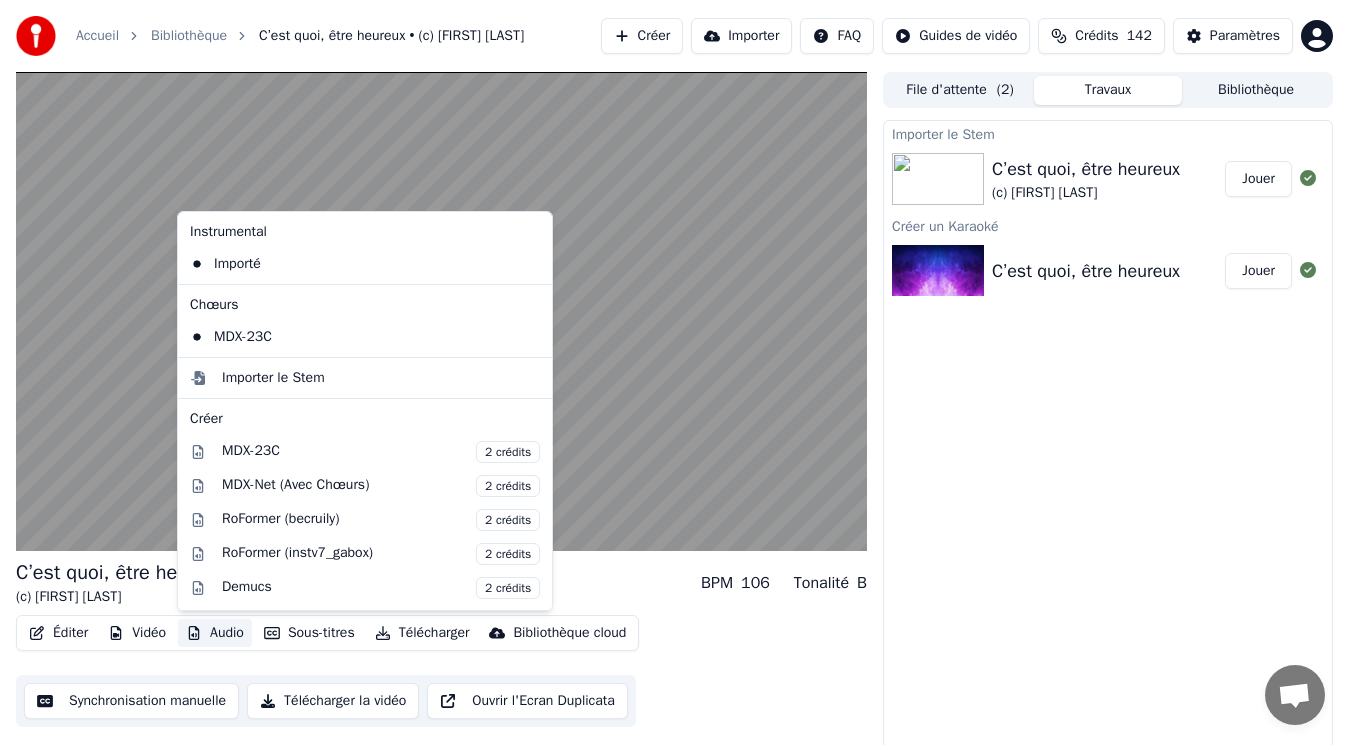 click on "Audio" at bounding box center [215, 633] 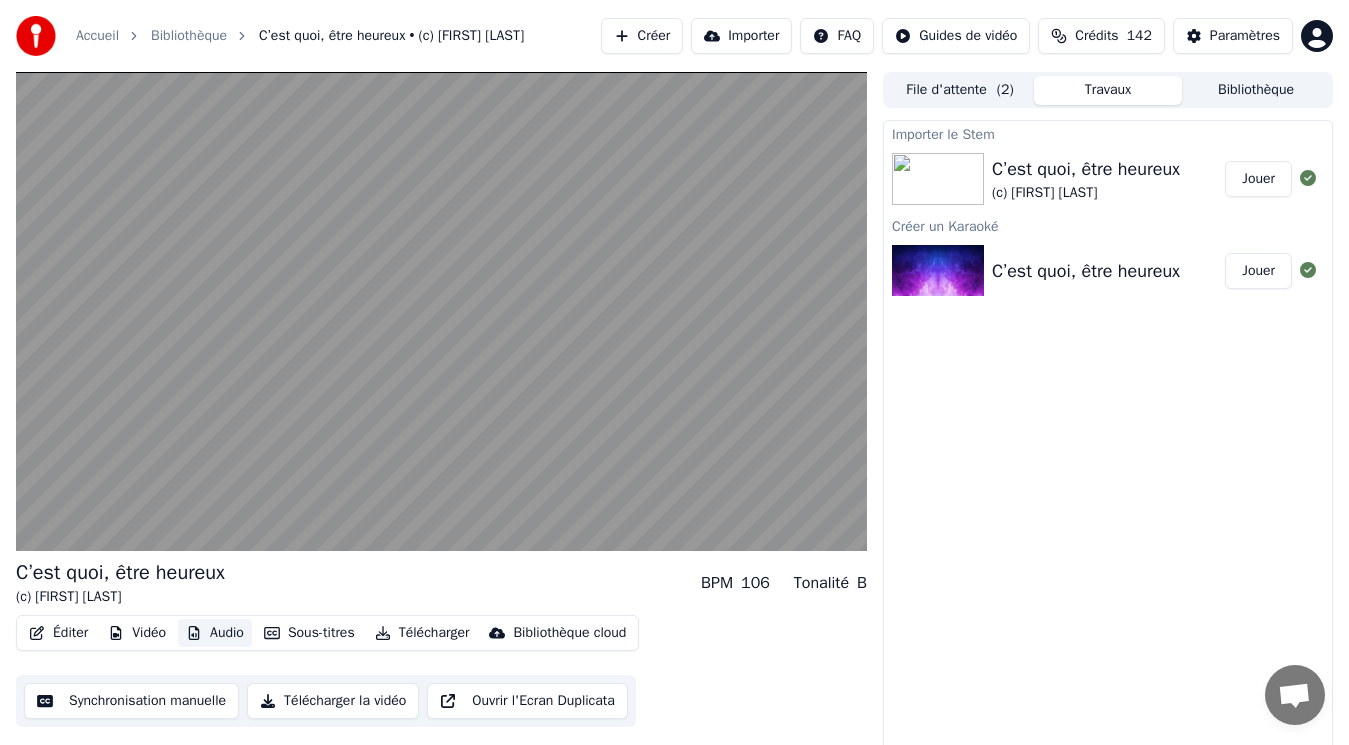 click on "Audio" at bounding box center (215, 633) 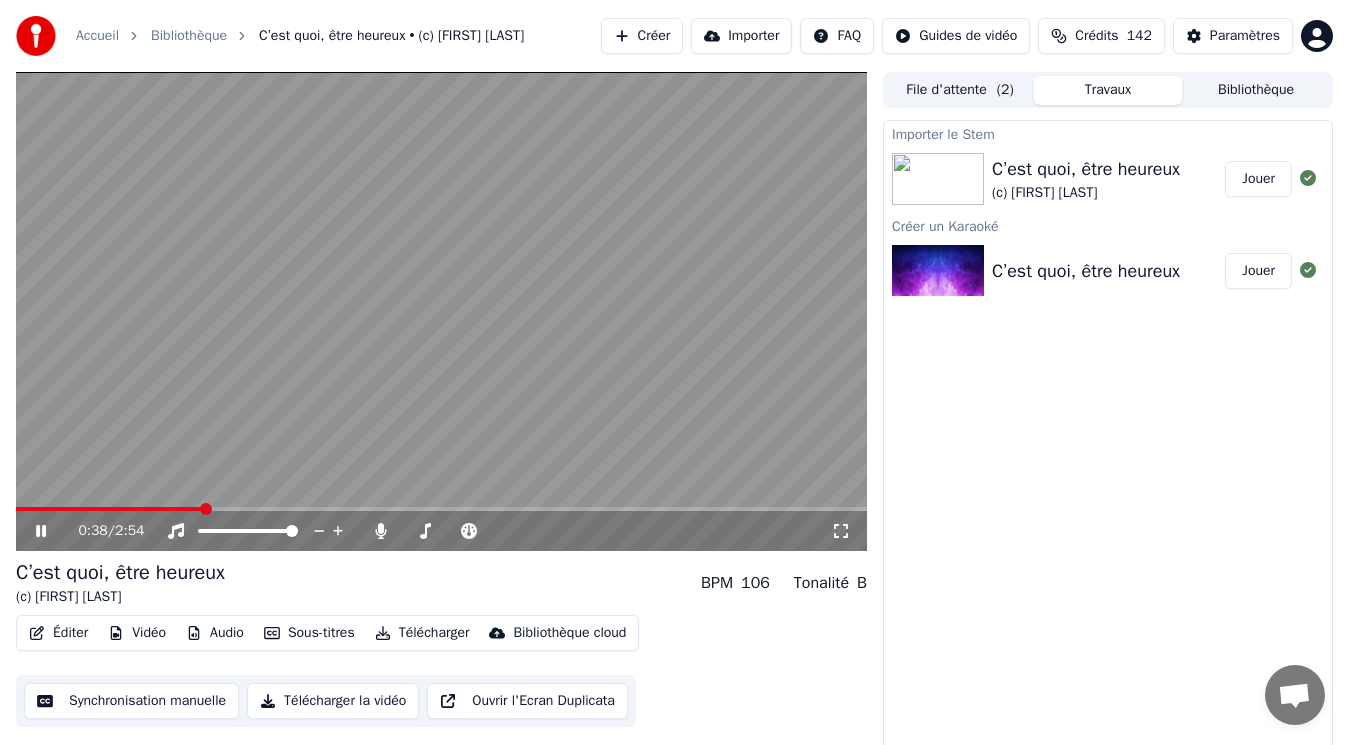 click 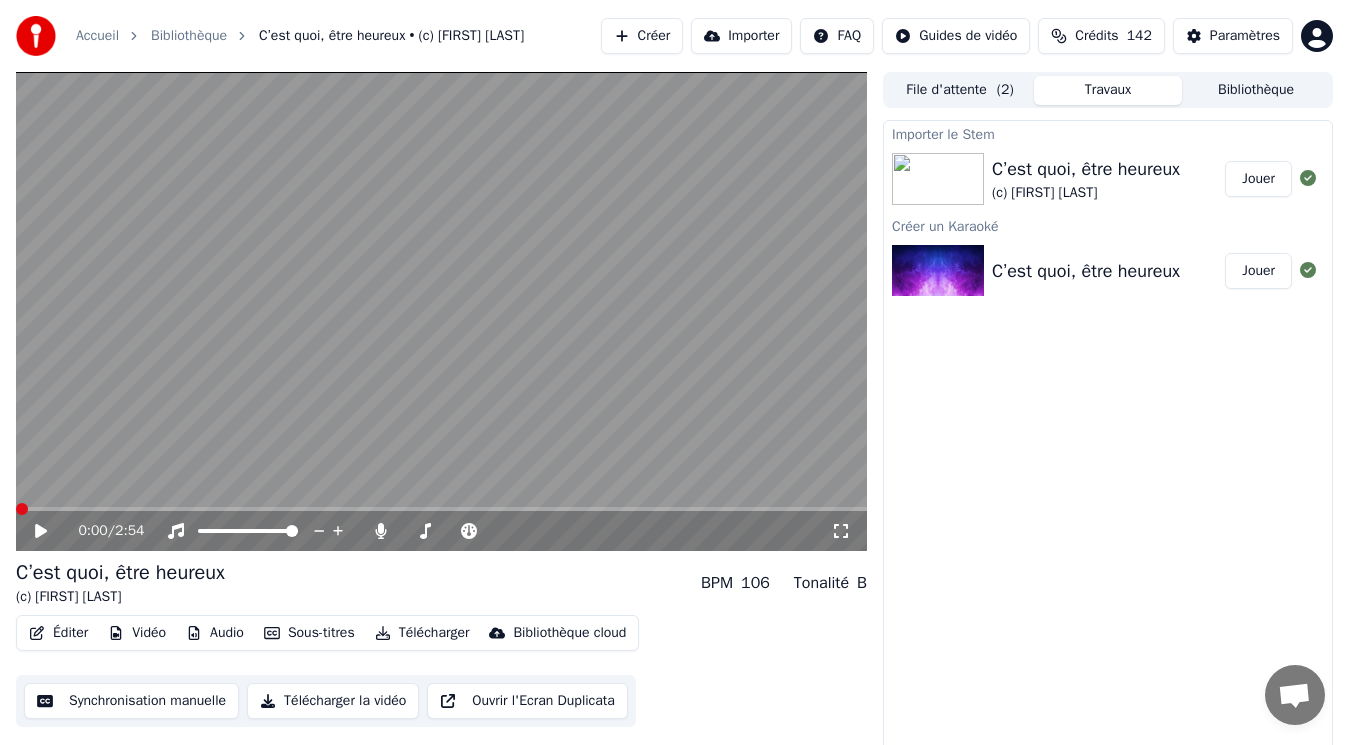click at bounding box center [22, 509] 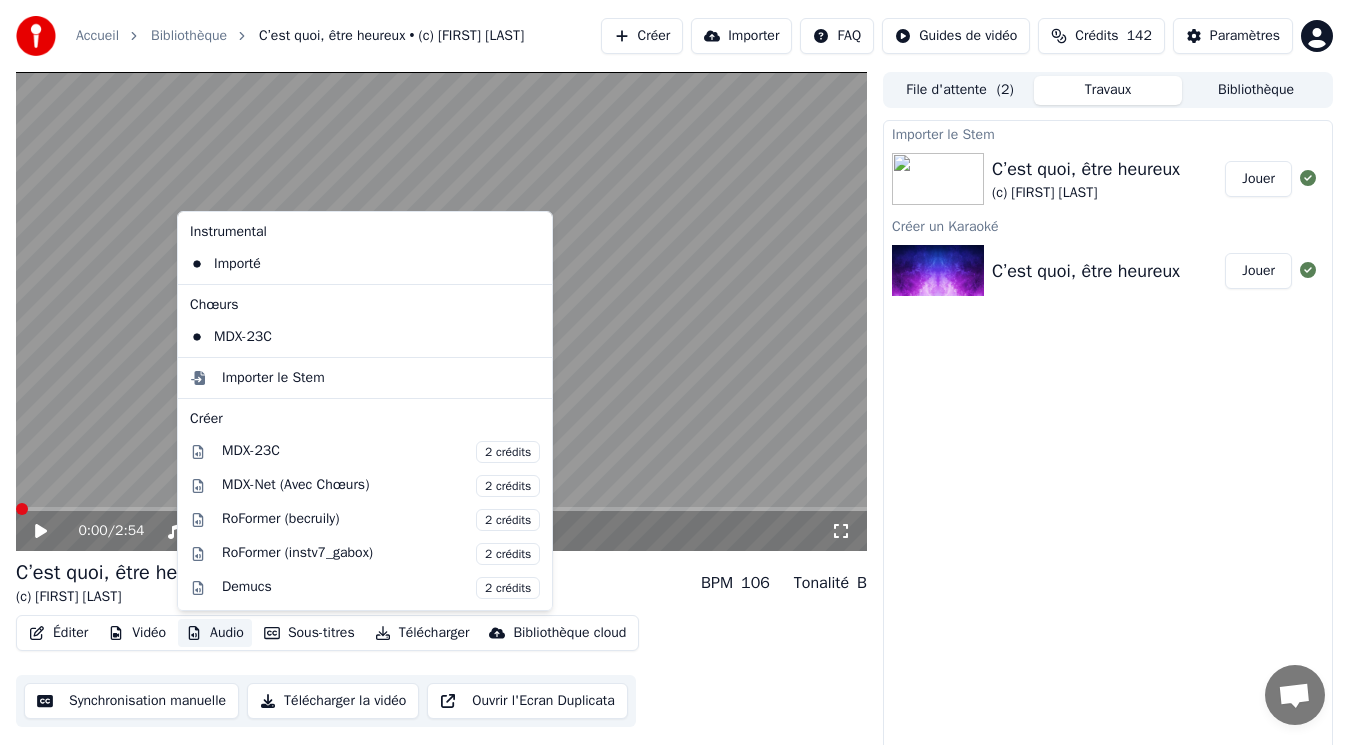 click on "Audio" at bounding box center [215, 633] 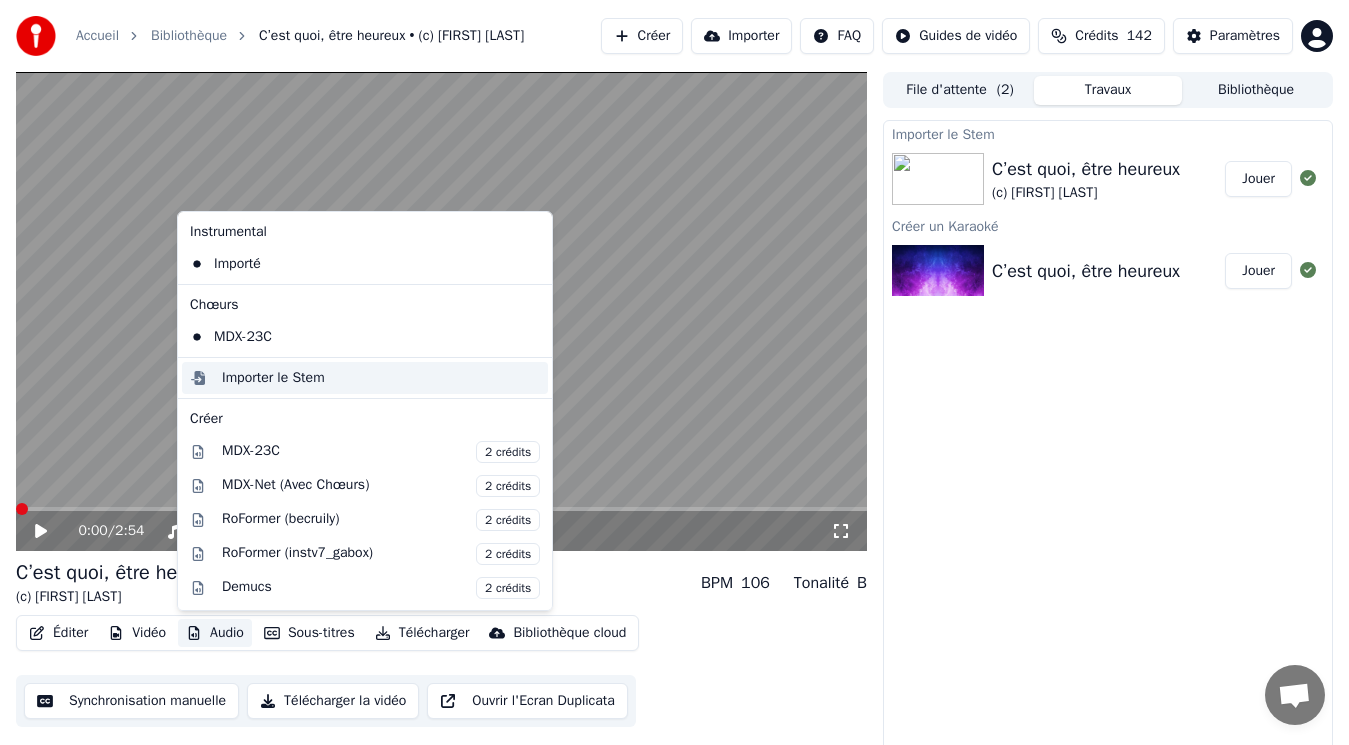 click on "Importer le Stem" at bounding box center (273, 378) 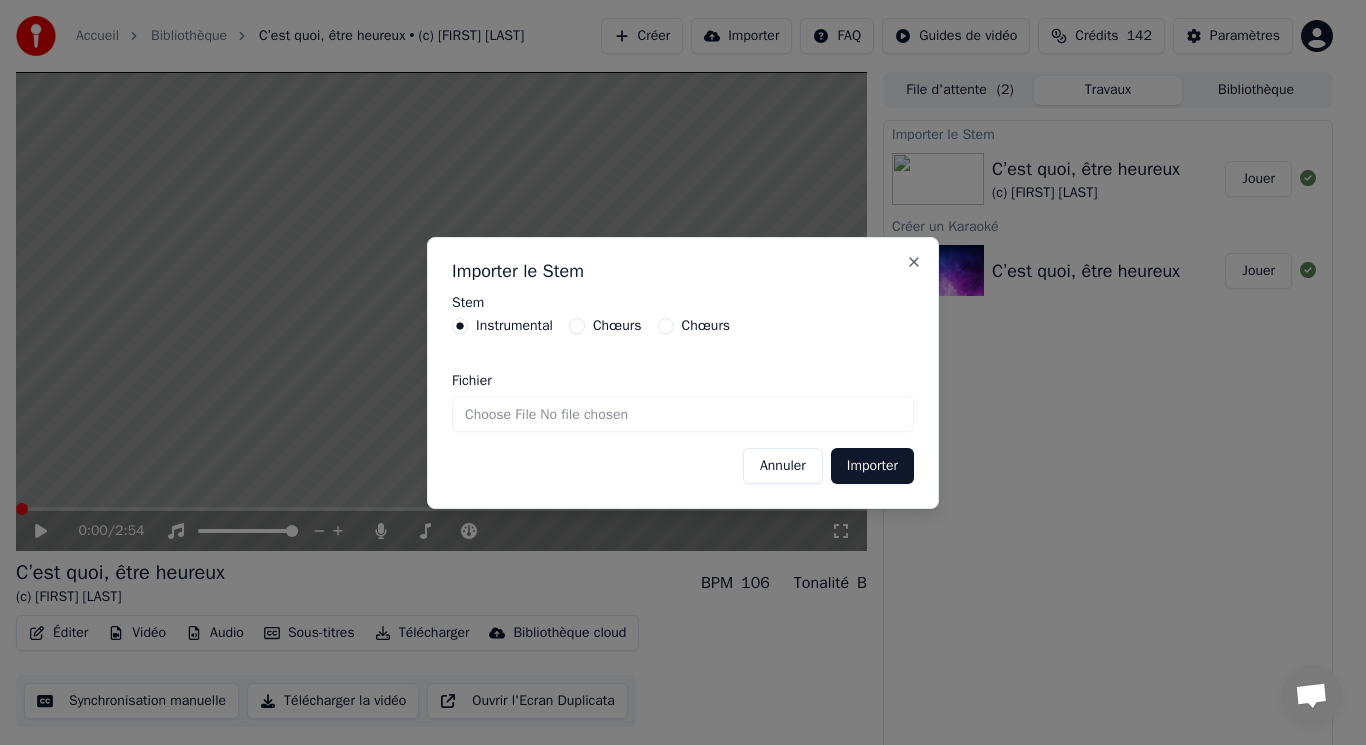 click on "Chœurs" at bounding box center [666, 326] 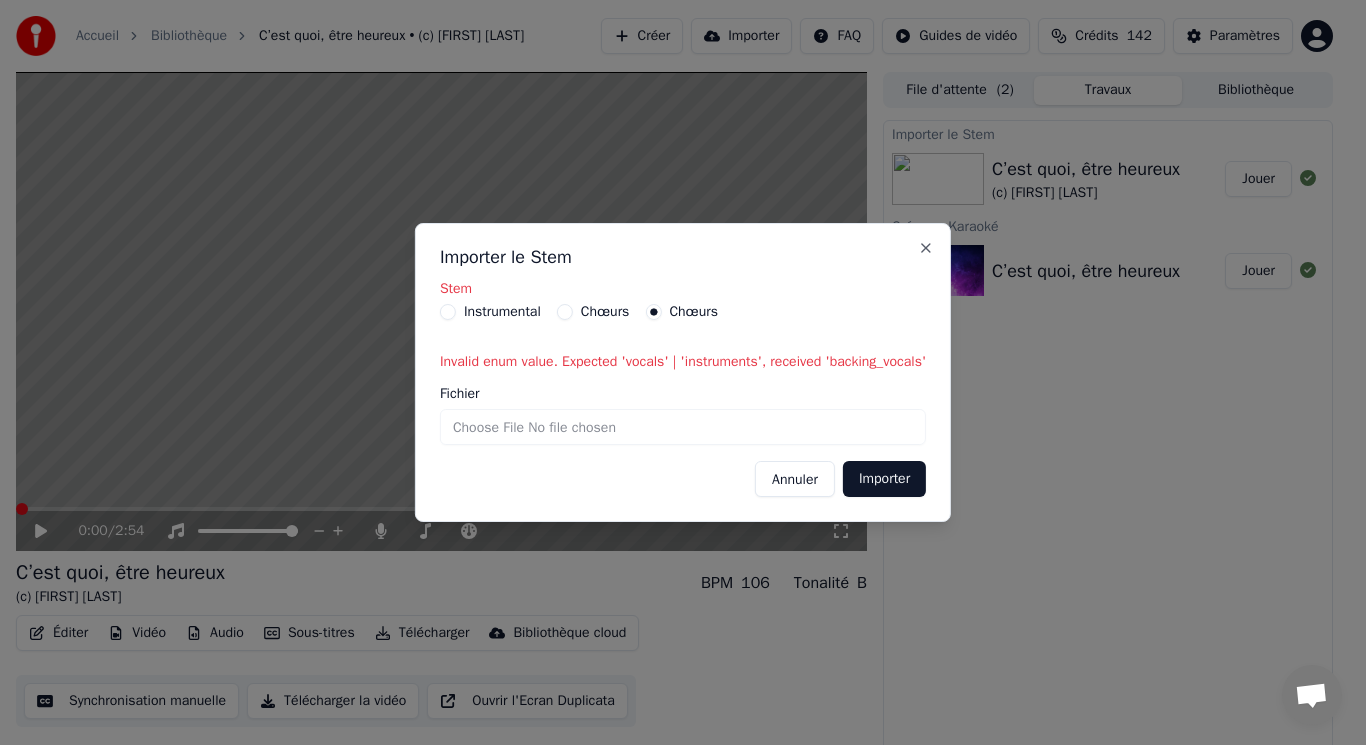 click on "Chœurs" at bounding box center [605, 312] 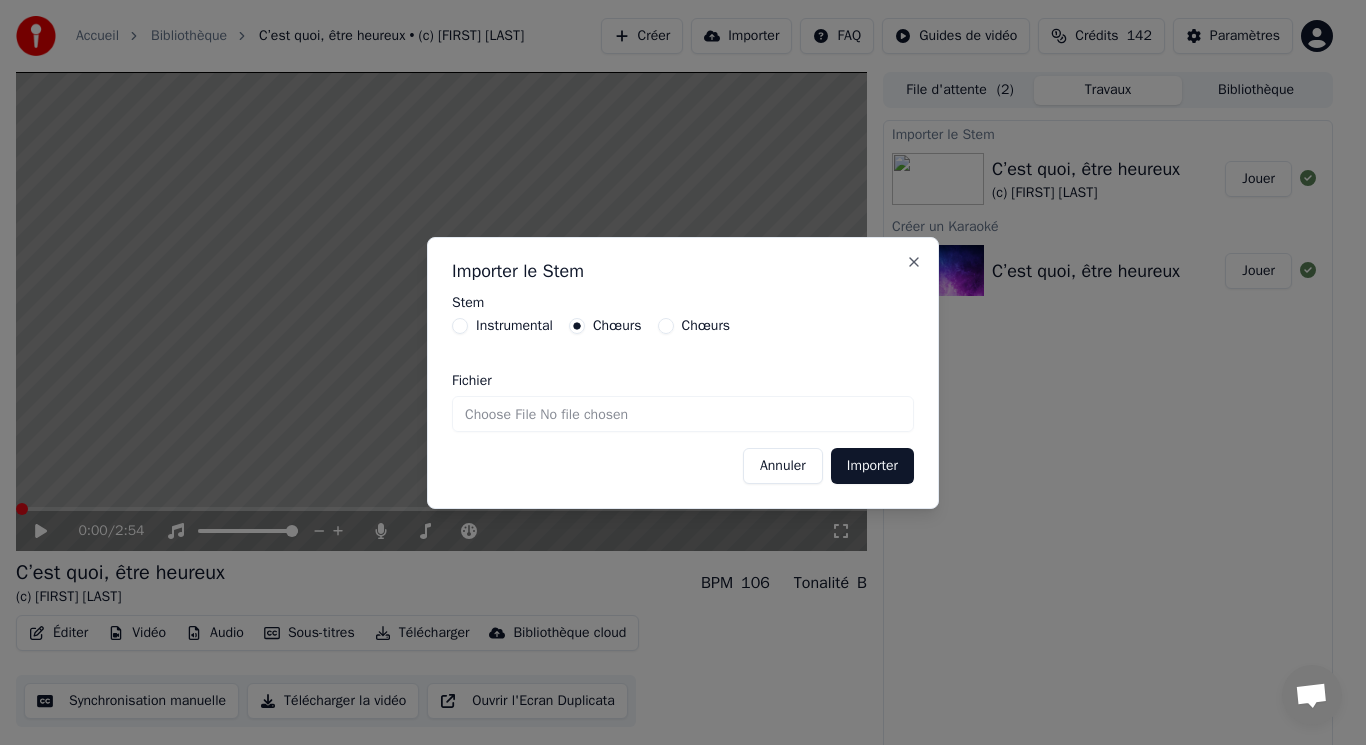 click on "Fichier" at bounding box center (683, 414) 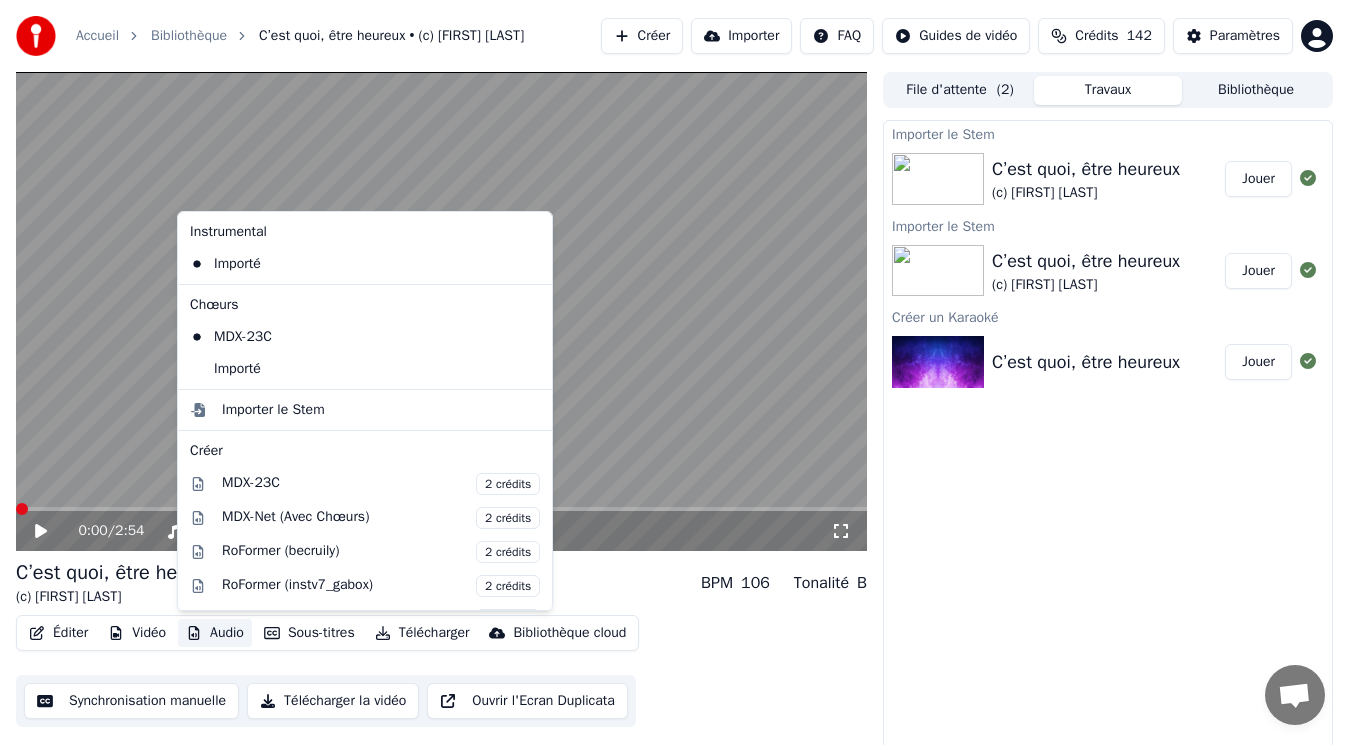 click on "Audio" at bounding box center (215, 633) 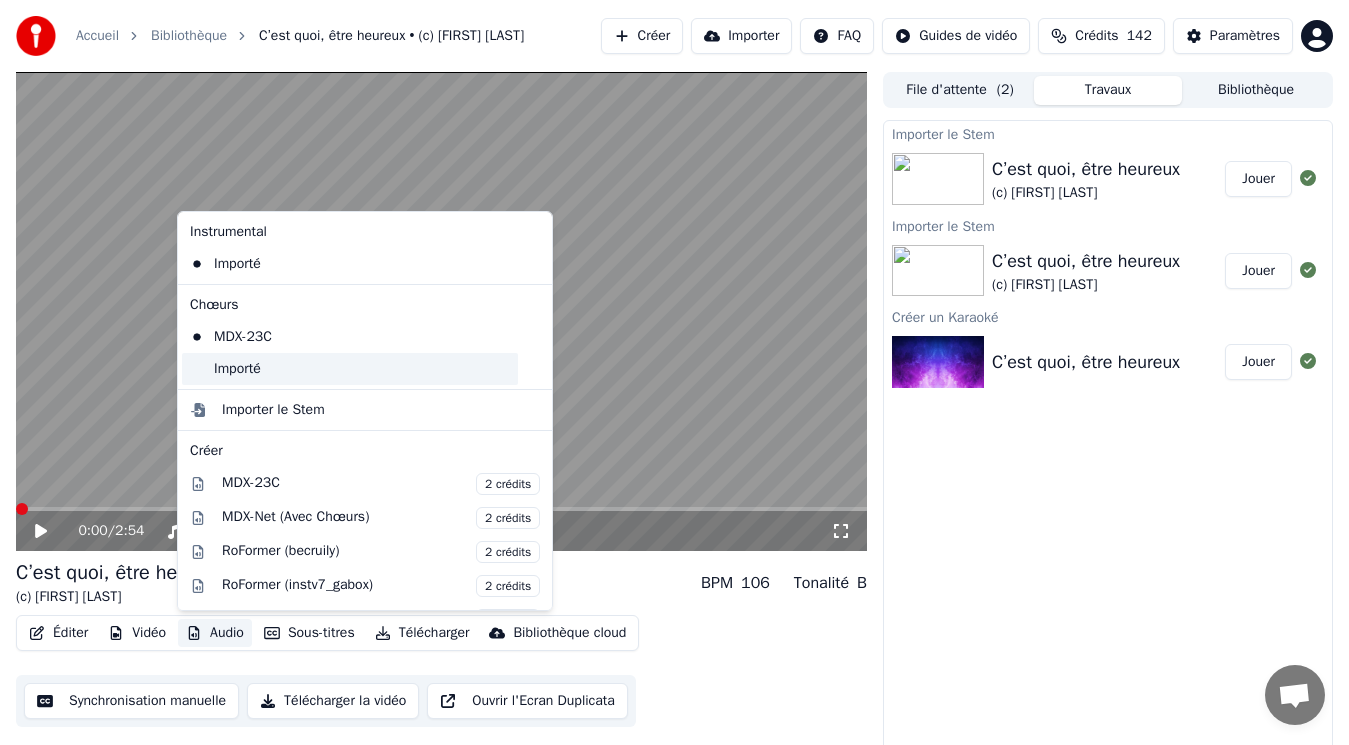 click on "Importé" at bounding box center (350, 369) 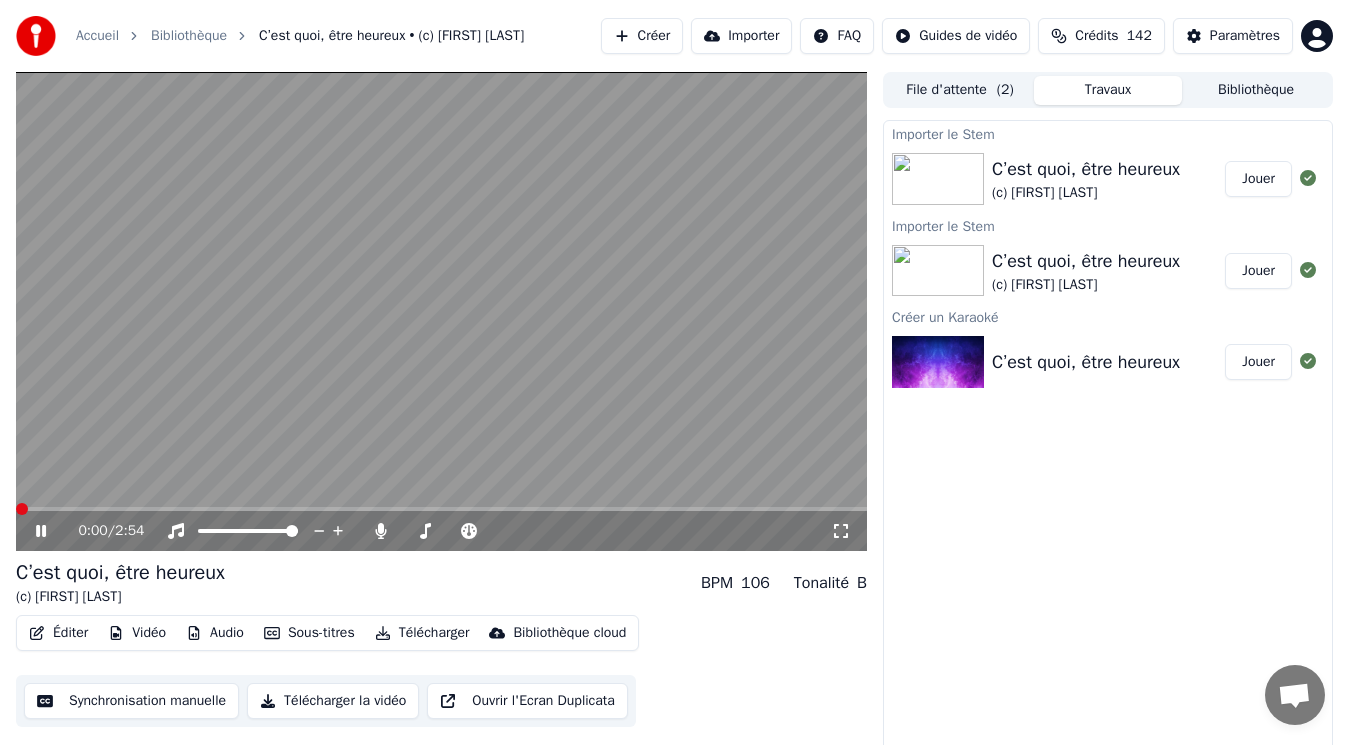 click 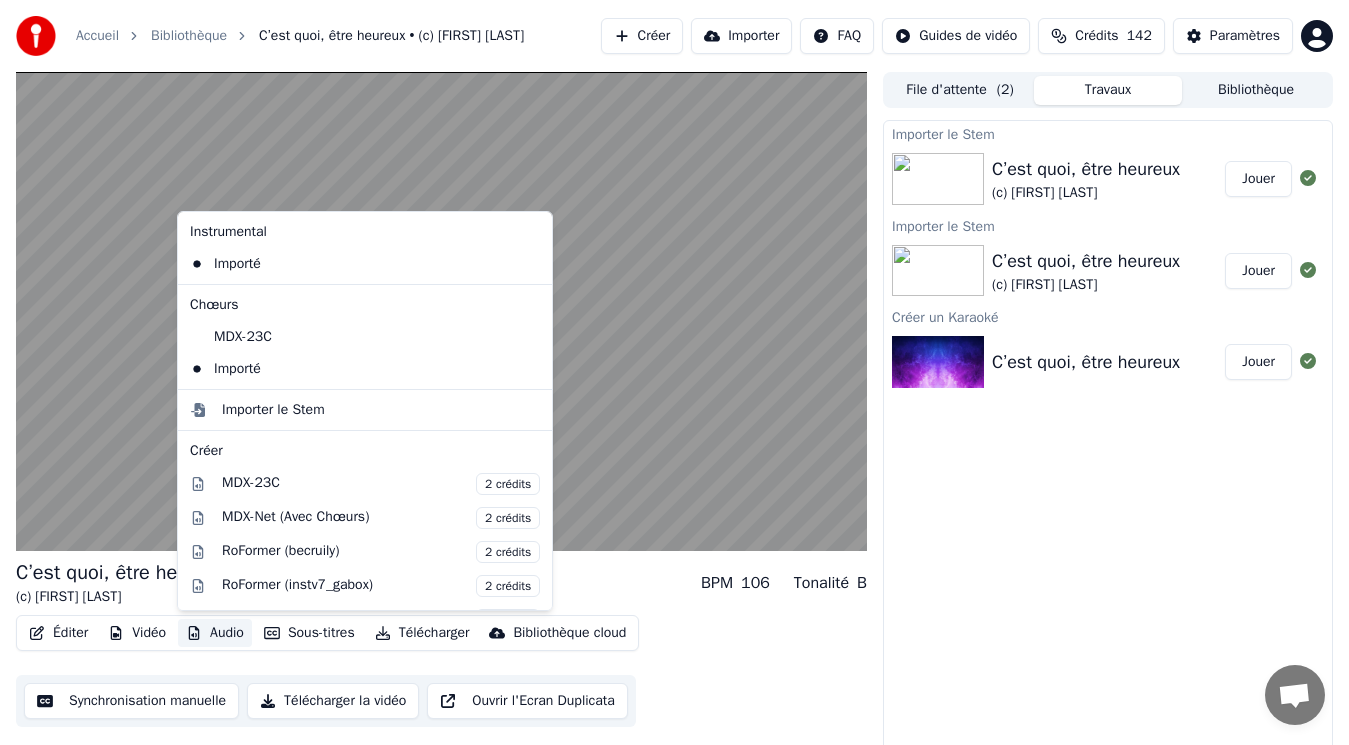 click on "Audio" at bounding box center [215, 633] 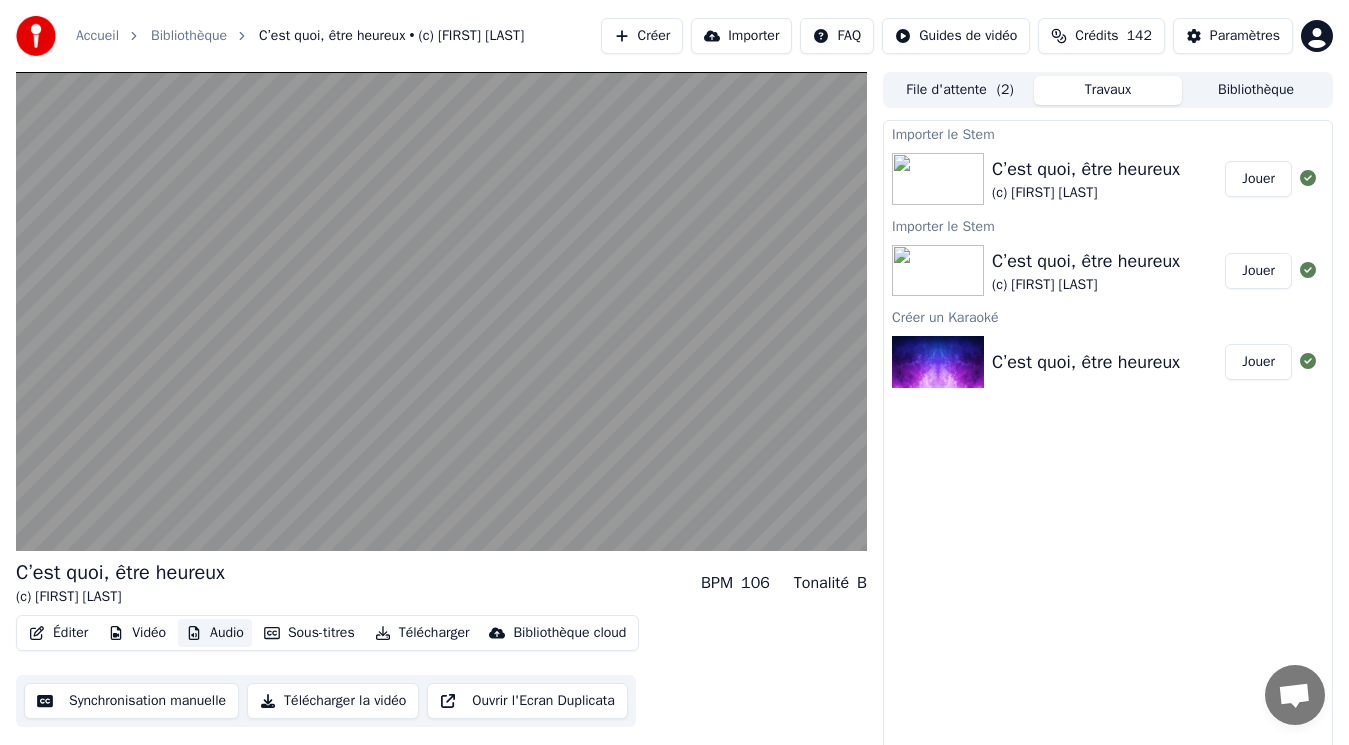 type 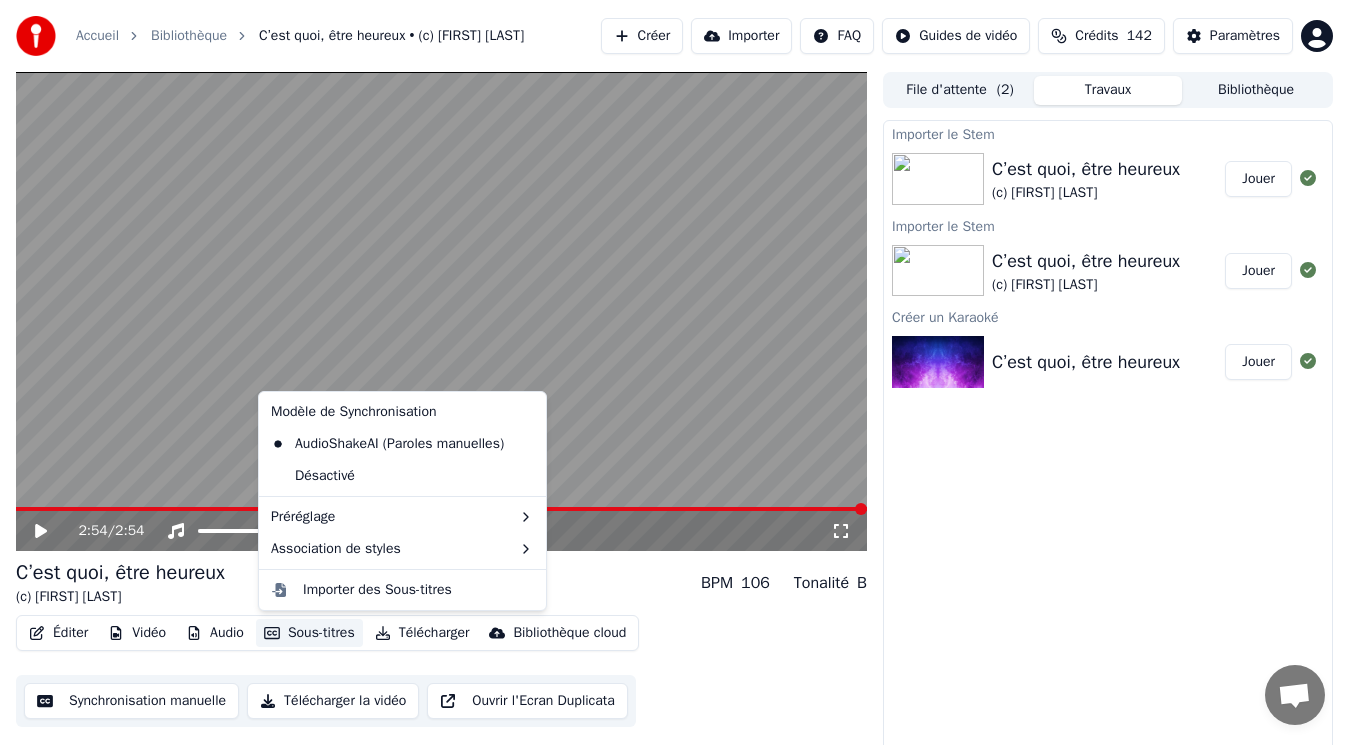 click 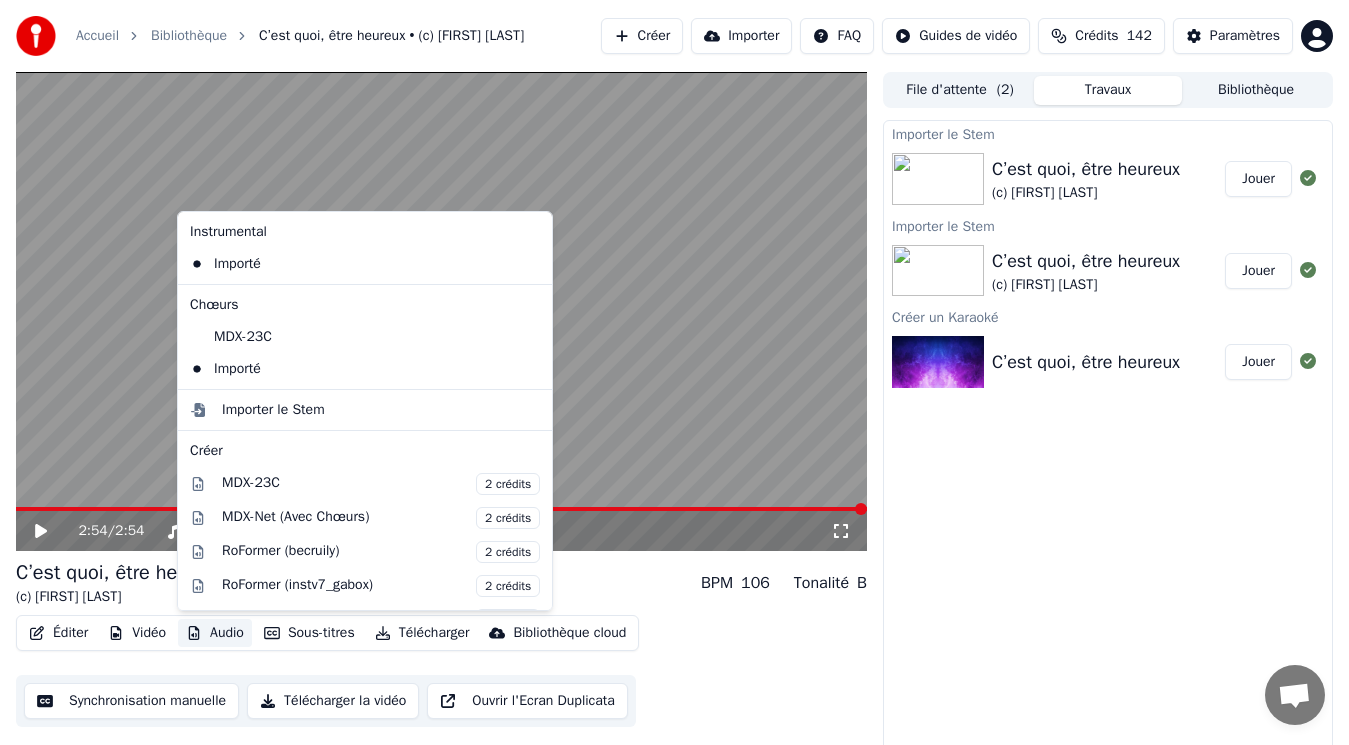 click 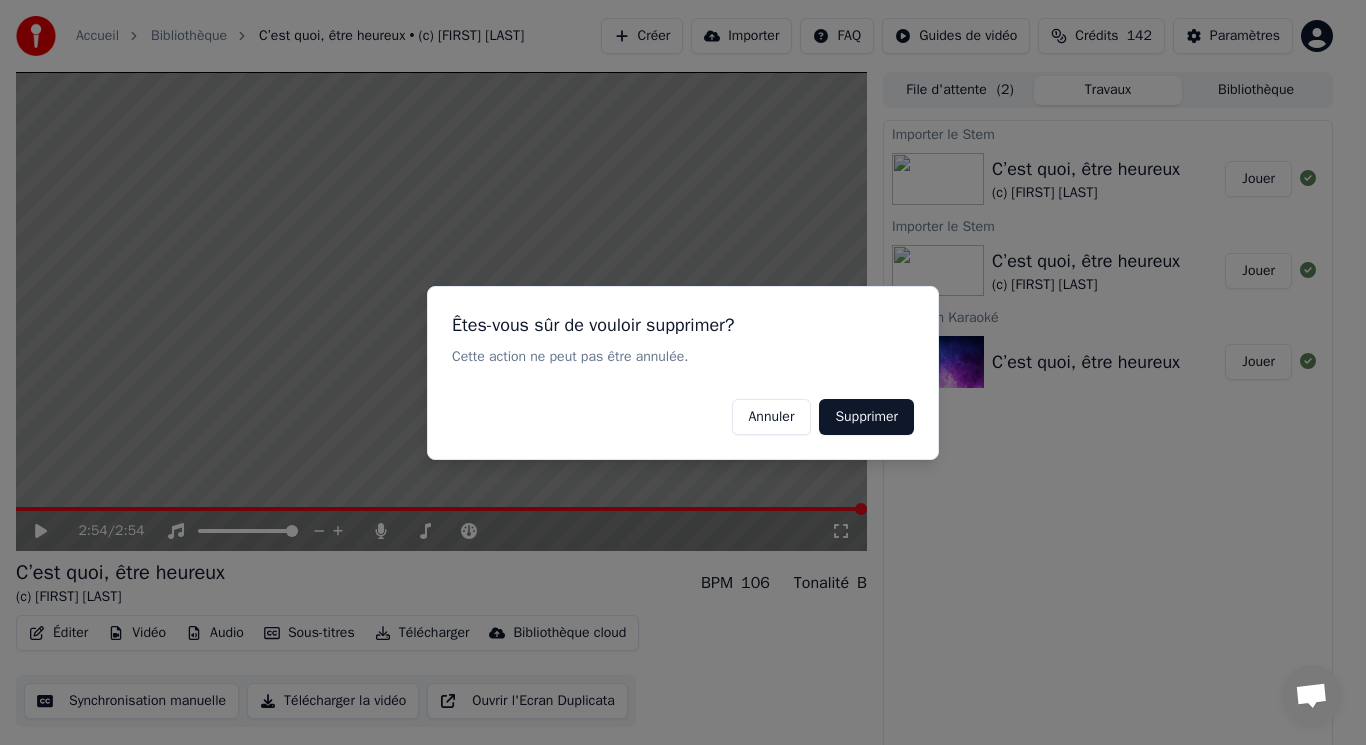 click on "Supprimer" at bounding box center [866, 416] 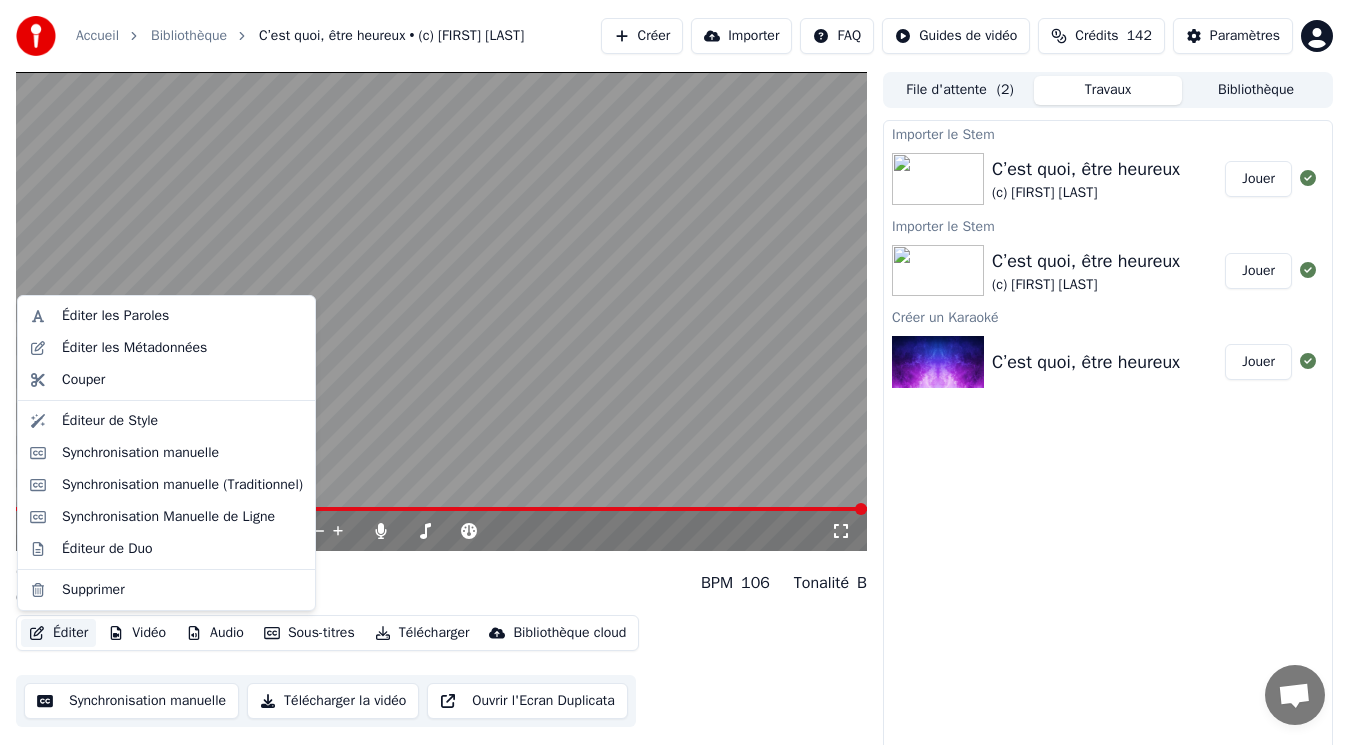 click on "Éditer" at bounding box center (58, 633) 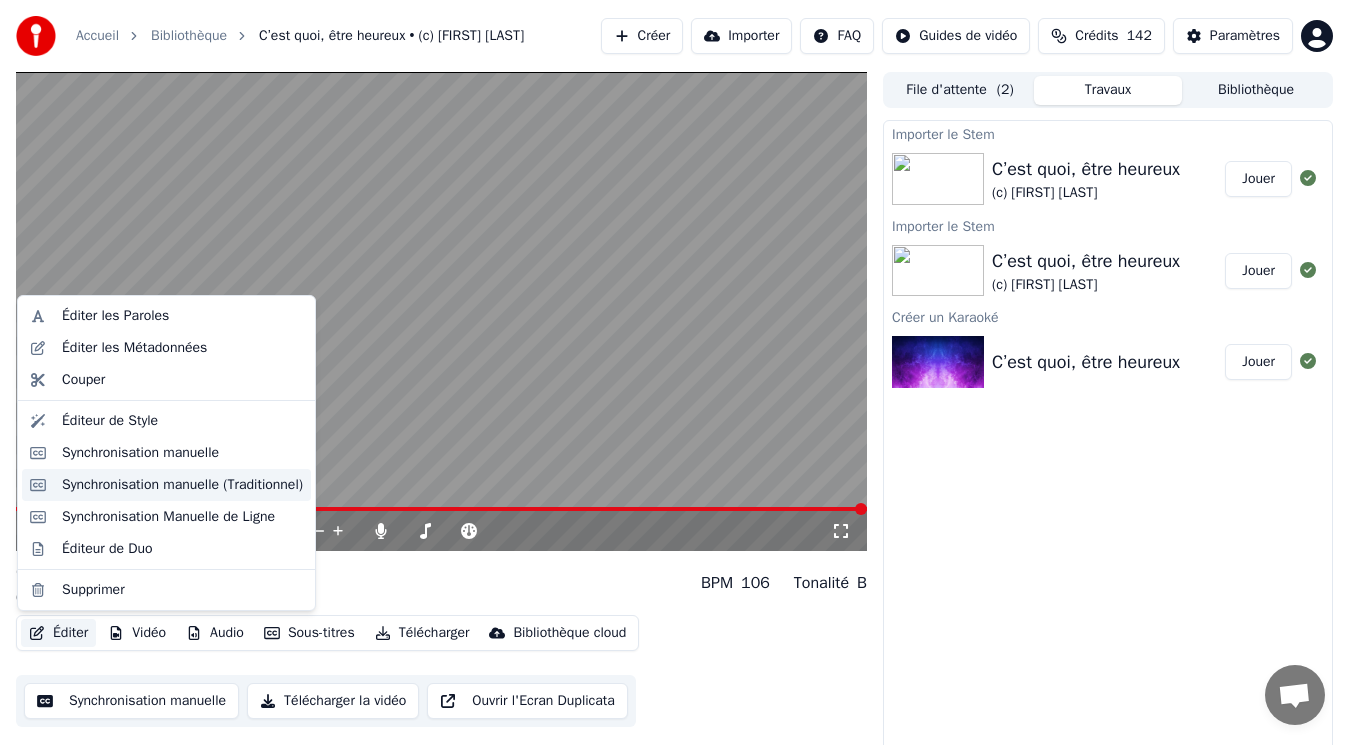 click on "Synchronisation manuelle (Traditionnel)" at bounding box center (182, 485) 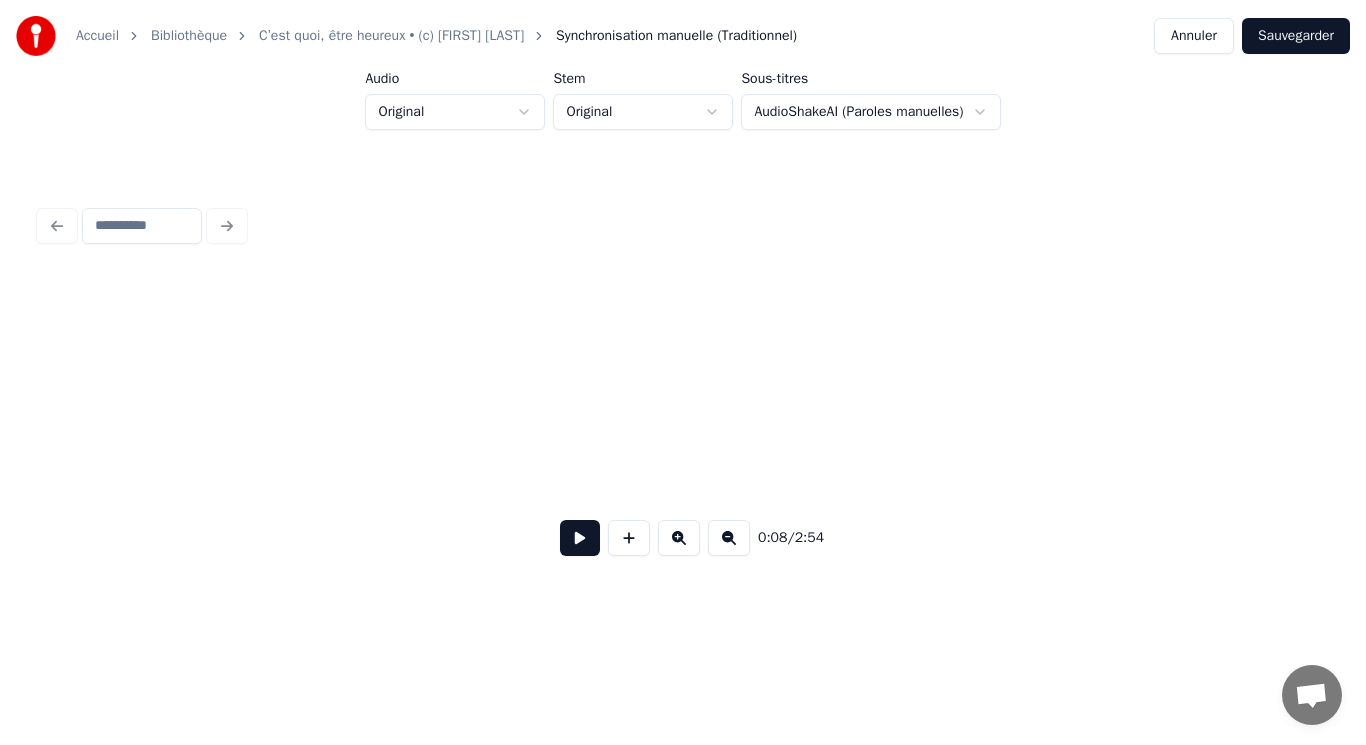 scroll, scrollTop: 0, scrollLeft: 1796, axis: horizontal 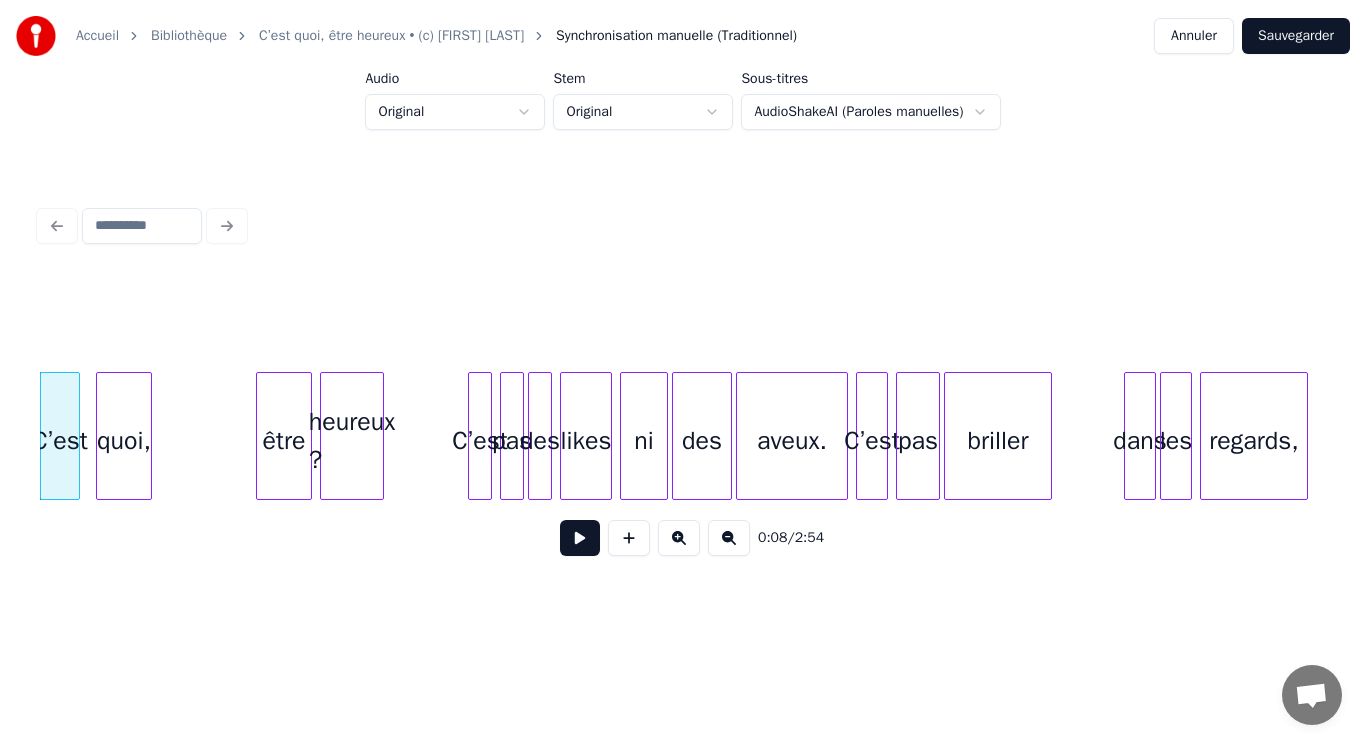 click at bounding box center (580, 538) 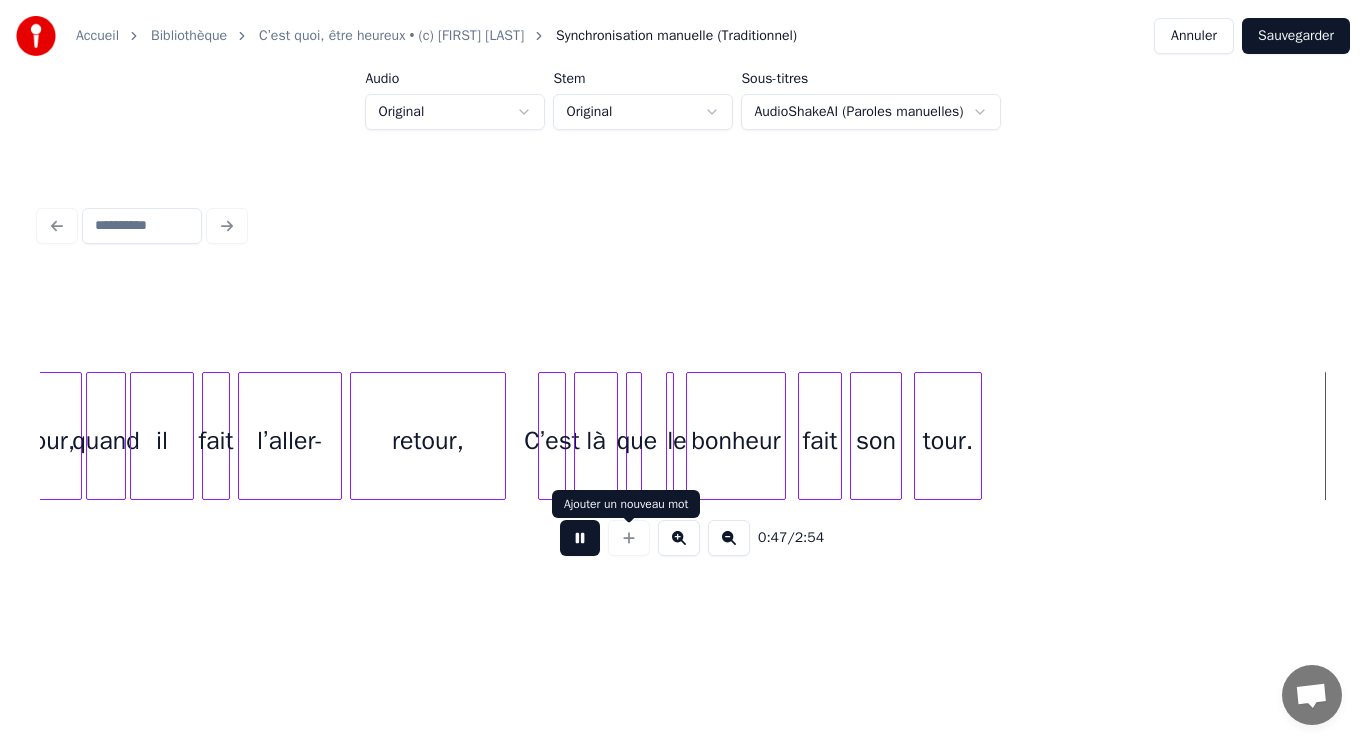 scroll, scrollTop: 0, scrollLeft: 9522, axis: horizontal 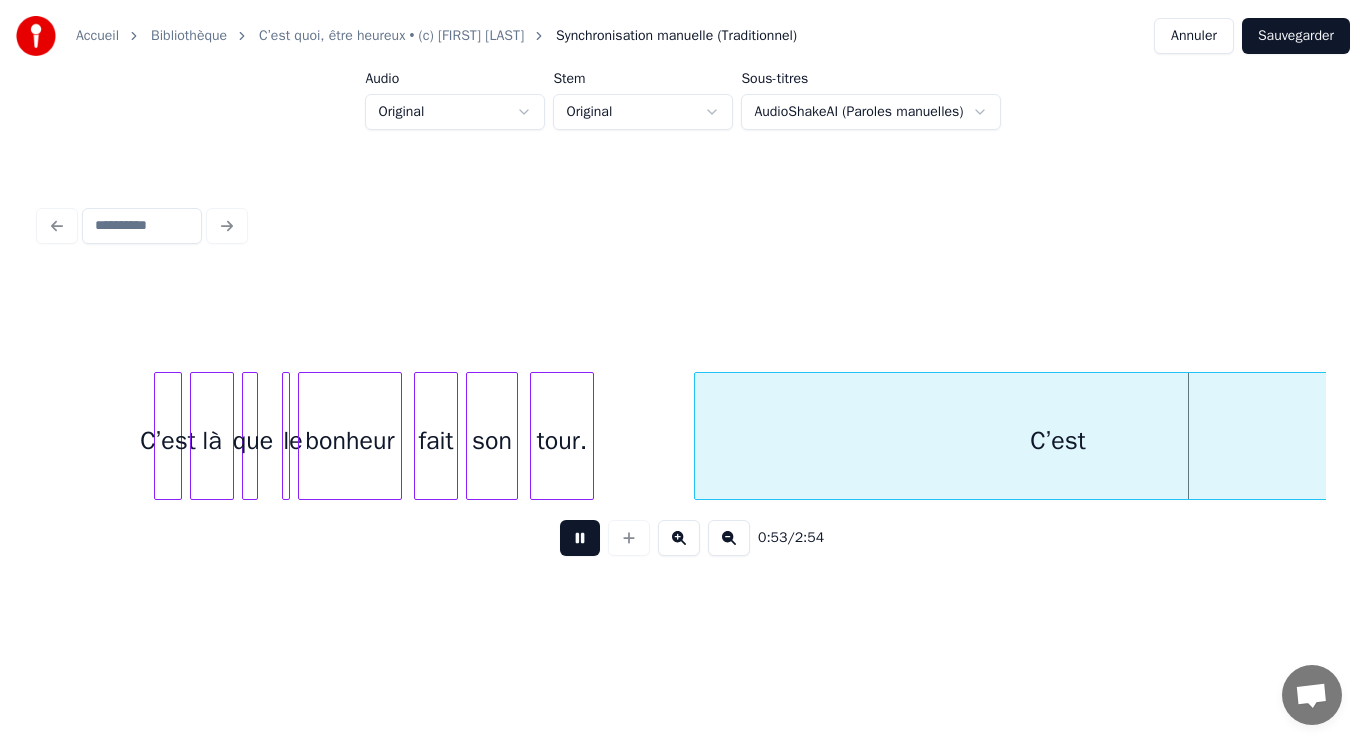 click at bounding box center [580, 538] 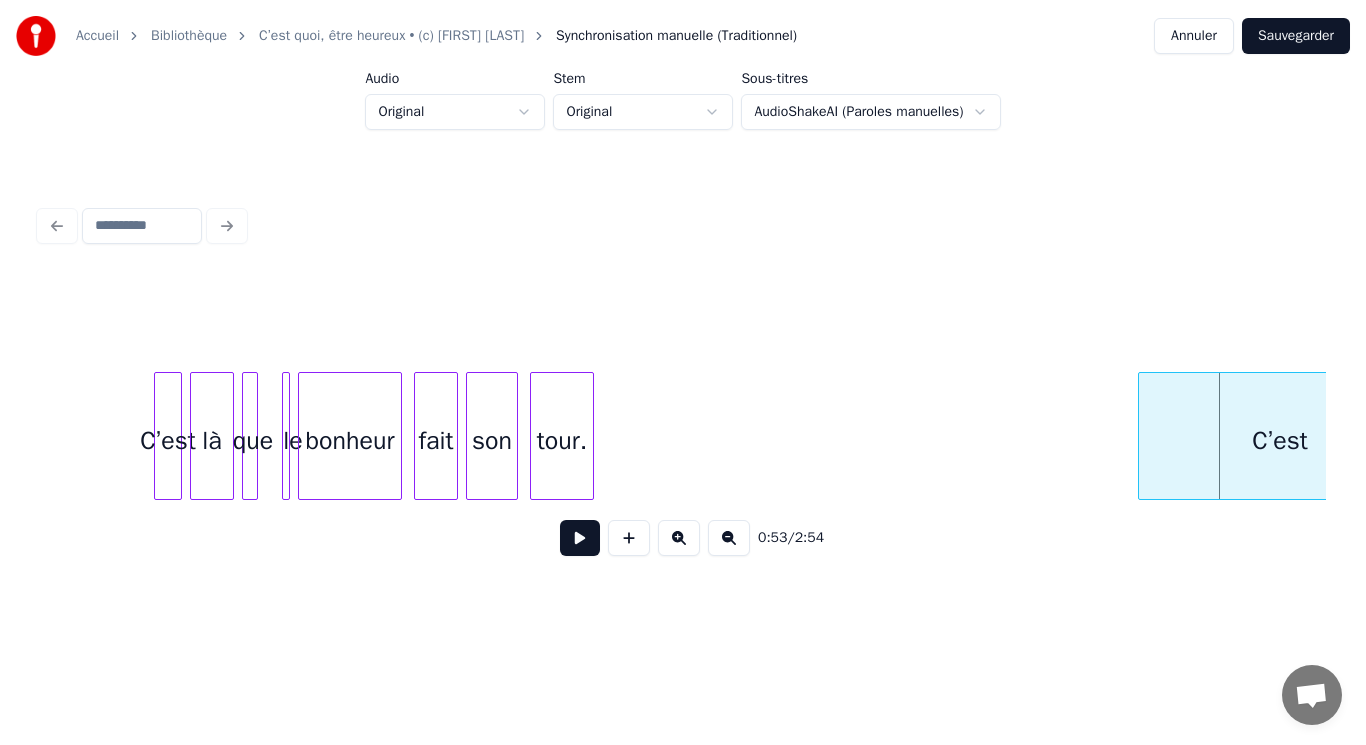 click on "C’est là que le bonheur fait son tour. C’est" at bounding box center (683, 436) 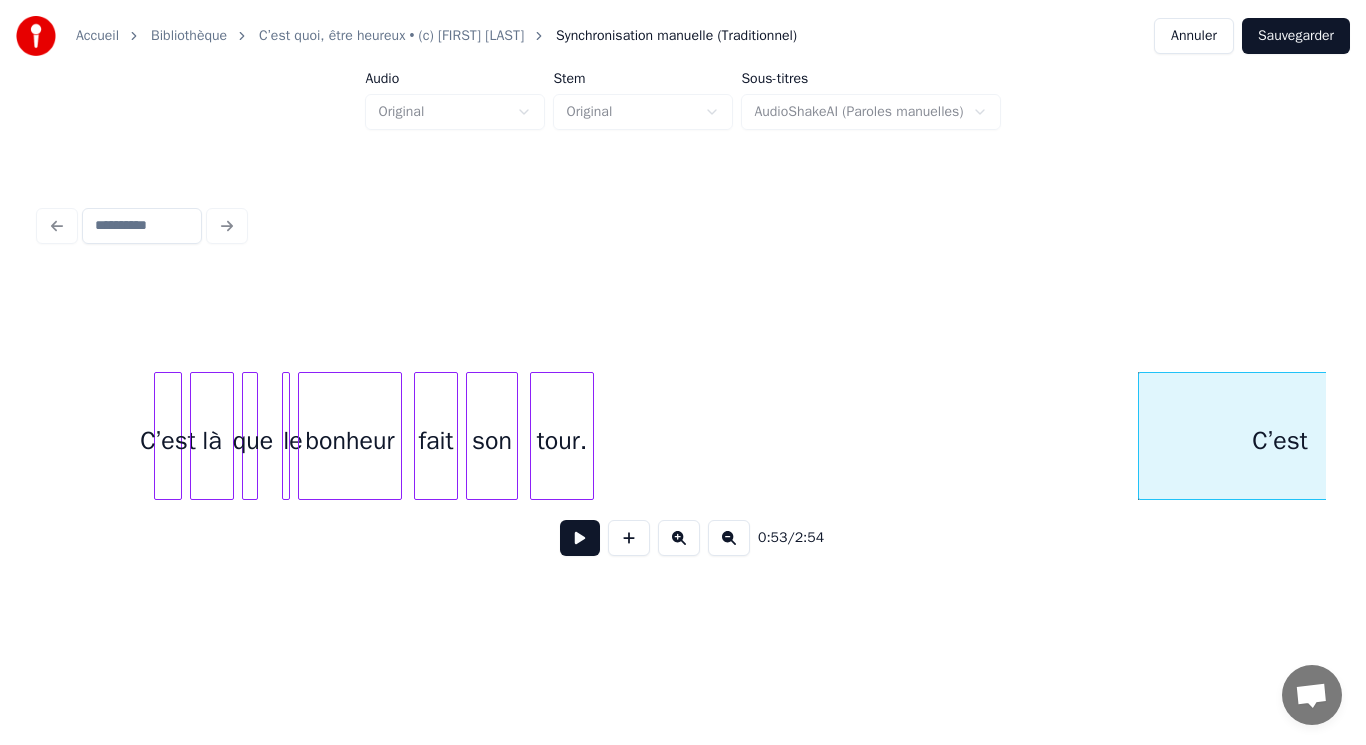 click at bounding box center (580, 538) 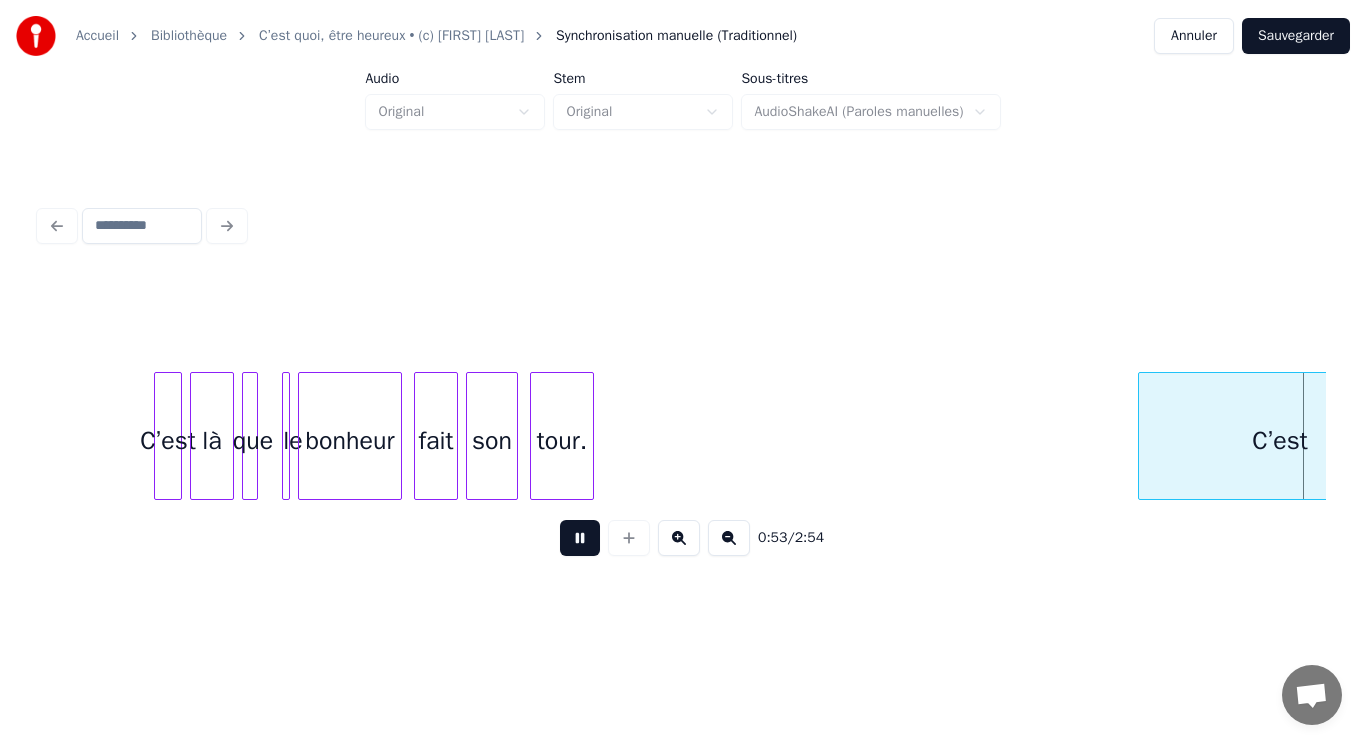 scroll, scrollTop: 0, scrollLeft: 10808, axis: horizontal 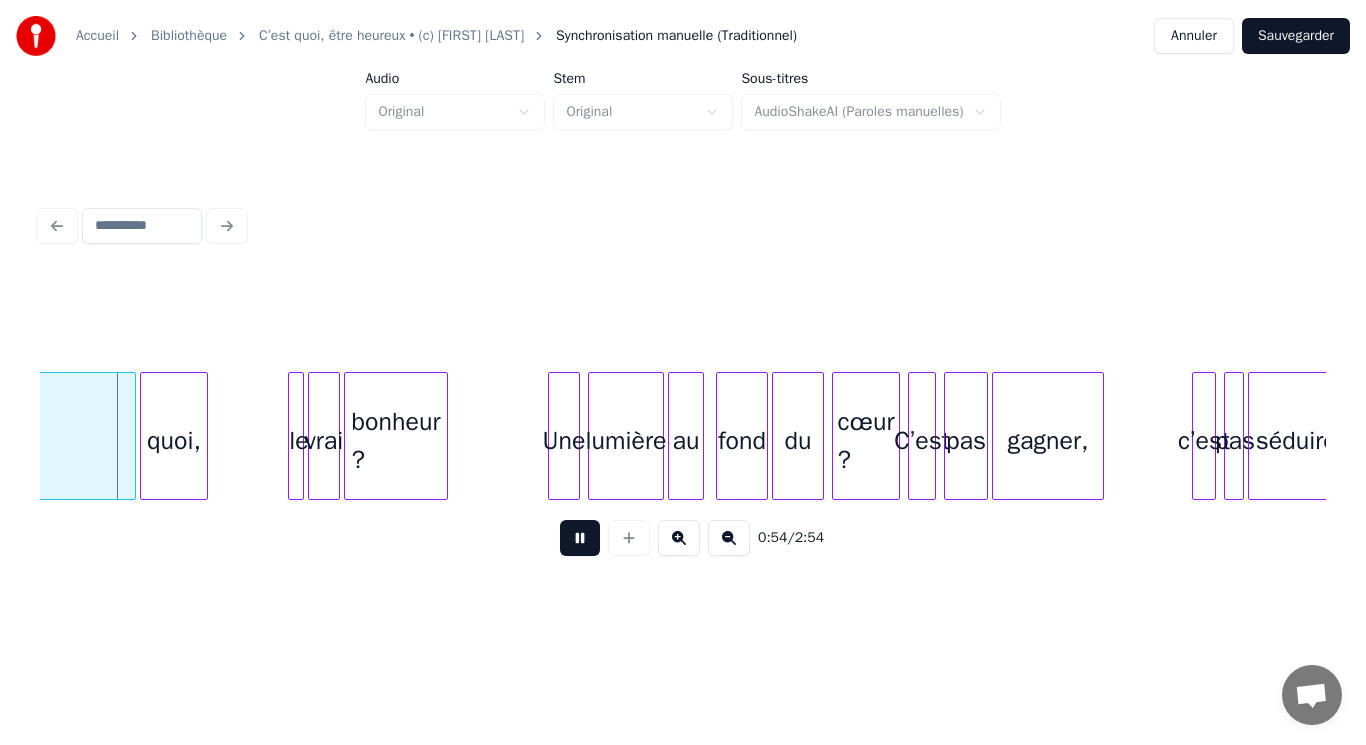 click at bounding box center [580, 538] 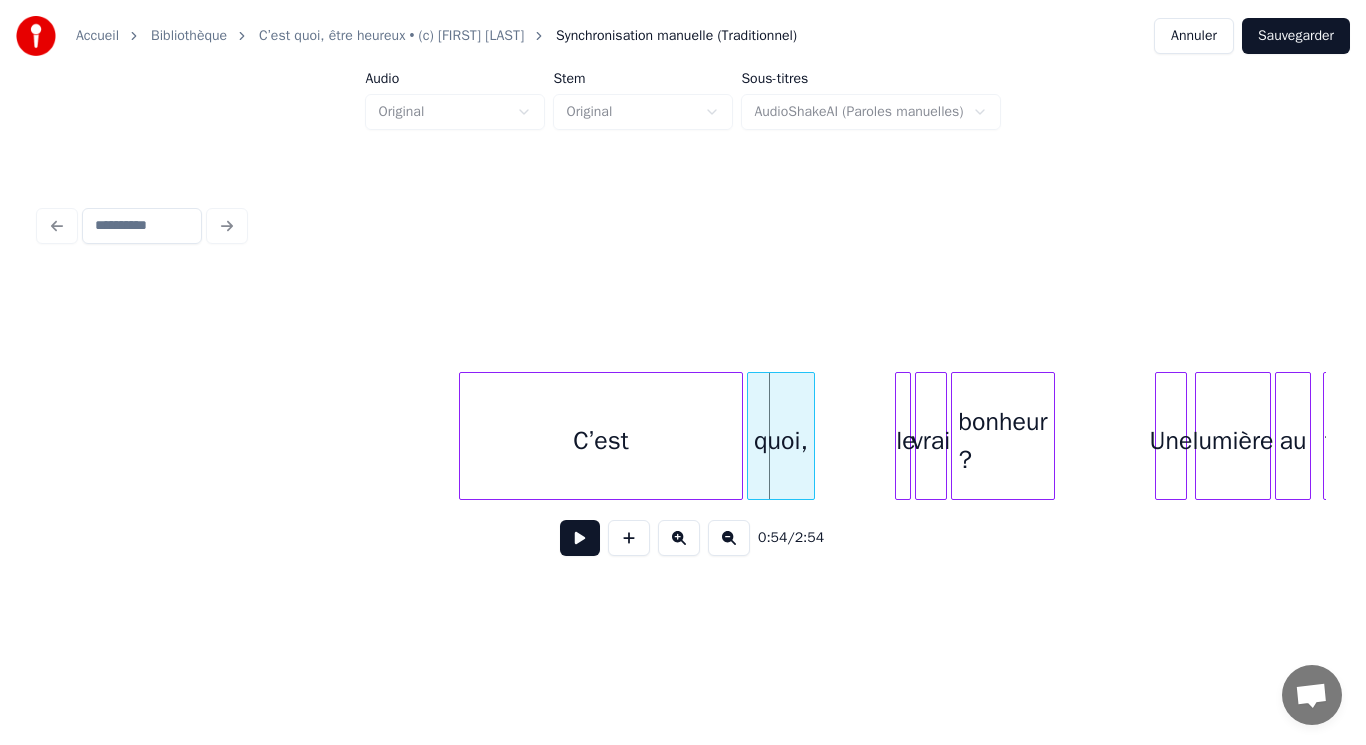 scroll, scrollTop: 0, scrollLeft: 9978, axis: horizontal 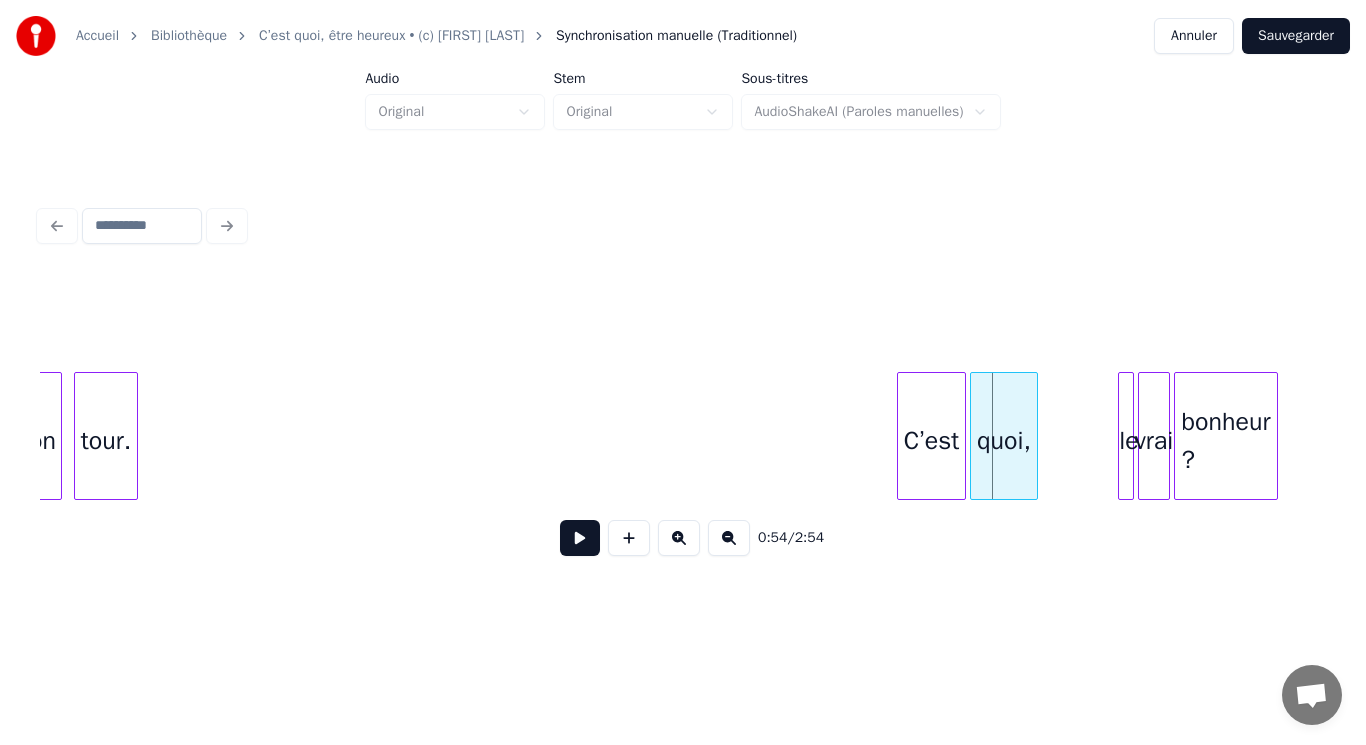 click at bounding box center [901, 436] 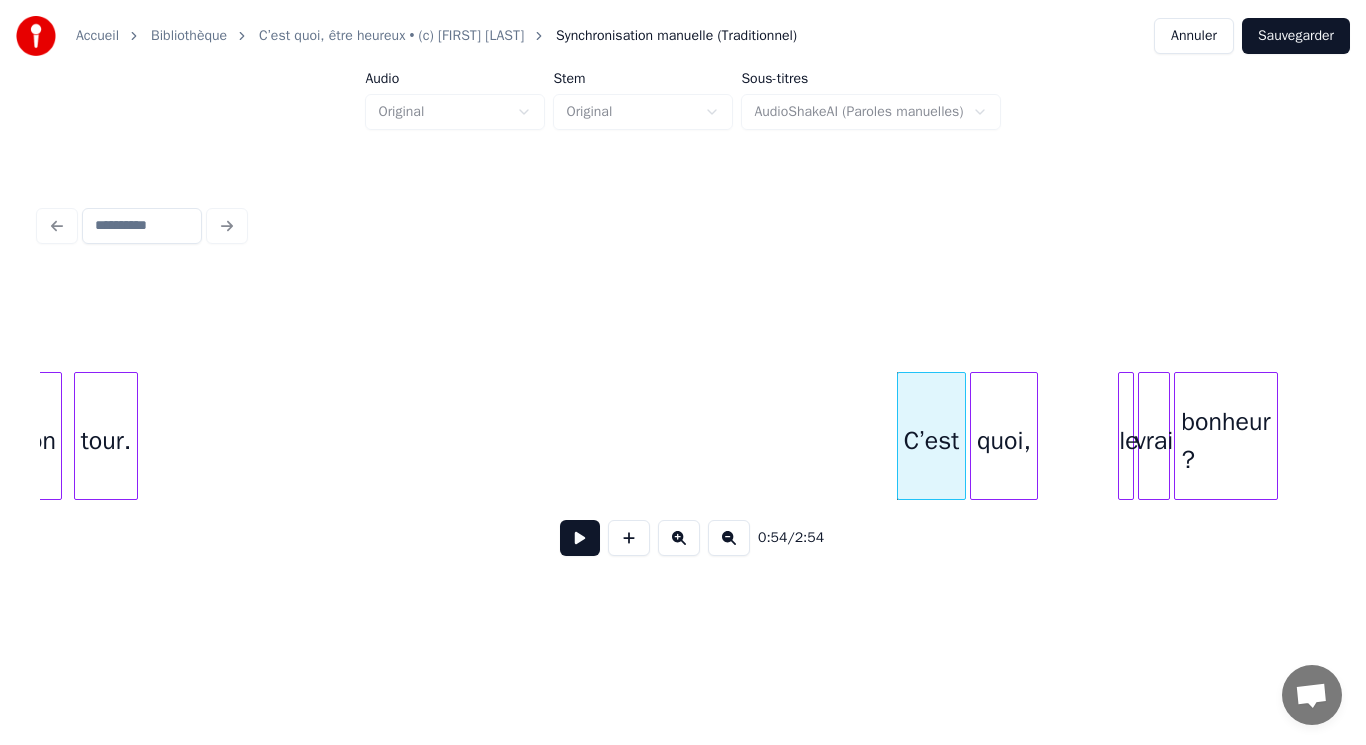 click on "C’est quoi, le vrai bonheur ? tour. son" at bounding box center [7558, 436] 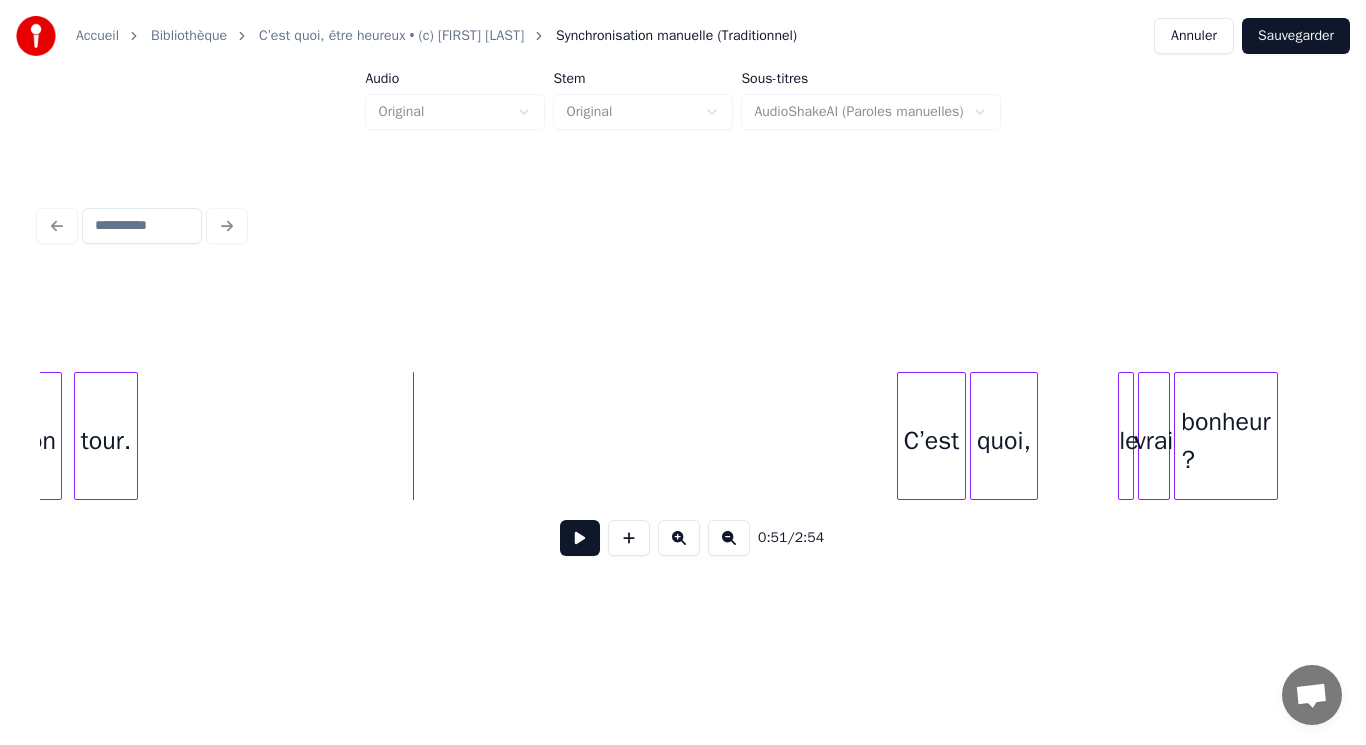 click at bounding box center [580, 538] 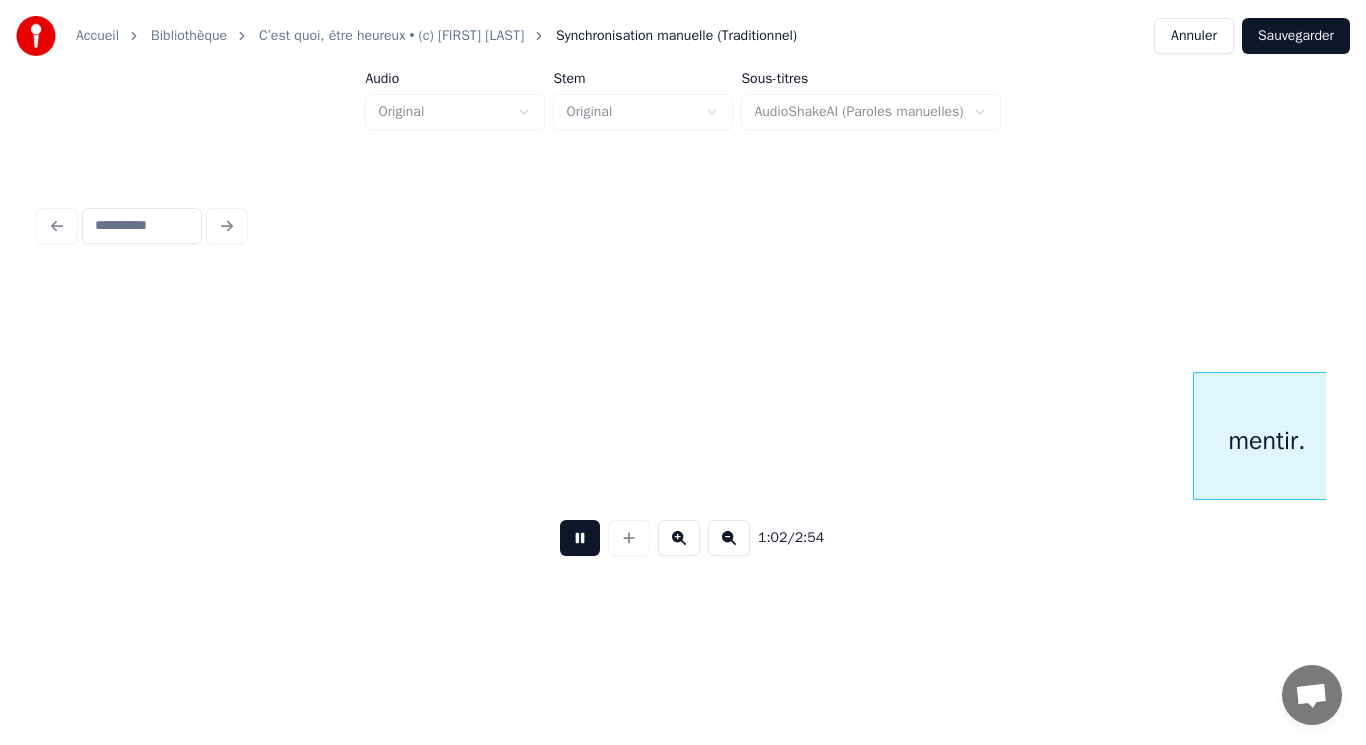 scroll, scrollTop: 0, scrollLeft: 12555, axis: horizontal 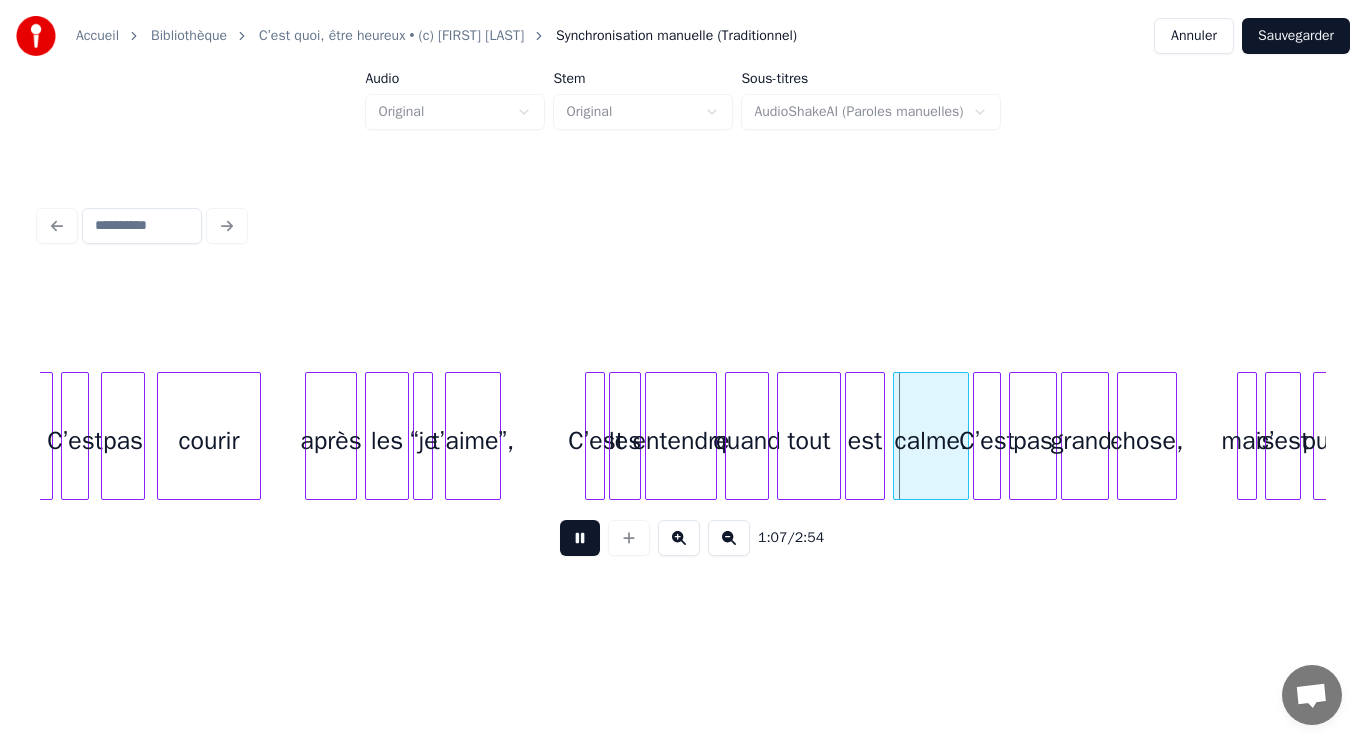 click at bounding box center (580, 538) 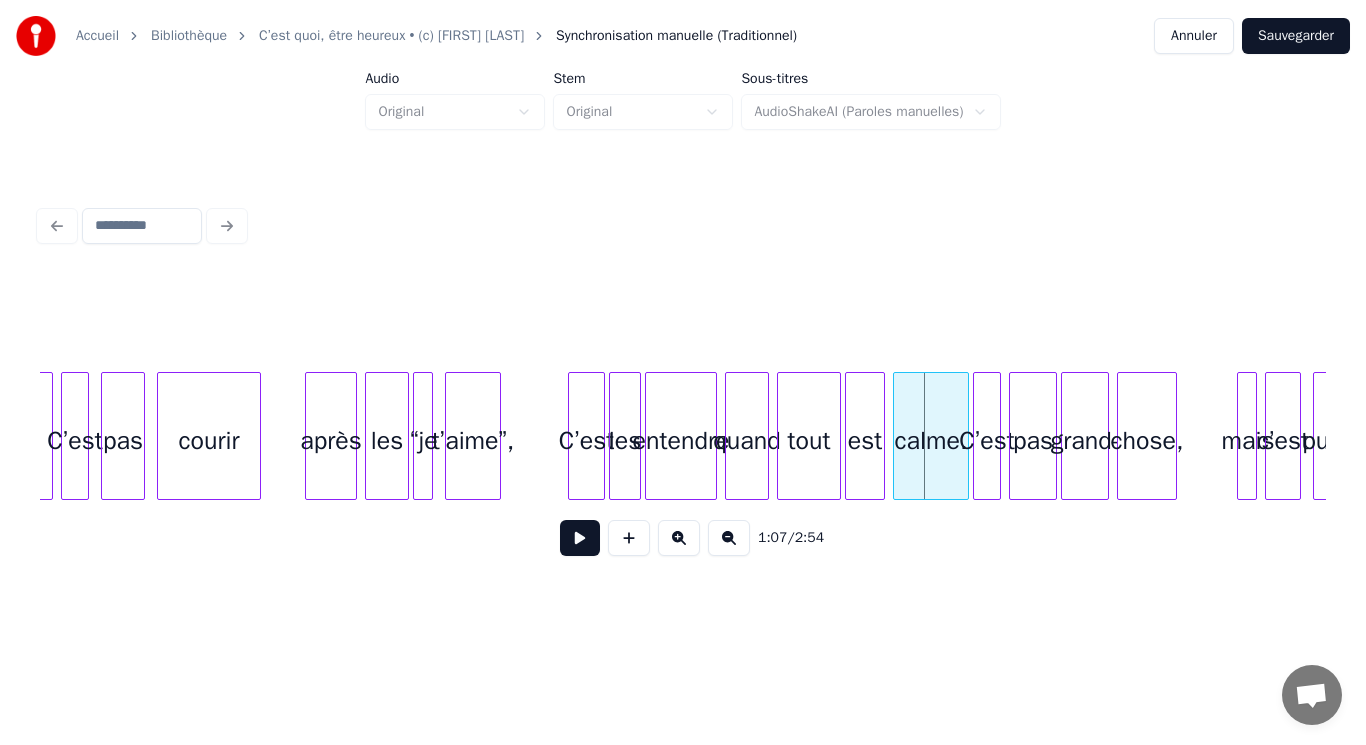 click at bounding box center [572, 436] 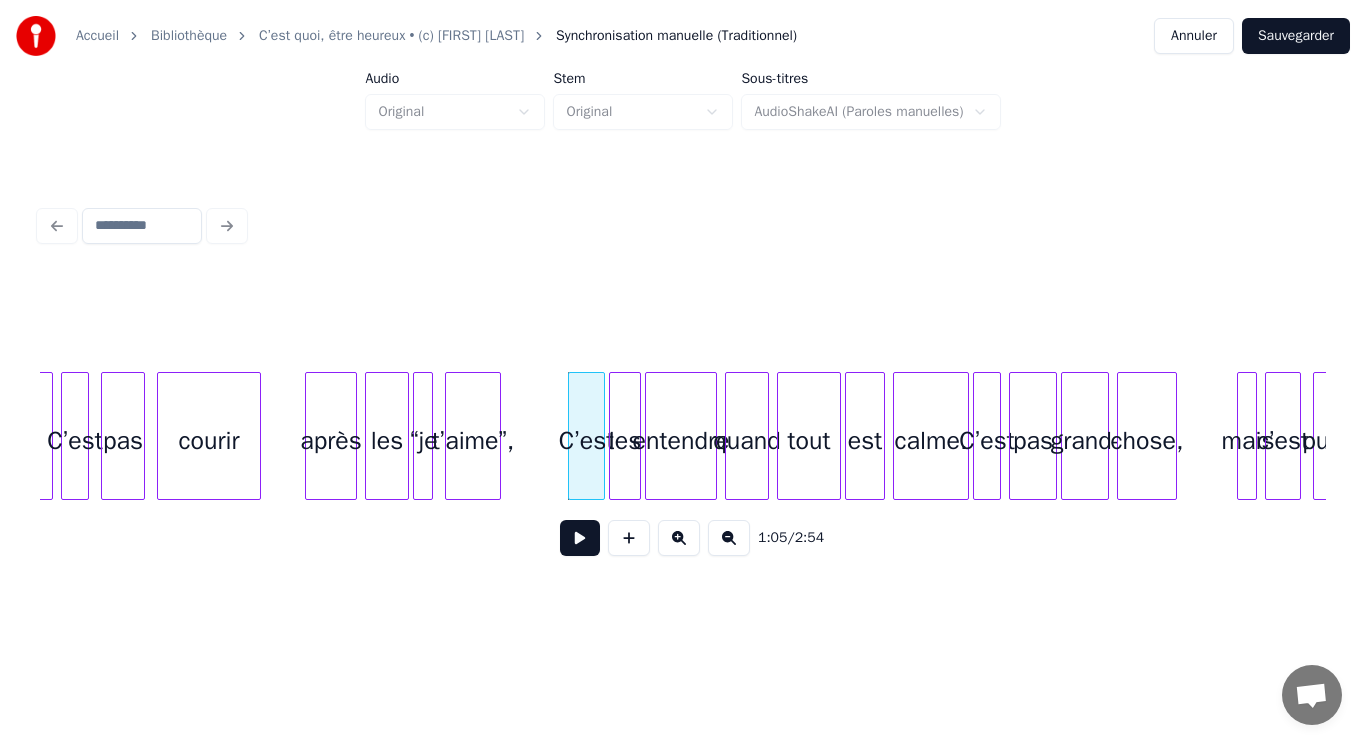click at bounding box center (580, 538) 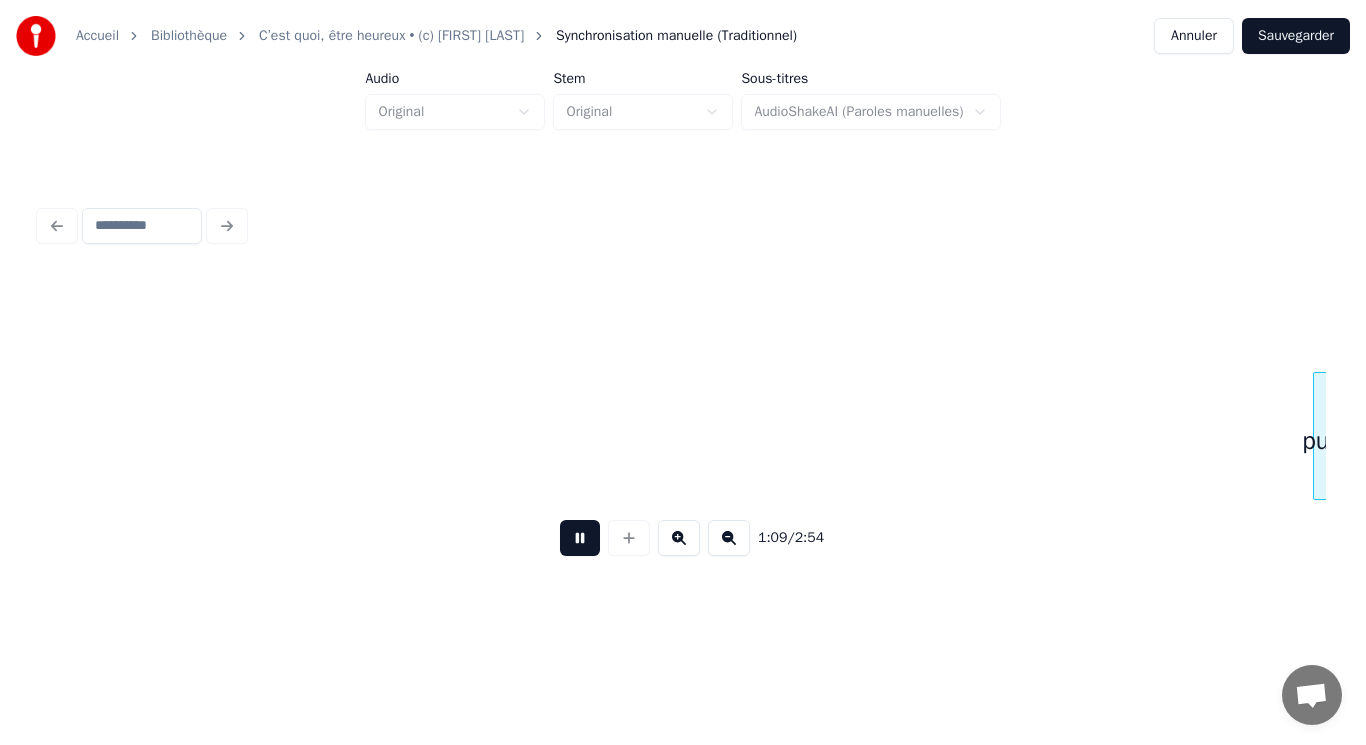 scroll, scrollTop: 0, scrollLeft: 13842, axis: horizontal 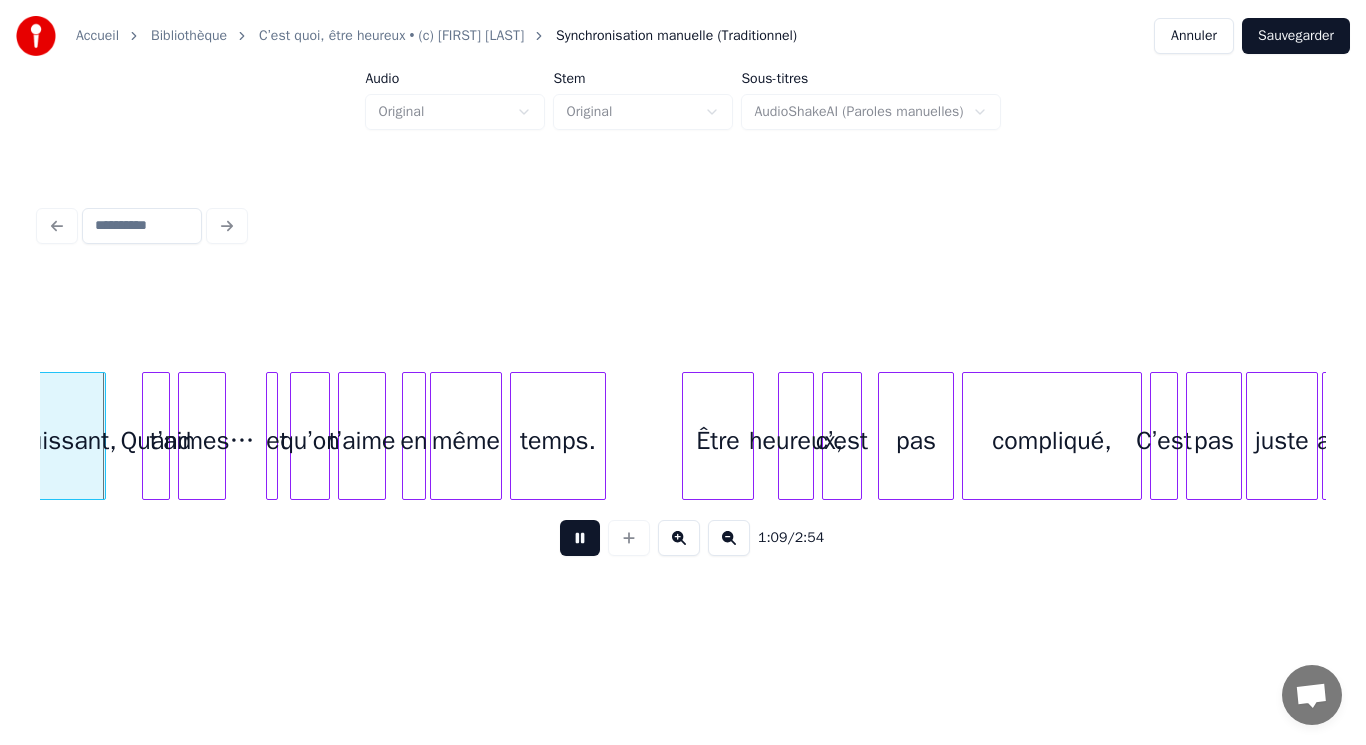 click at bounding box center [580, 538] 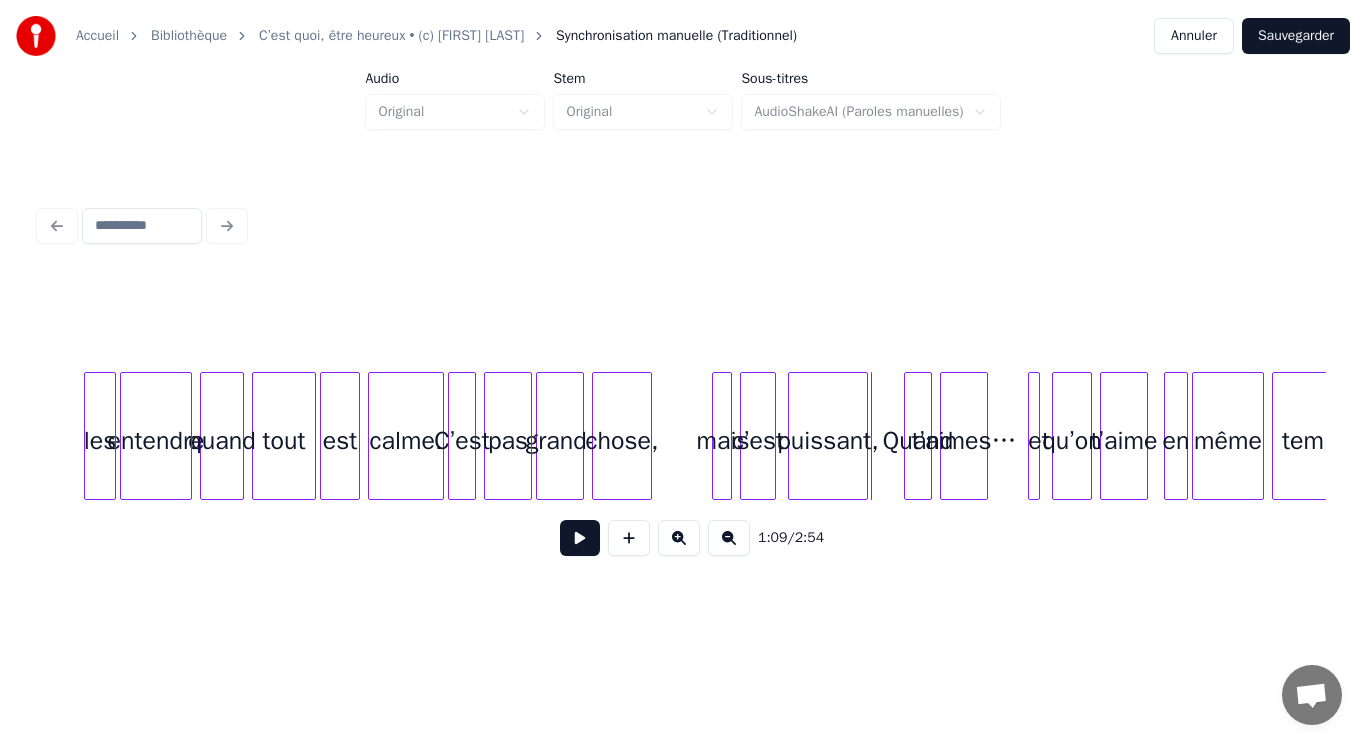 scroll, scrollTop: 0, scrollLeft: 12996, axis: horizontal 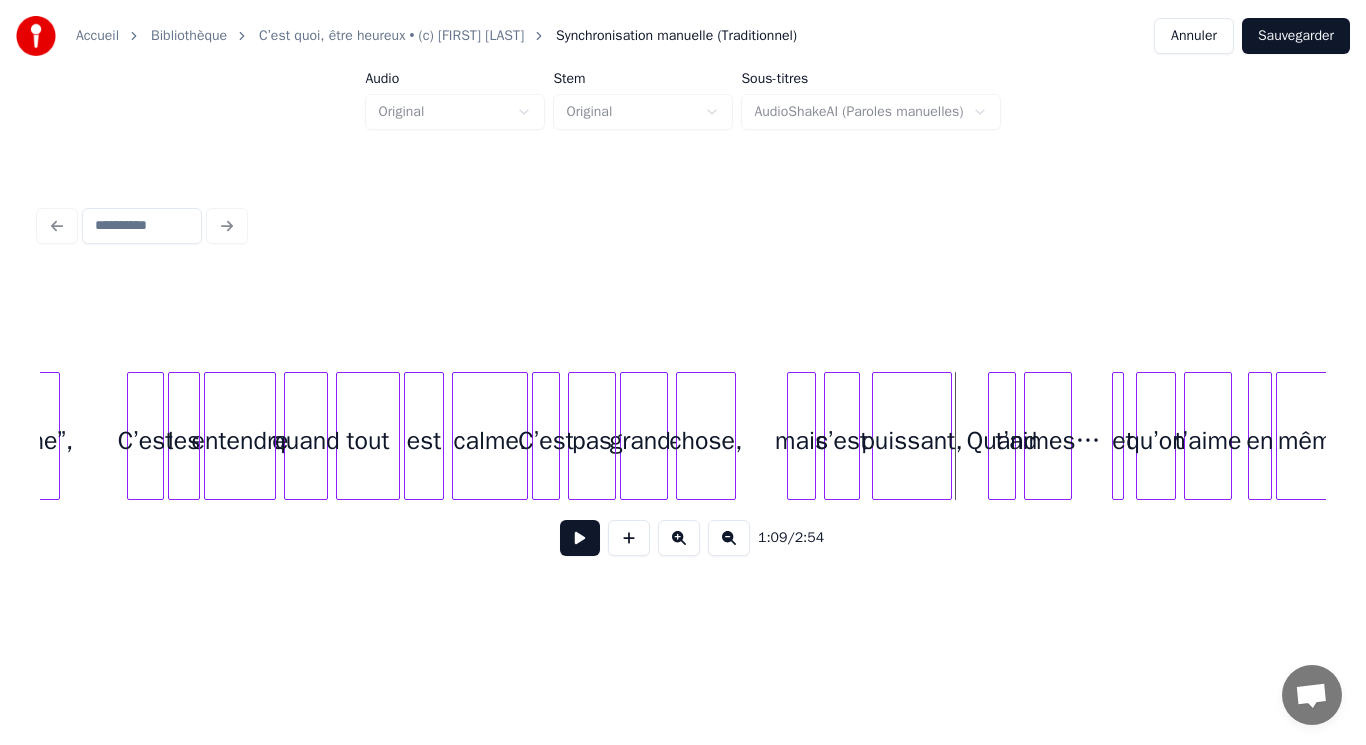 click at bounding box center (791, 436) 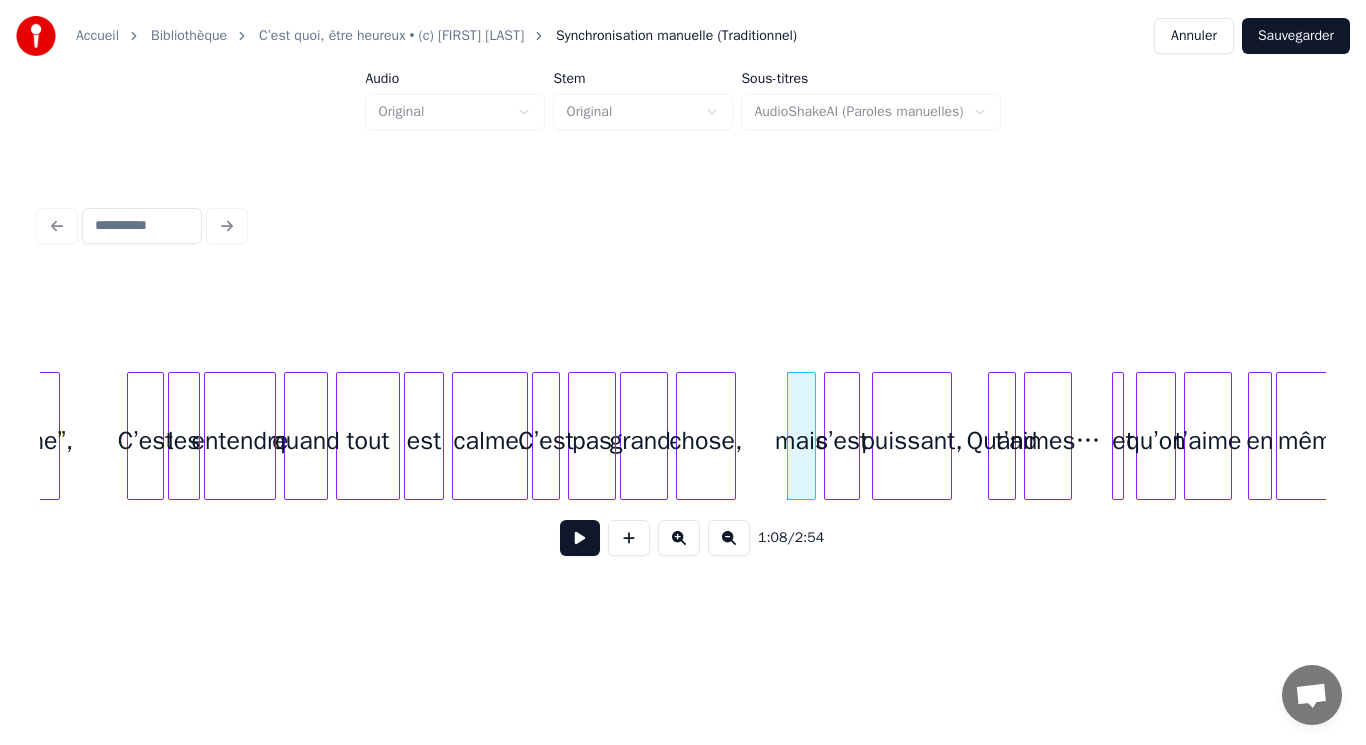 click at bounding box center [580, 538] 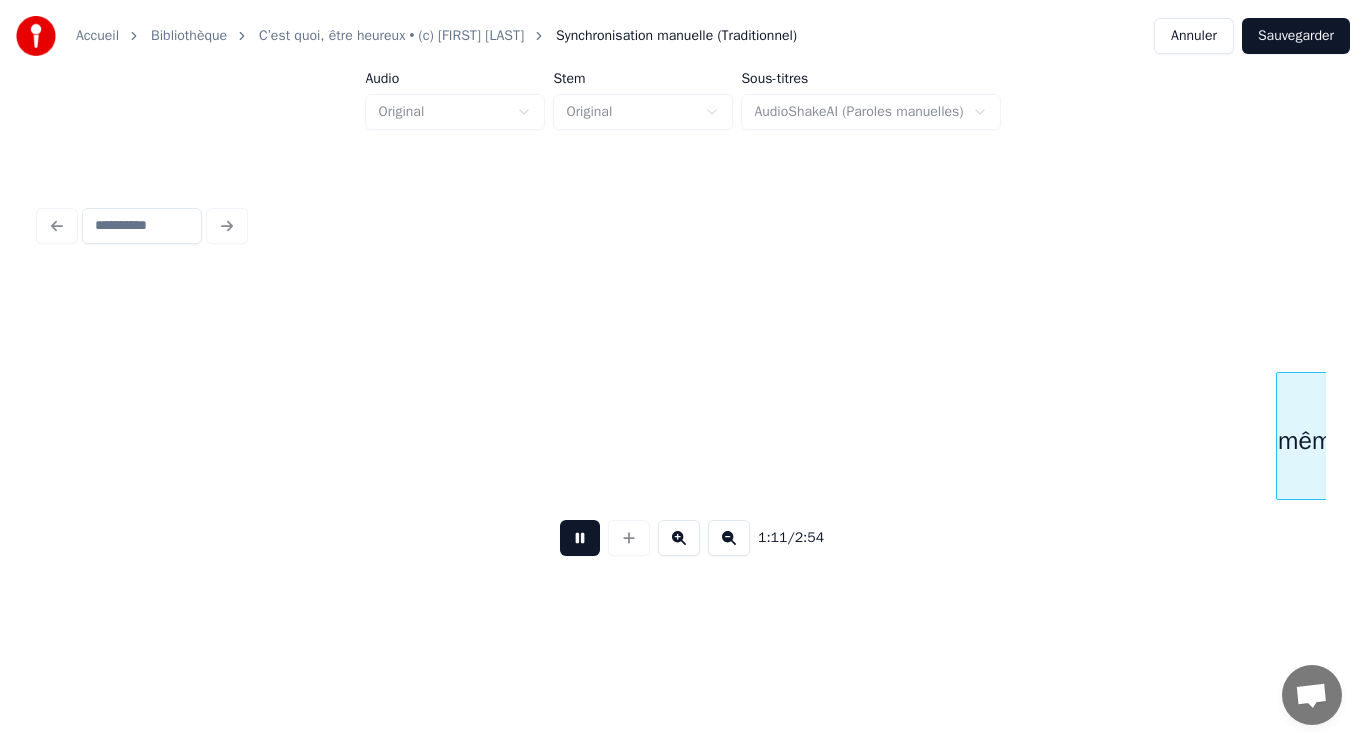 scroll, scrollTop: 0, scrollLeft: 14283, axis: horizontal 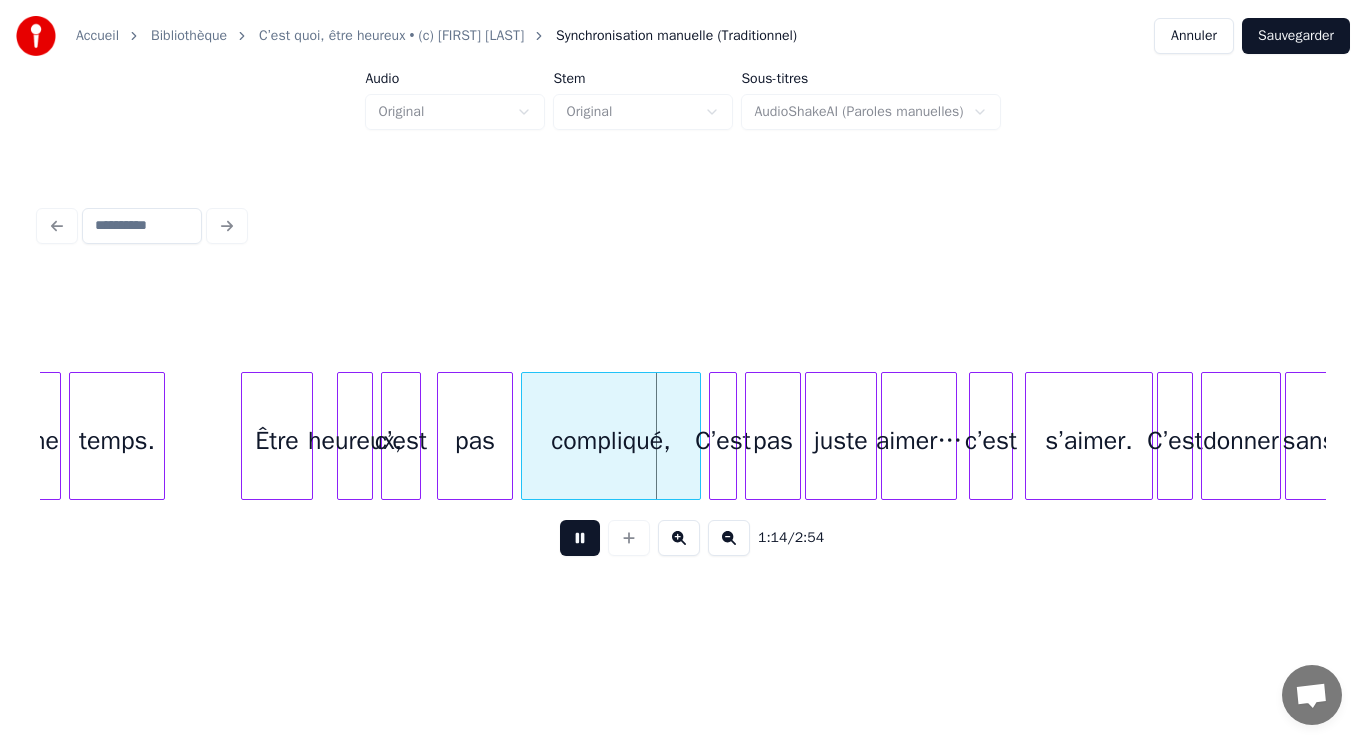 click at bounding box center (580, 538) 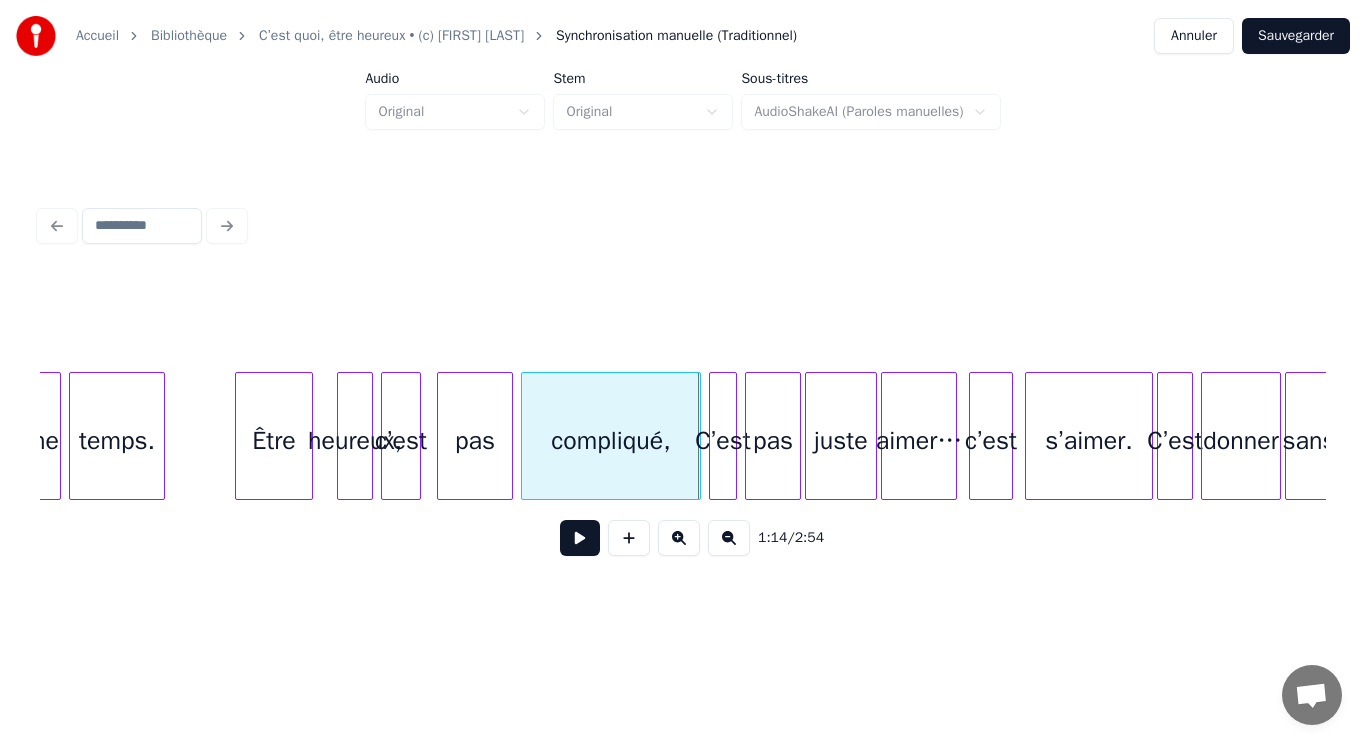 click at bounding box center (239, 436) 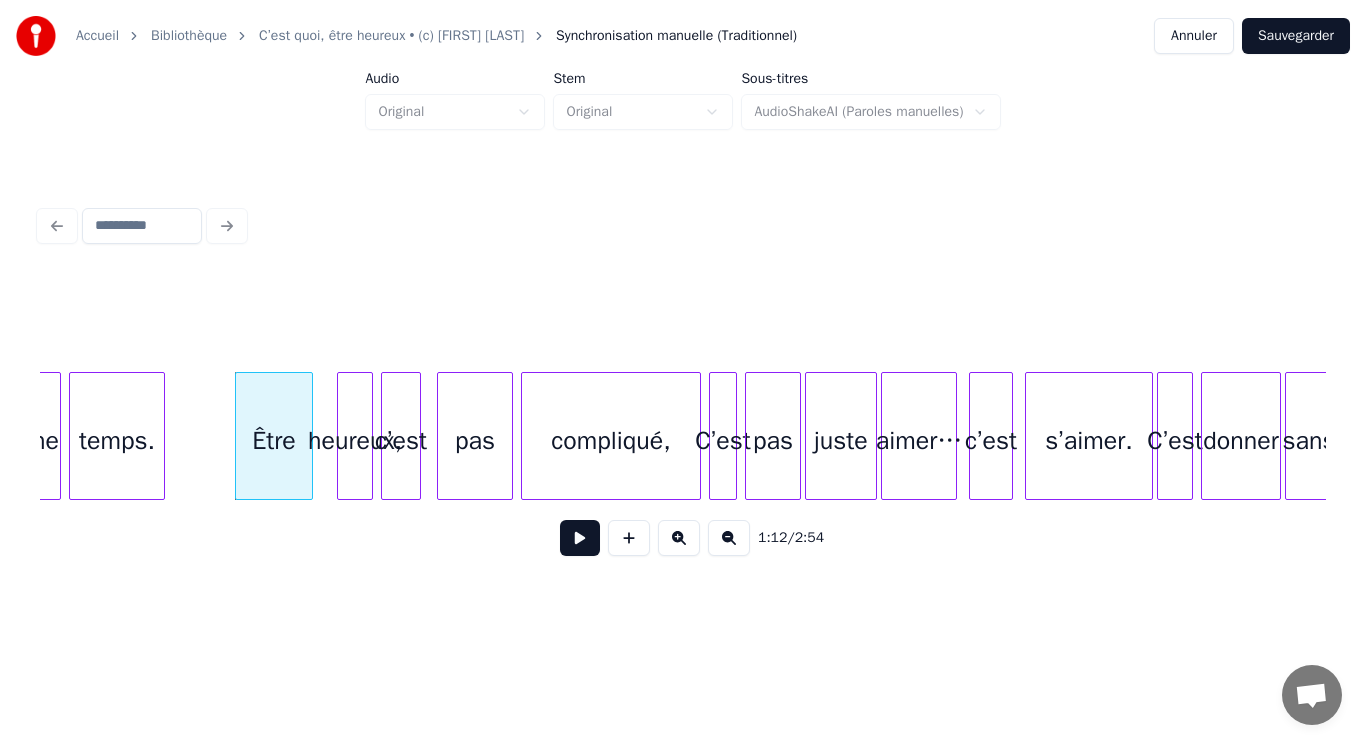 click at bounding box center (580, 538) 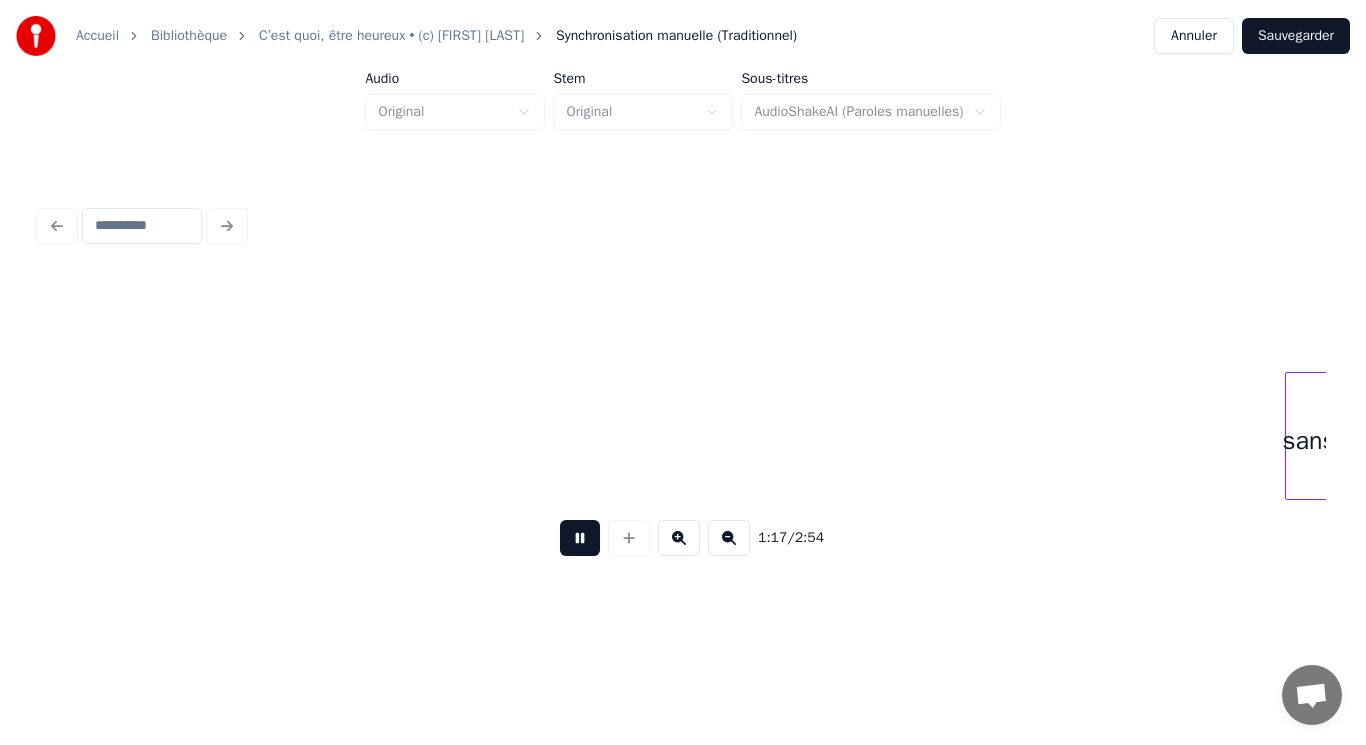 scroll, scrollTop: 0, scrollLeft: 15569, axis: horizontal 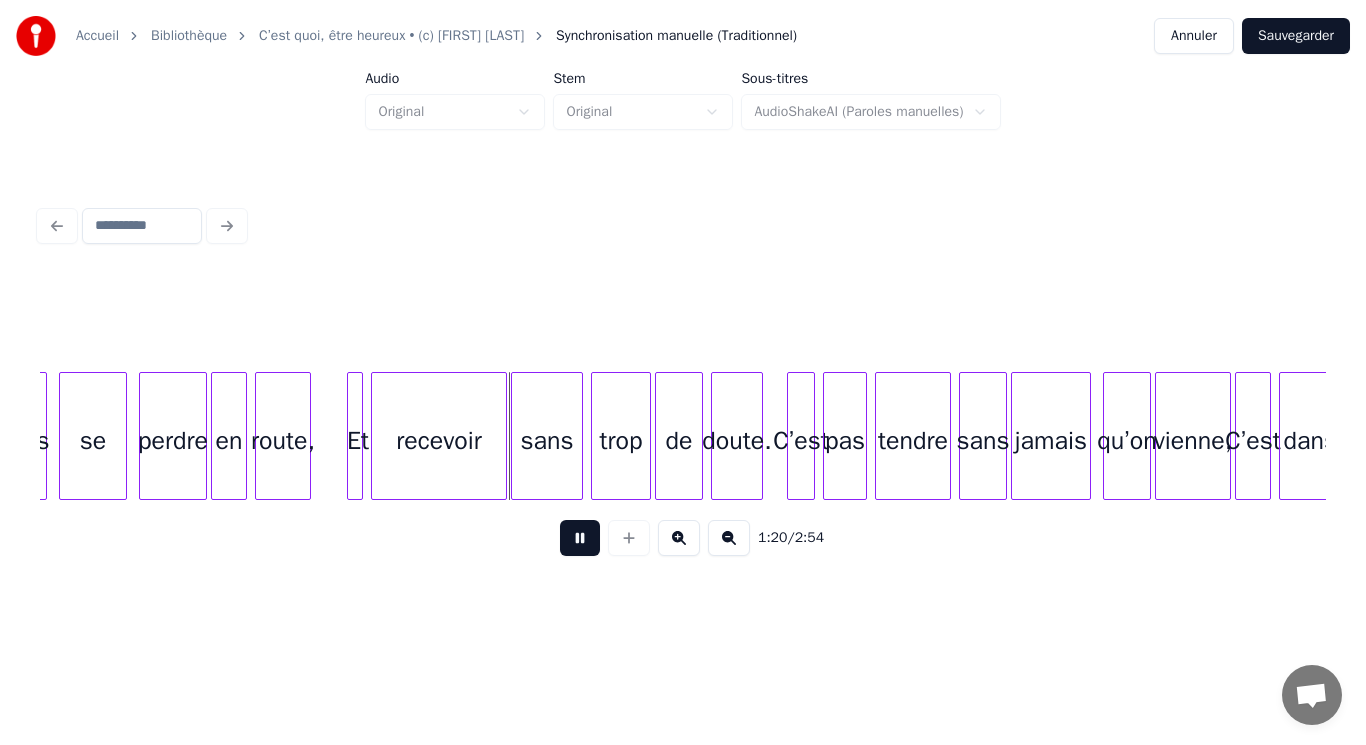 click at bounding box center (580, 538) 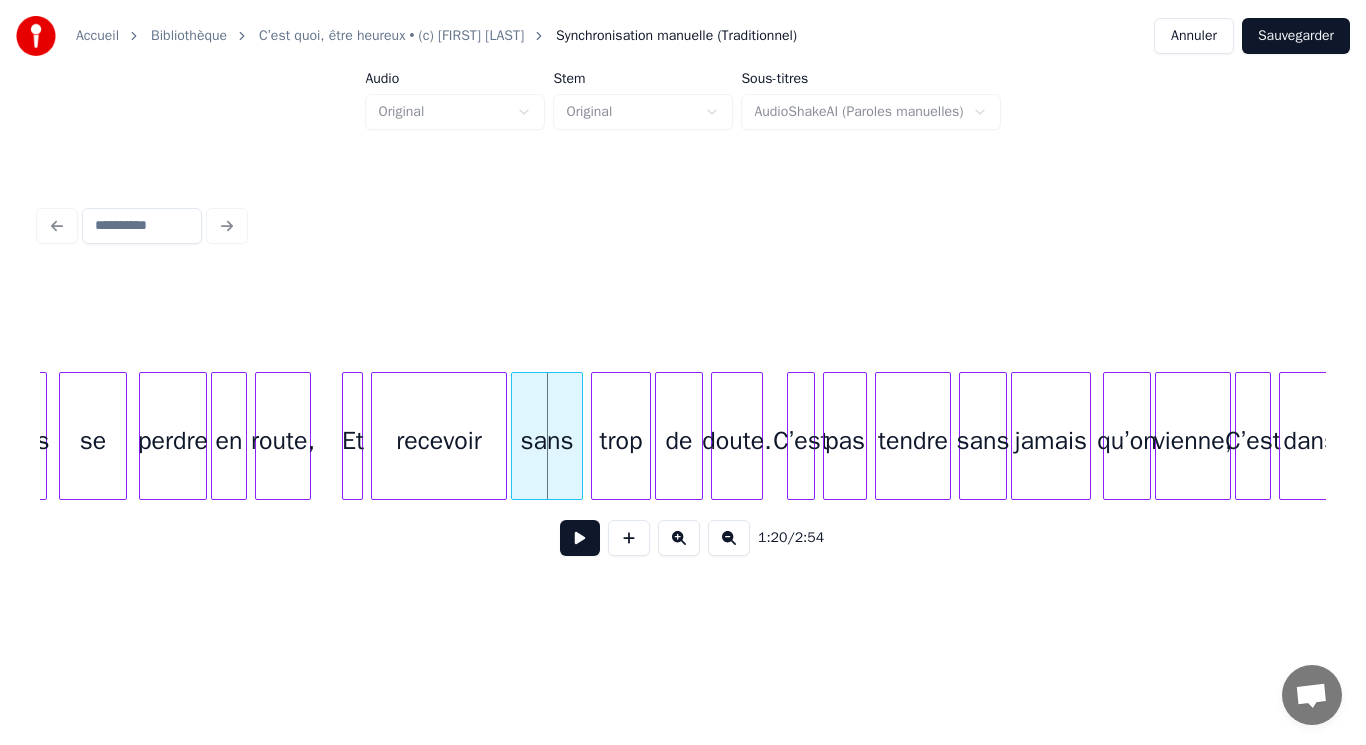 click at bounding box center (346, 436) 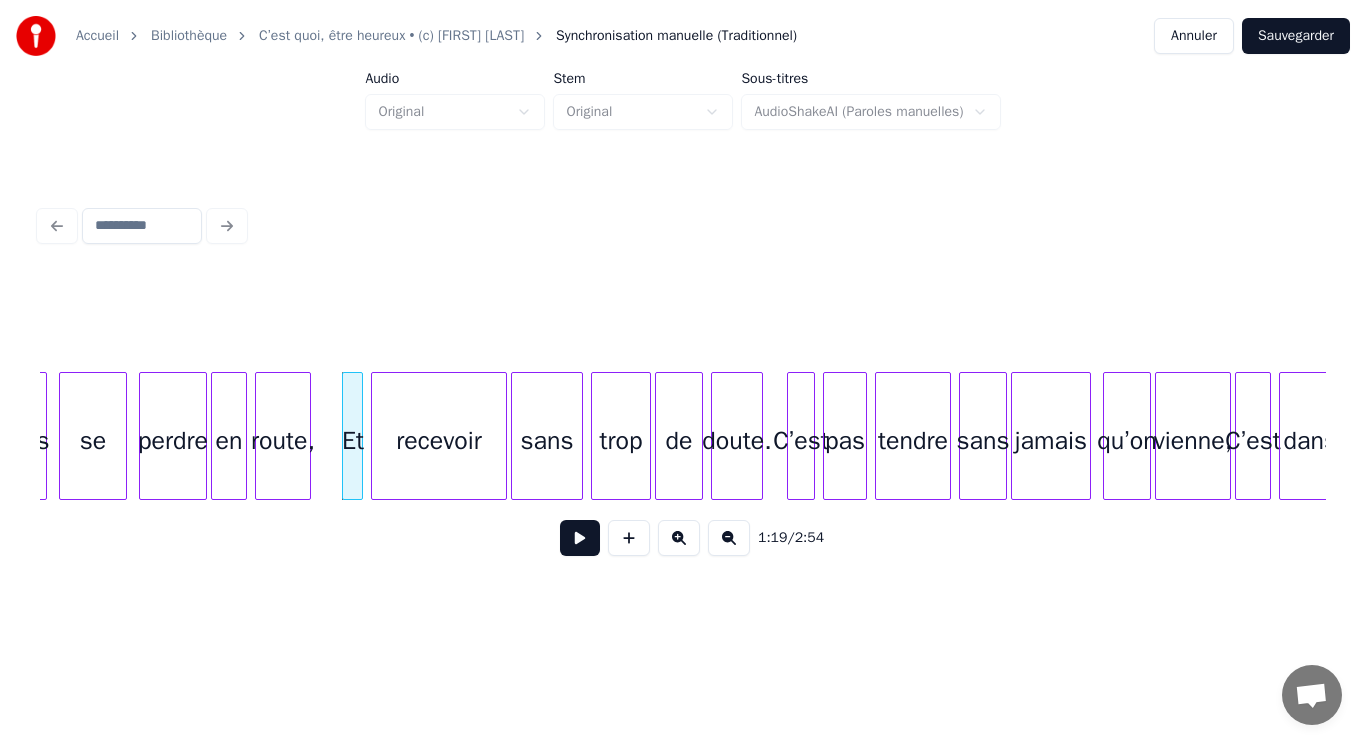 click at bounding box center (580, 538) 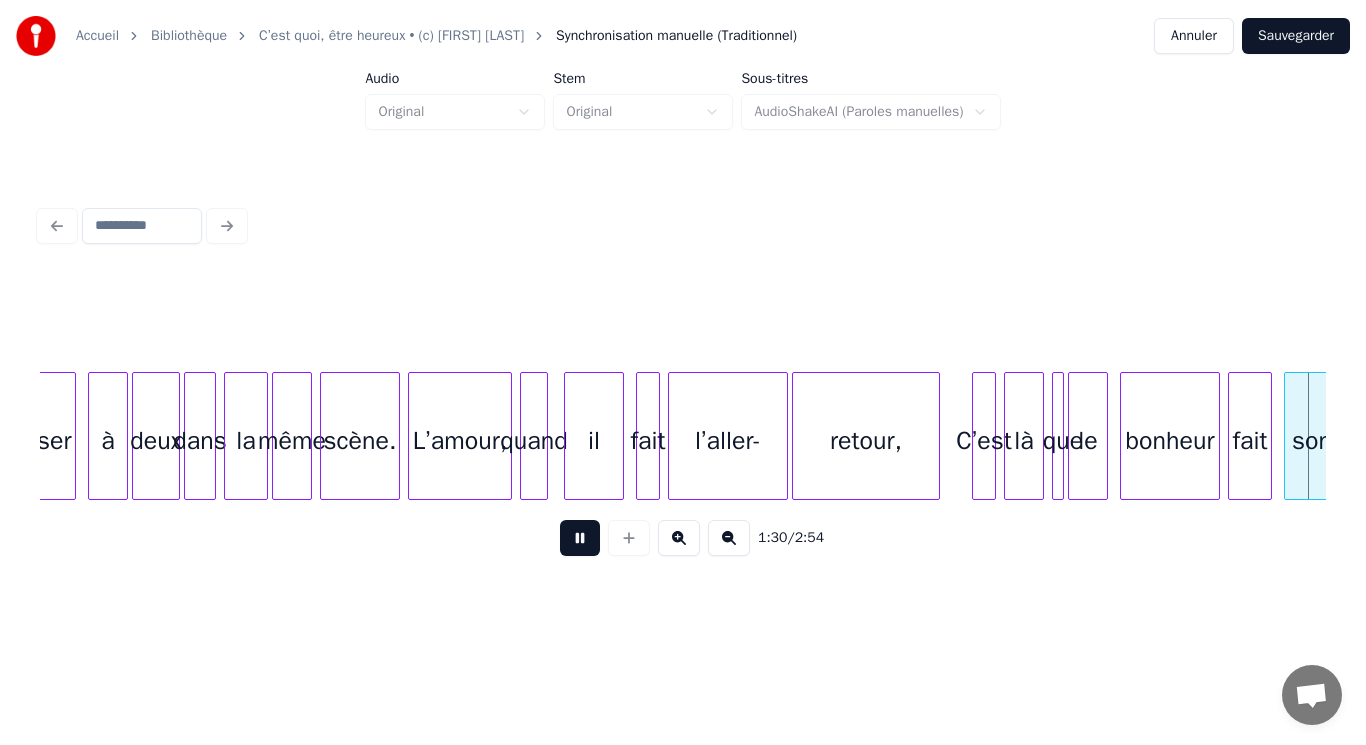 scroll, scrollTop: 0, scrollLeft: 18144, axis: horizontal 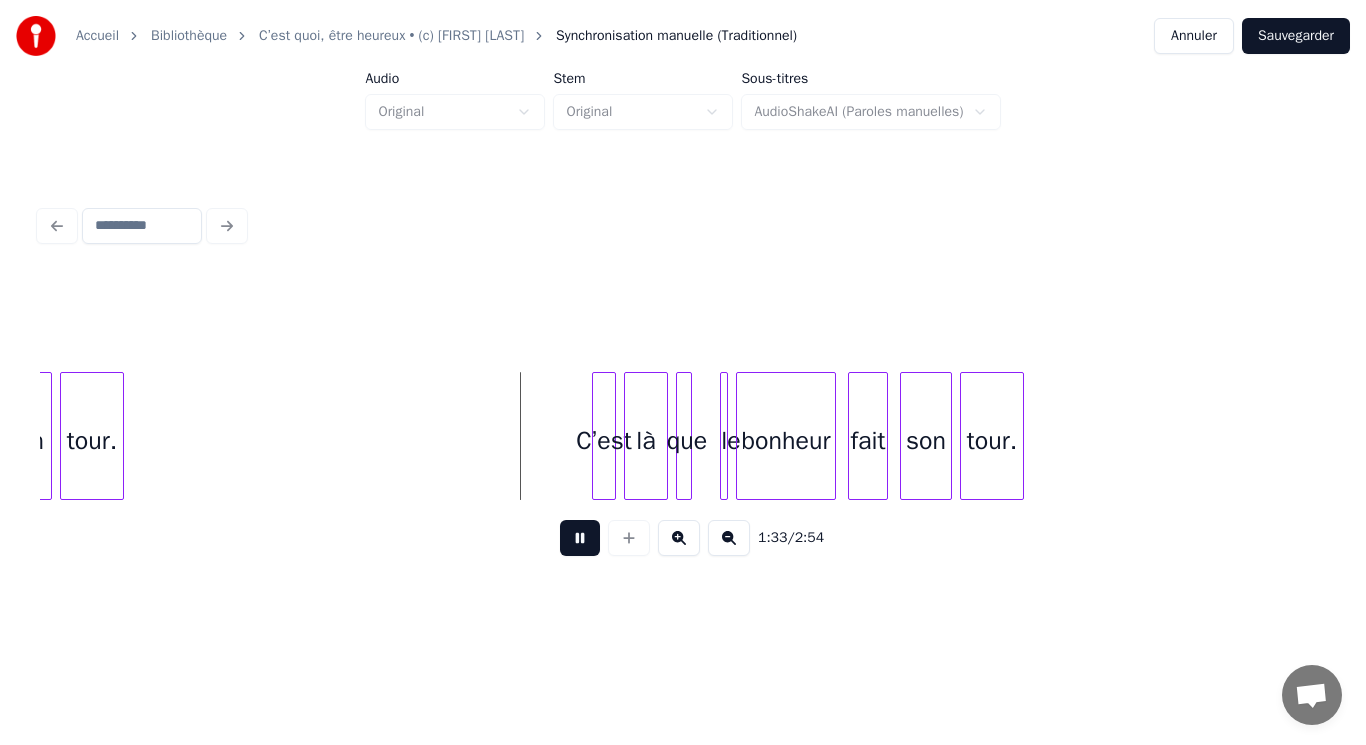 click at bounding box center [580, 538] 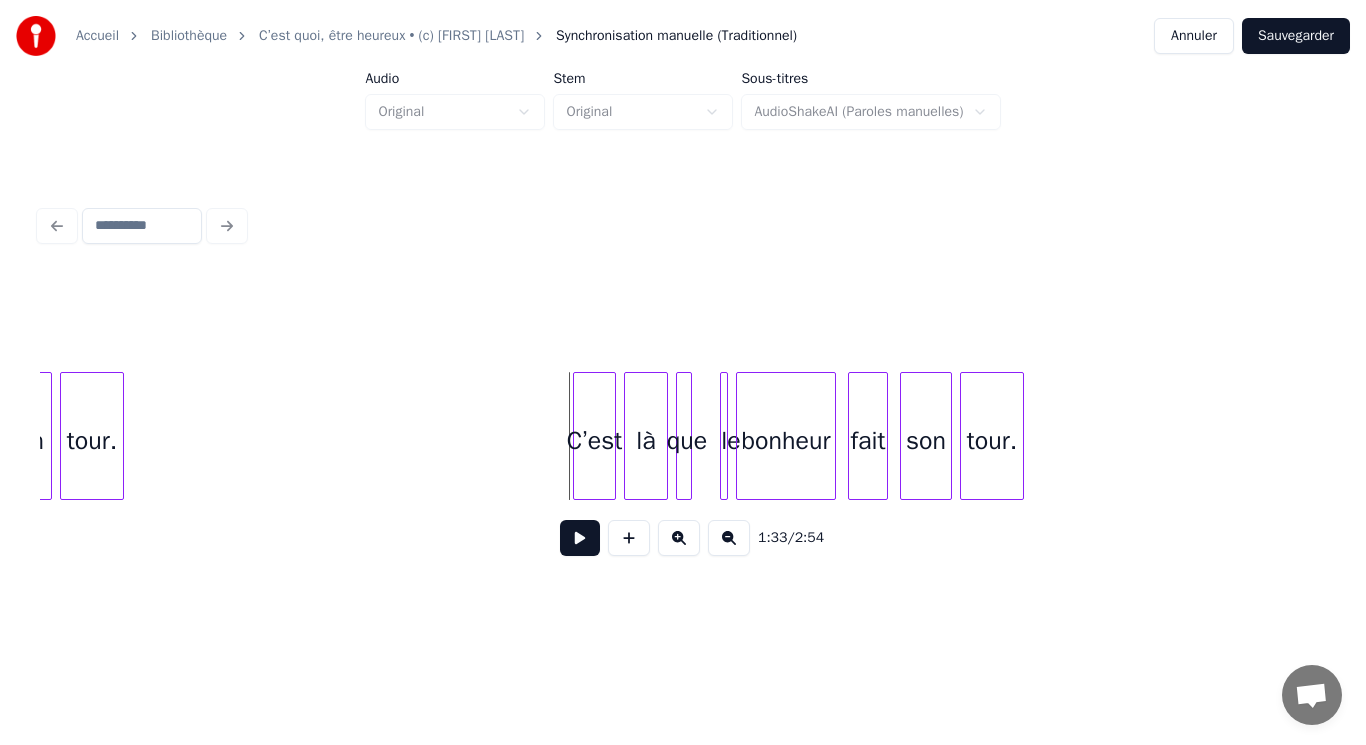 click at bounding box center (577, 436) 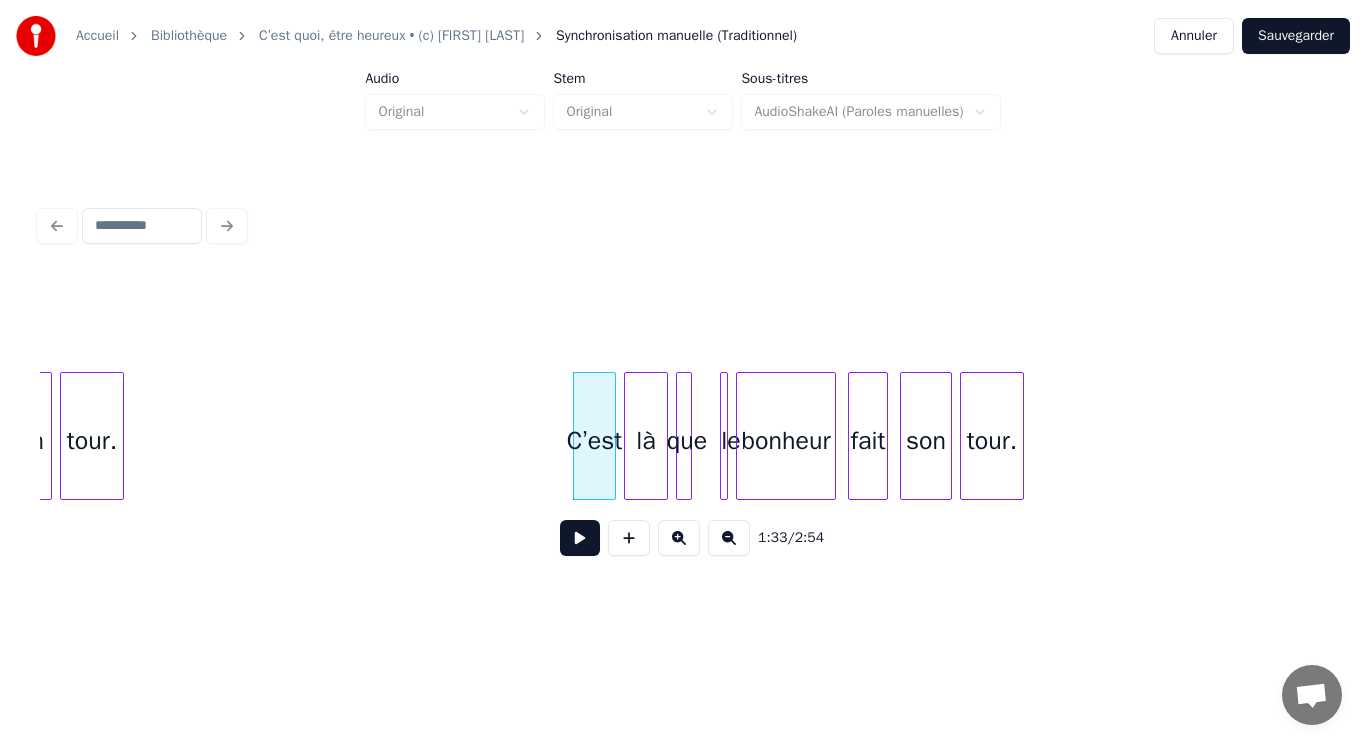 click at bounding box center (580, 538) 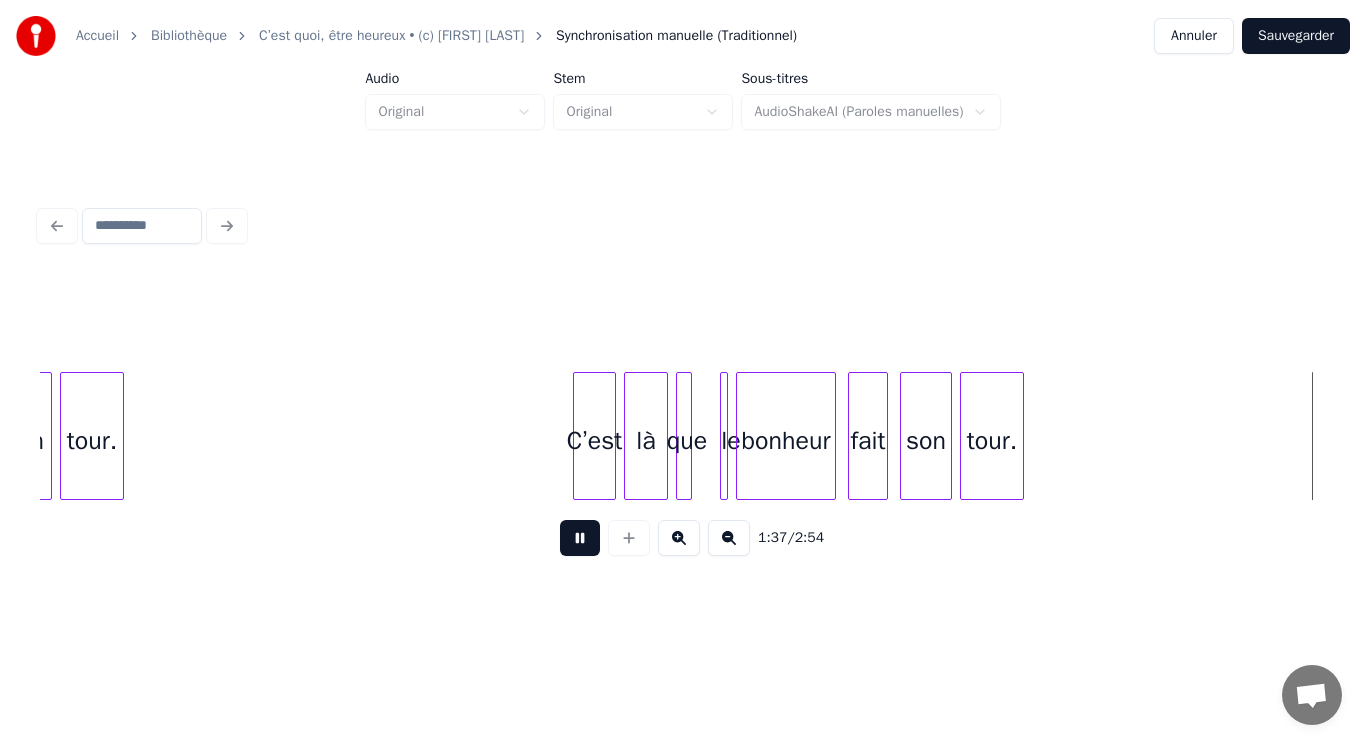 scroll, scrollTop: 0, scrollLeft: 19432, axis: horizontal 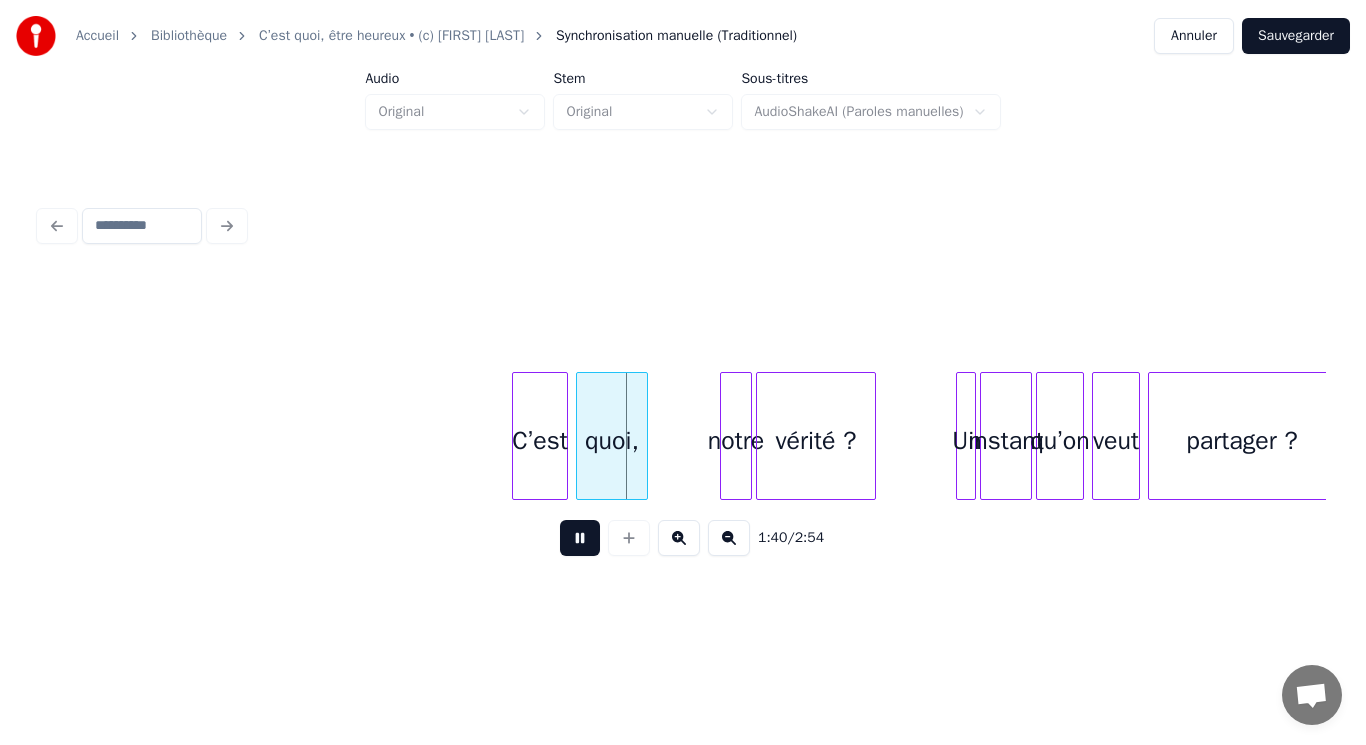 click at bounding box center (580, 538) 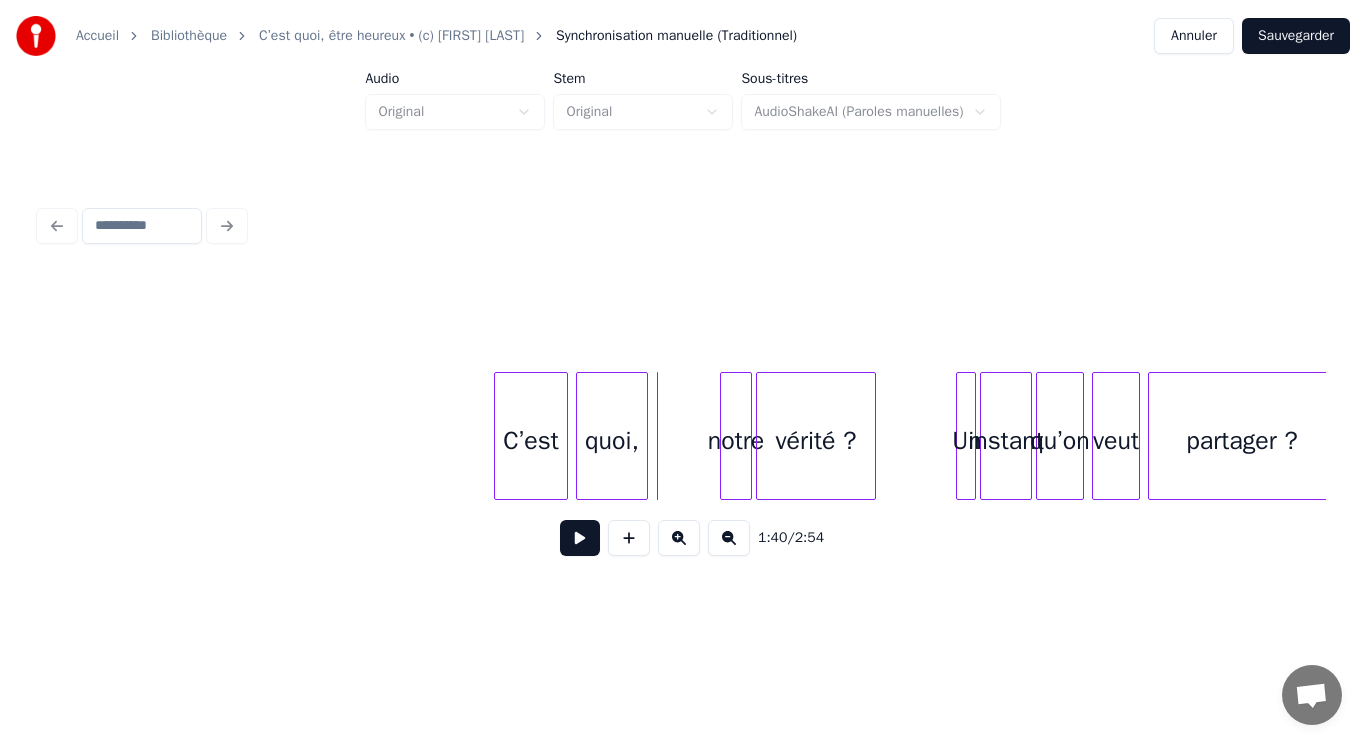 click at bounding box center (498, 436) 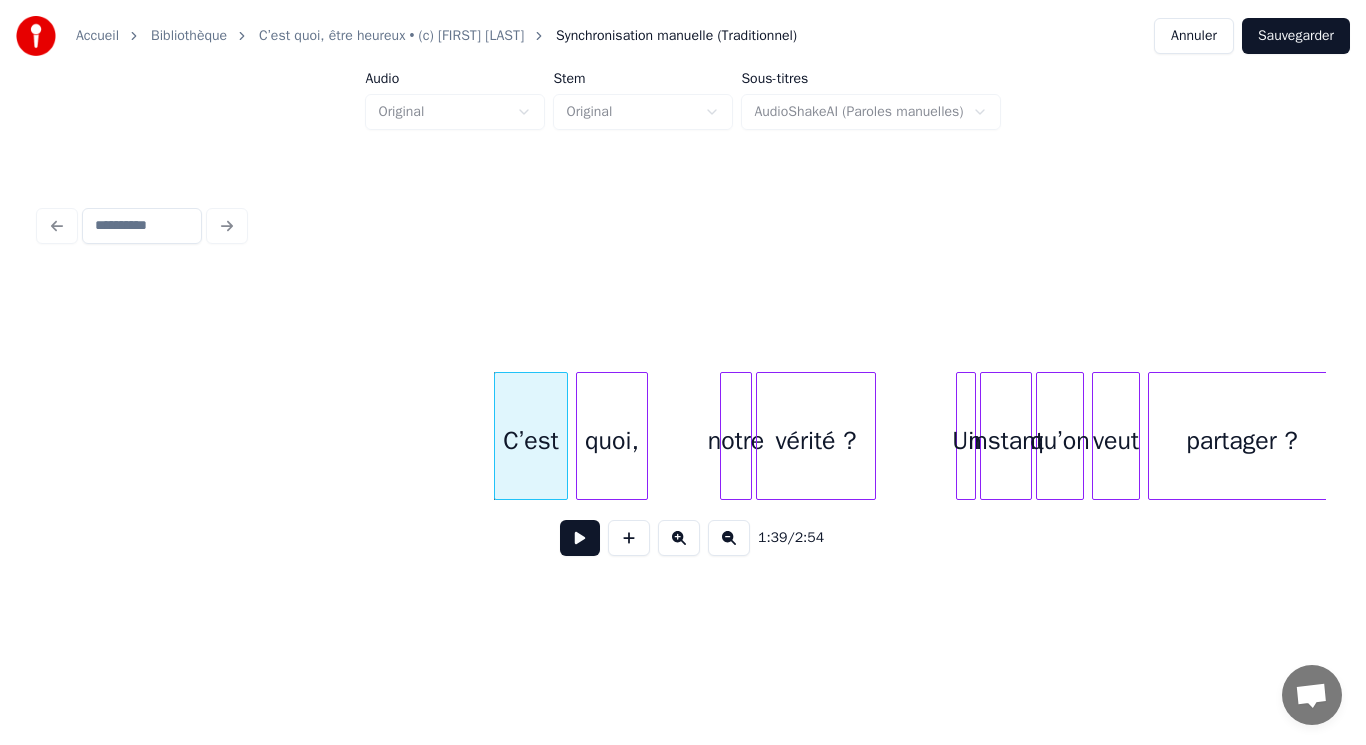 click at bounding box center [580, 538] 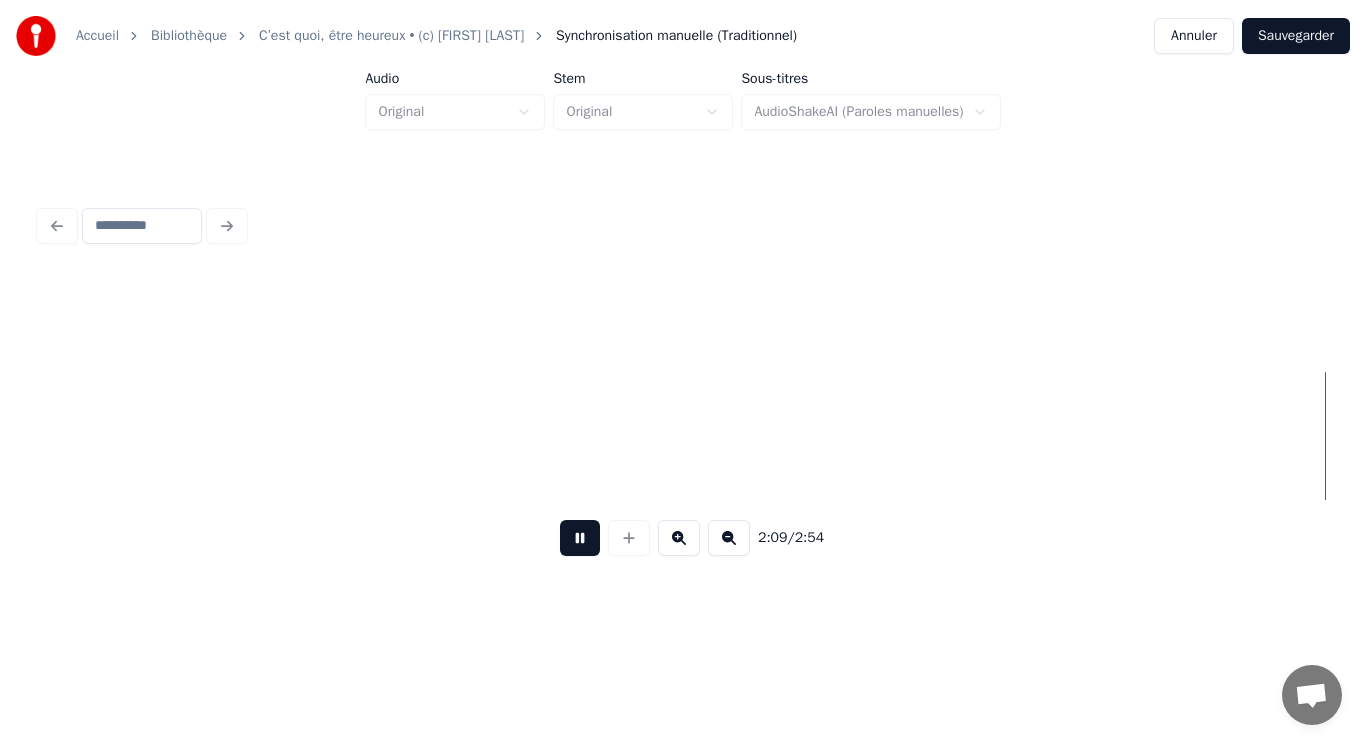 scroll, scrollTop: 0, scrollLeft: 25870, axis: horizontal 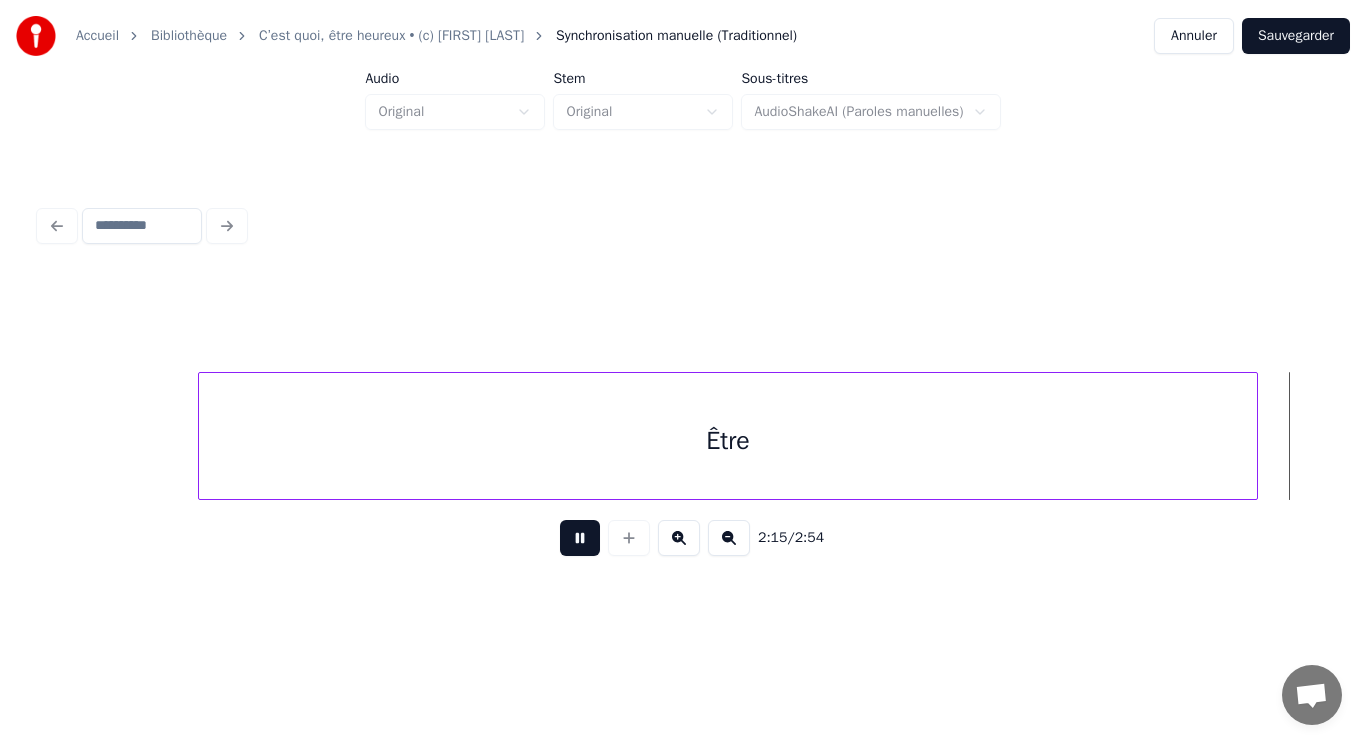 click at bounding box center (580, 538) 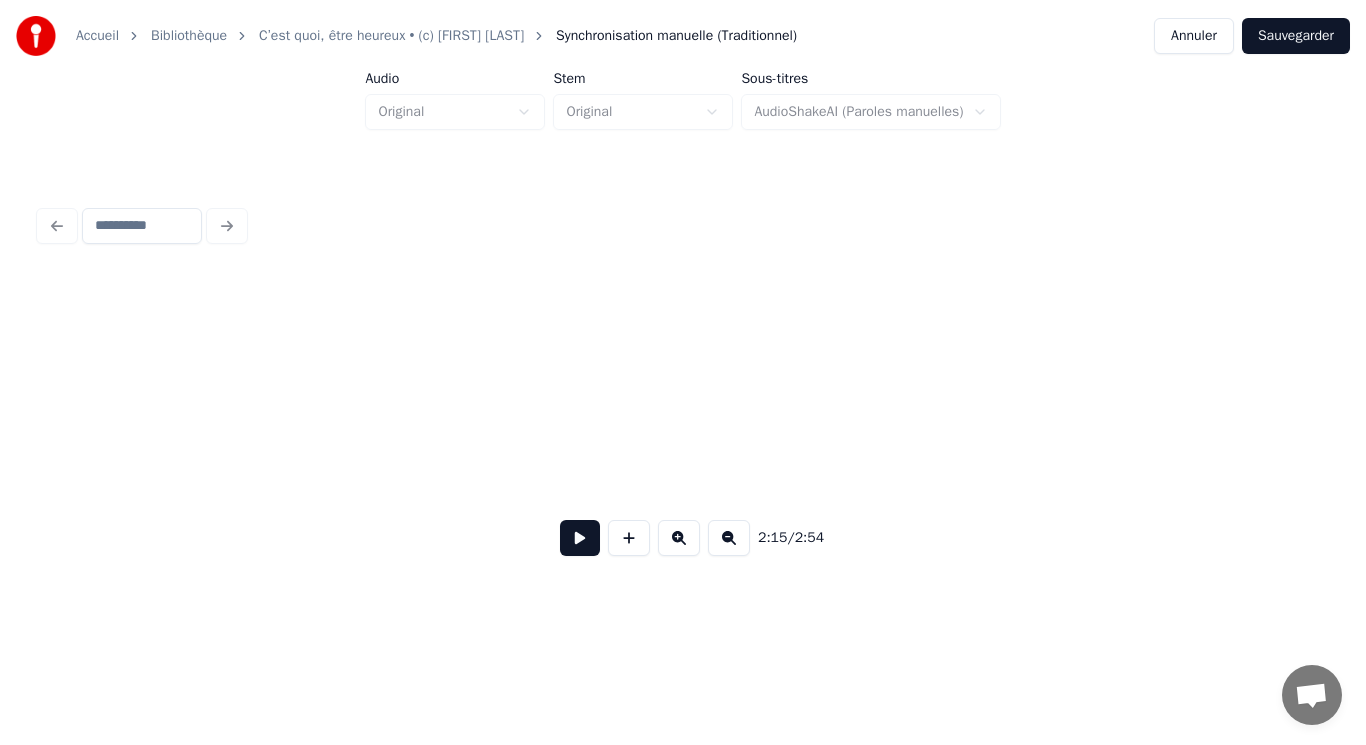 scroll, scrollTop: 0, scrollLeft: 27160, axis: horizontal 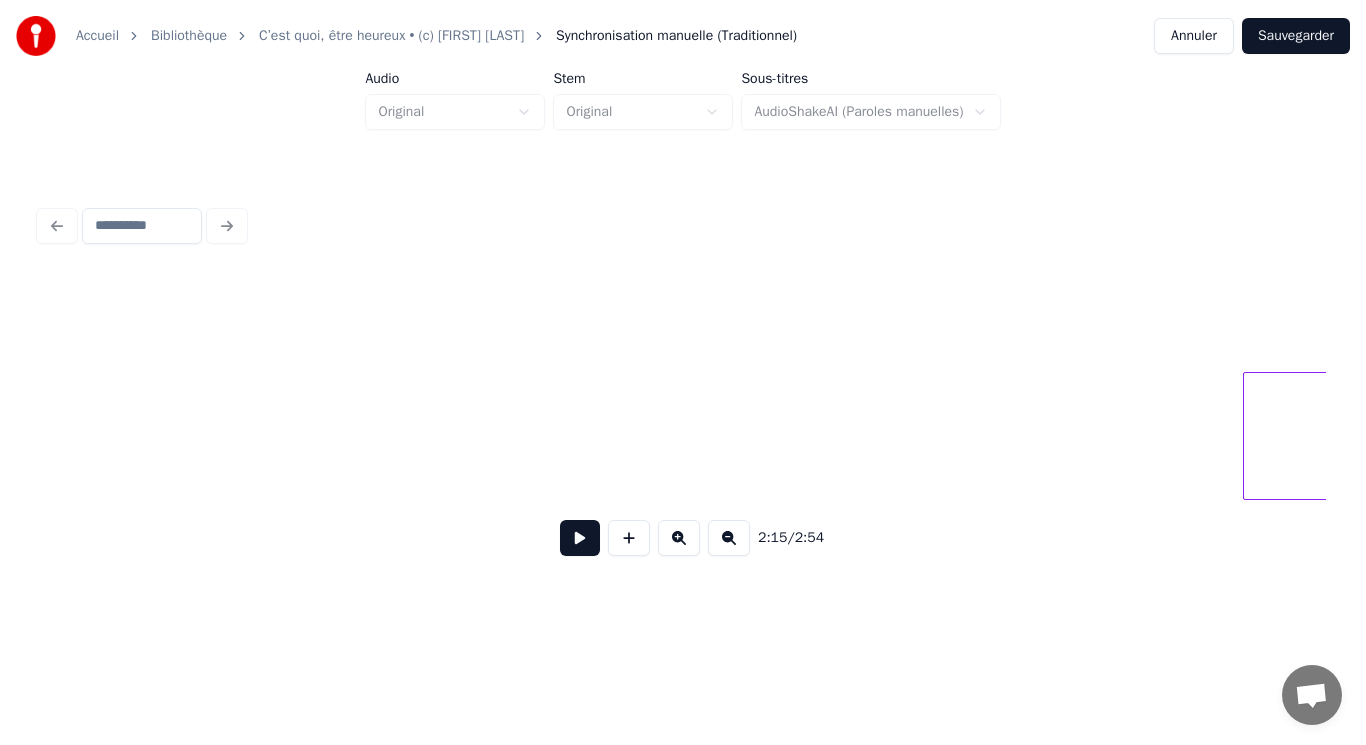 click on "2:15  /  2:54" at bounding box center (683, 424) 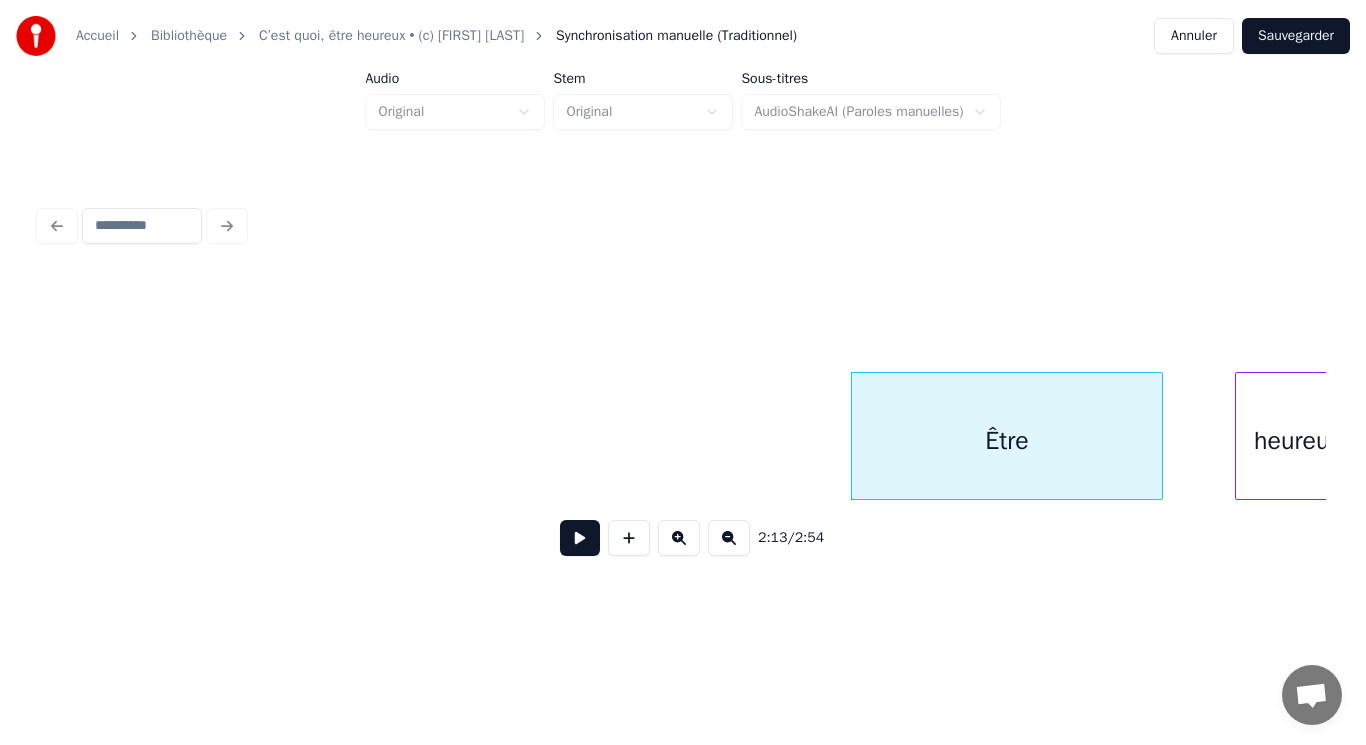 scroll, scrollTop: 0, scrollLeft: 26327, axis: horizontal 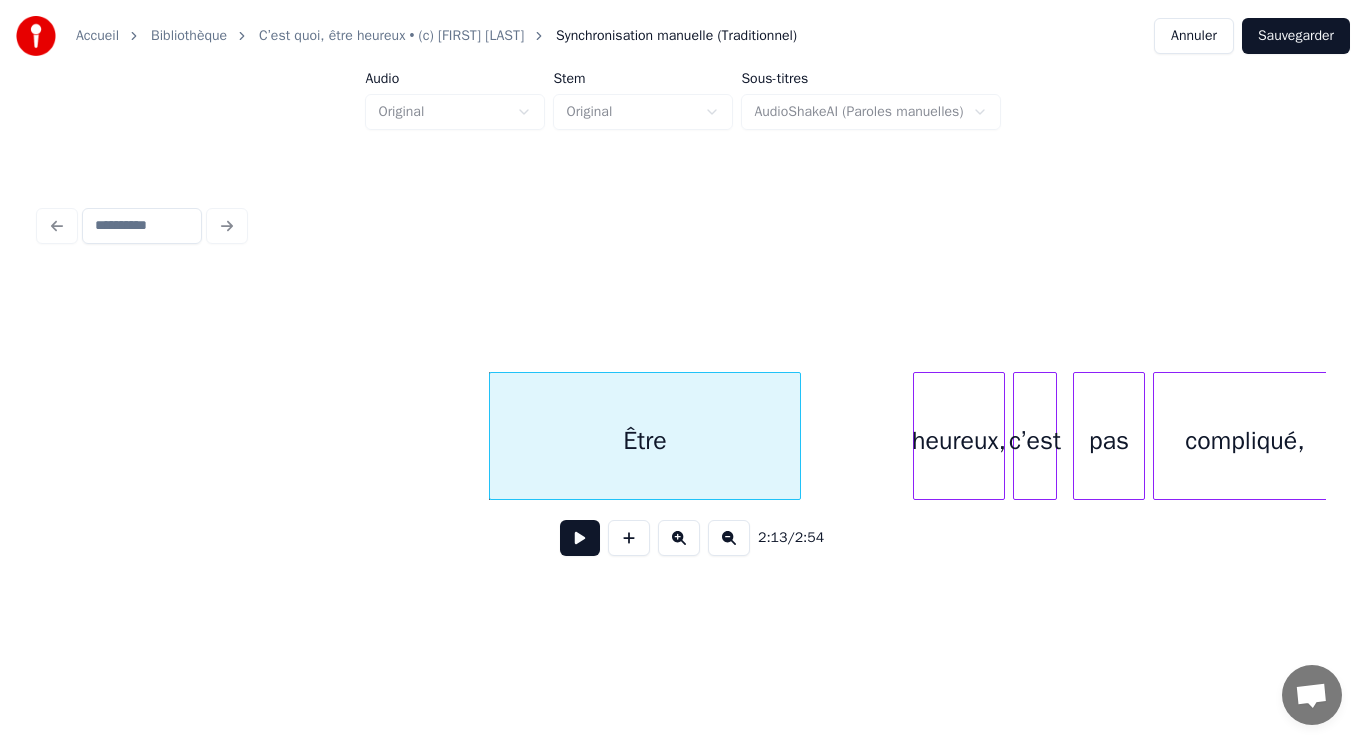 click at bounding box center (917, 436) 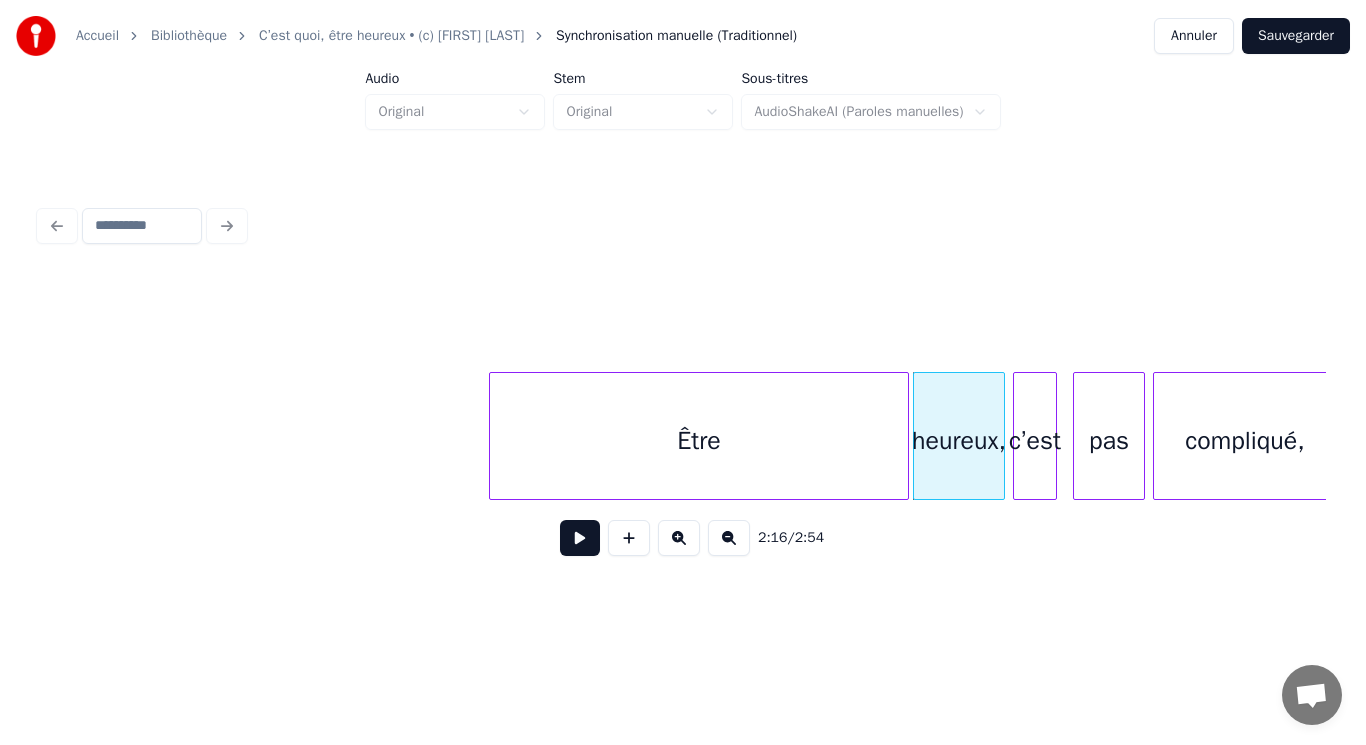 click at bounding box center (905, 436) 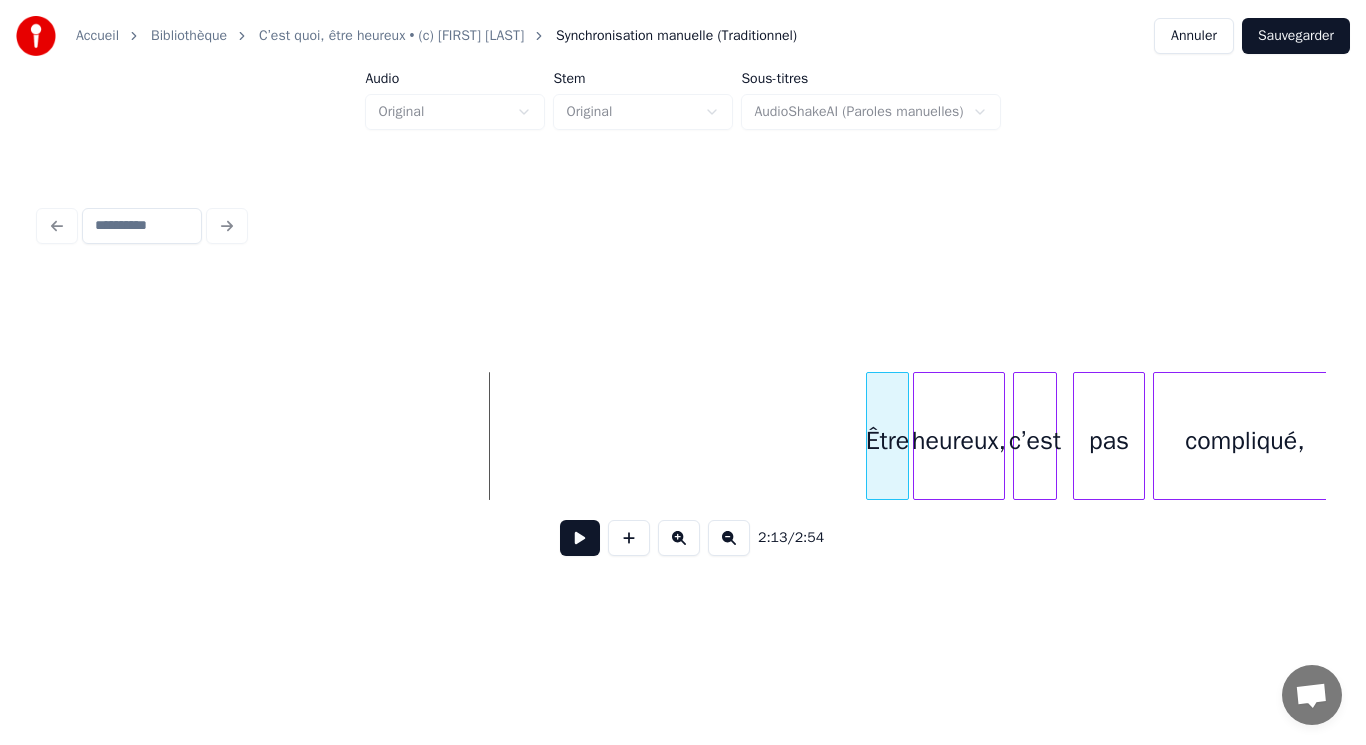 click at bounding box center (870, 436) 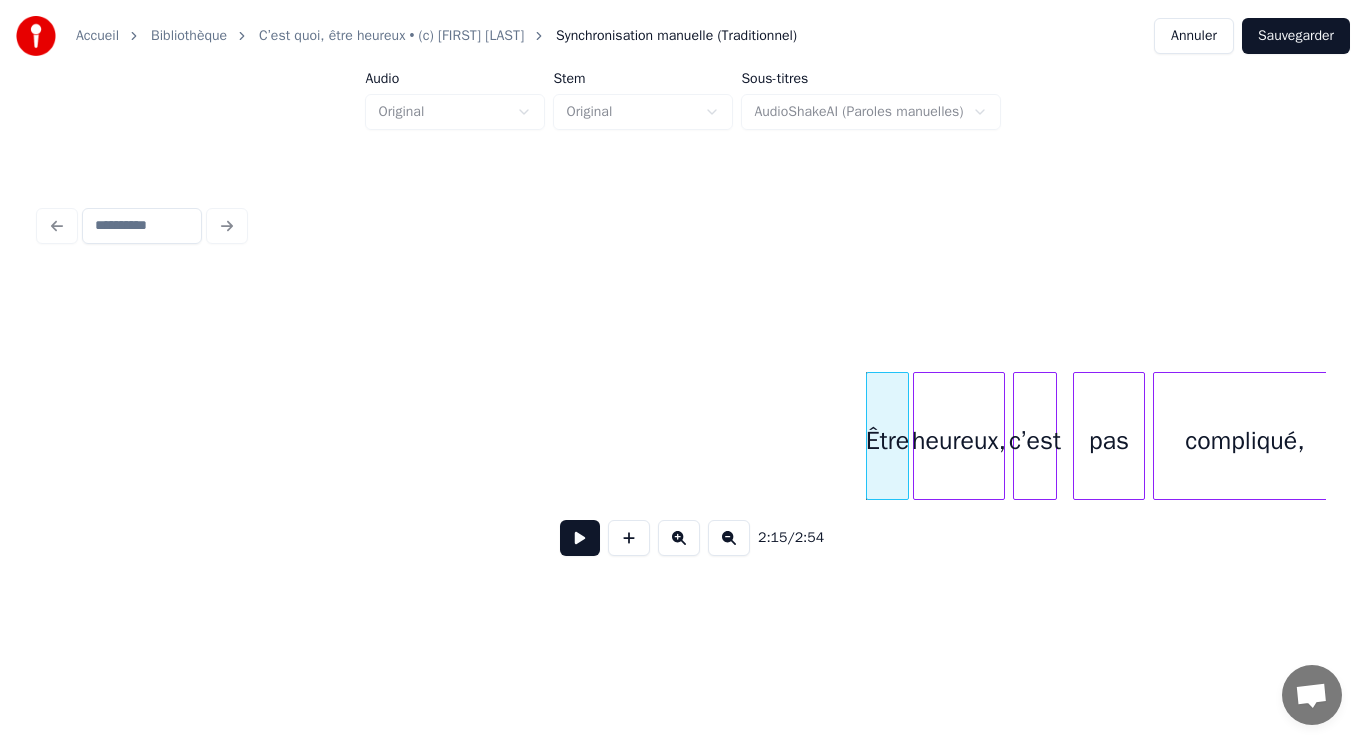 click at bounding box center (580, 538) 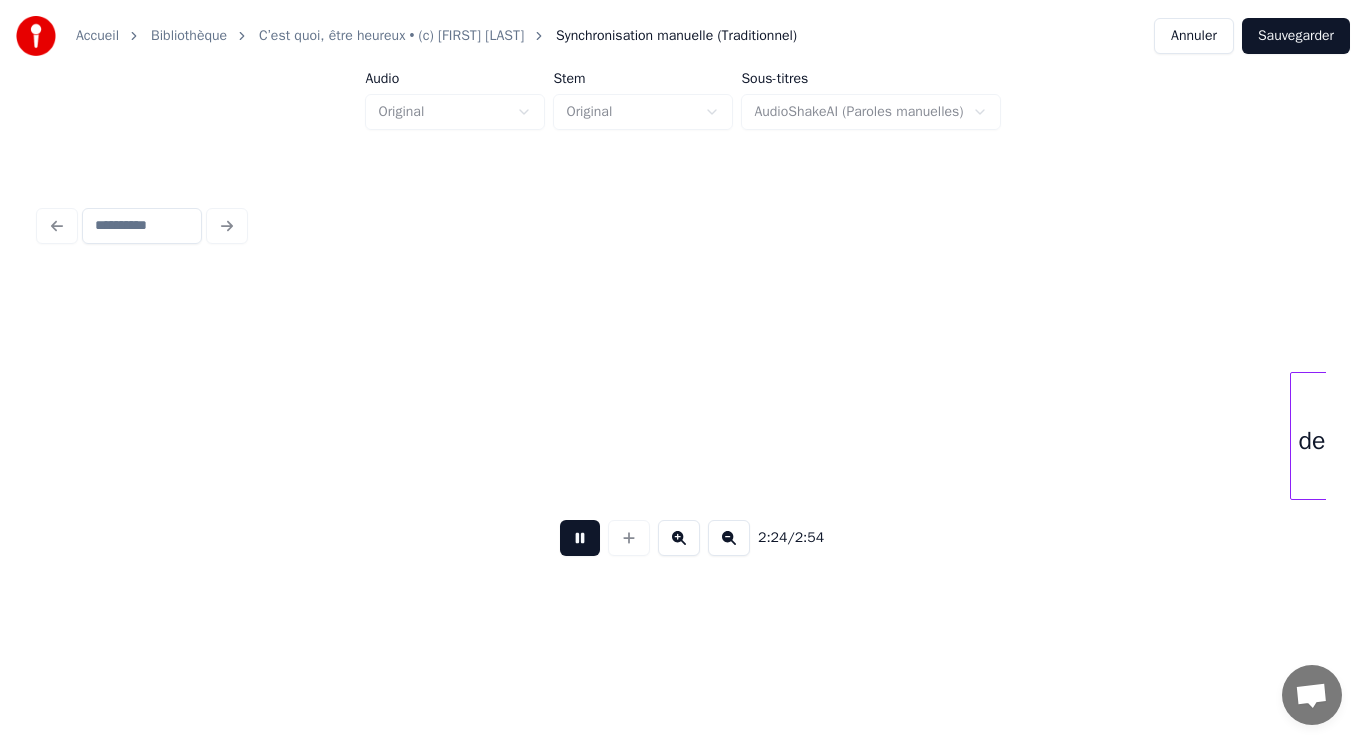 scroll, scrollTop: 0, scrollLeft: 28903, axis: horizontal 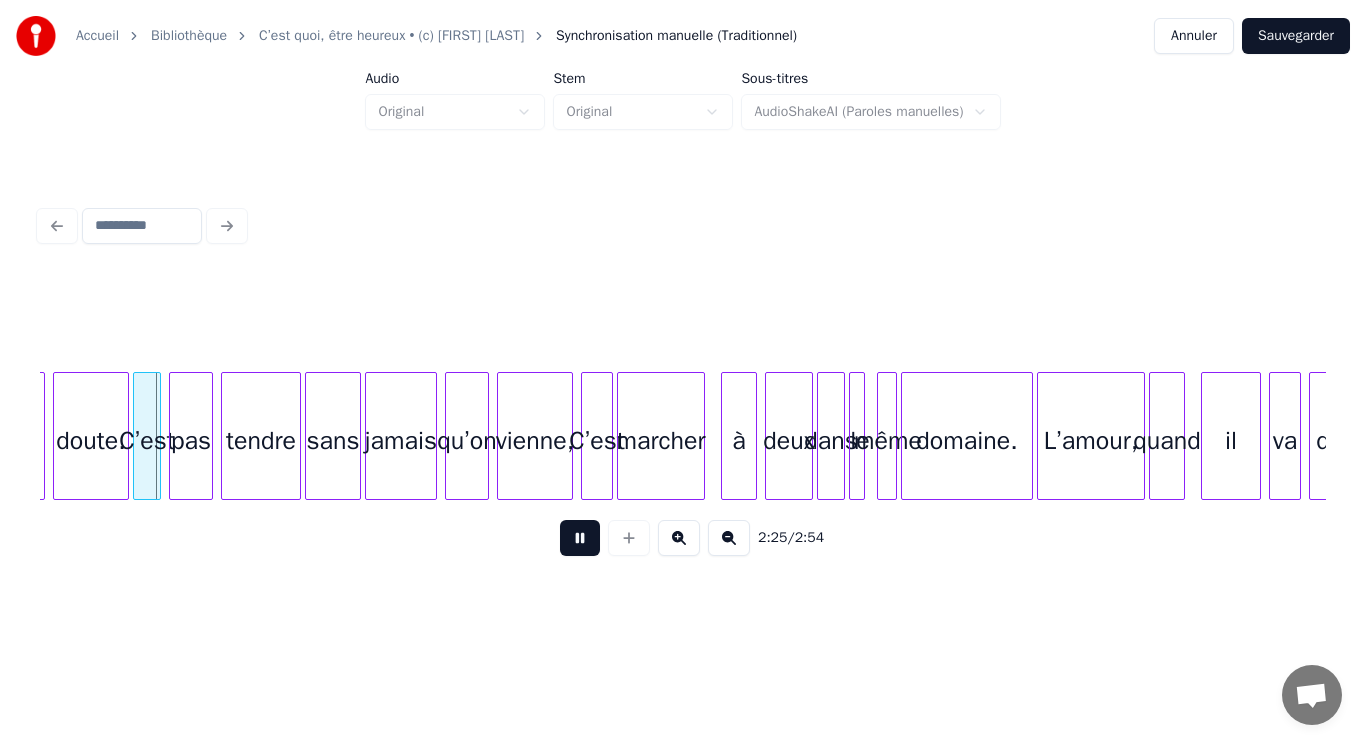 click at bounding box center (580, 538) 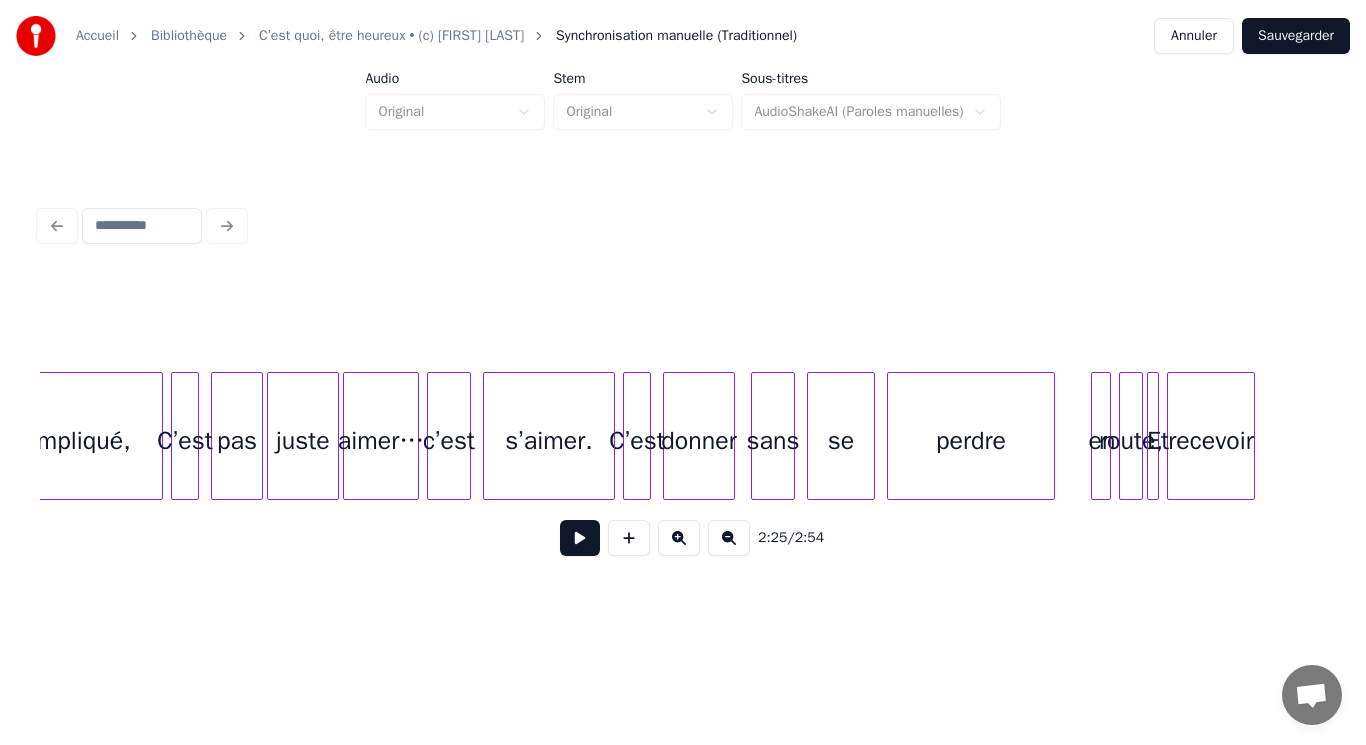 scroll, scrollTop: 0, scrollLeft: 27166, axis: horizontal 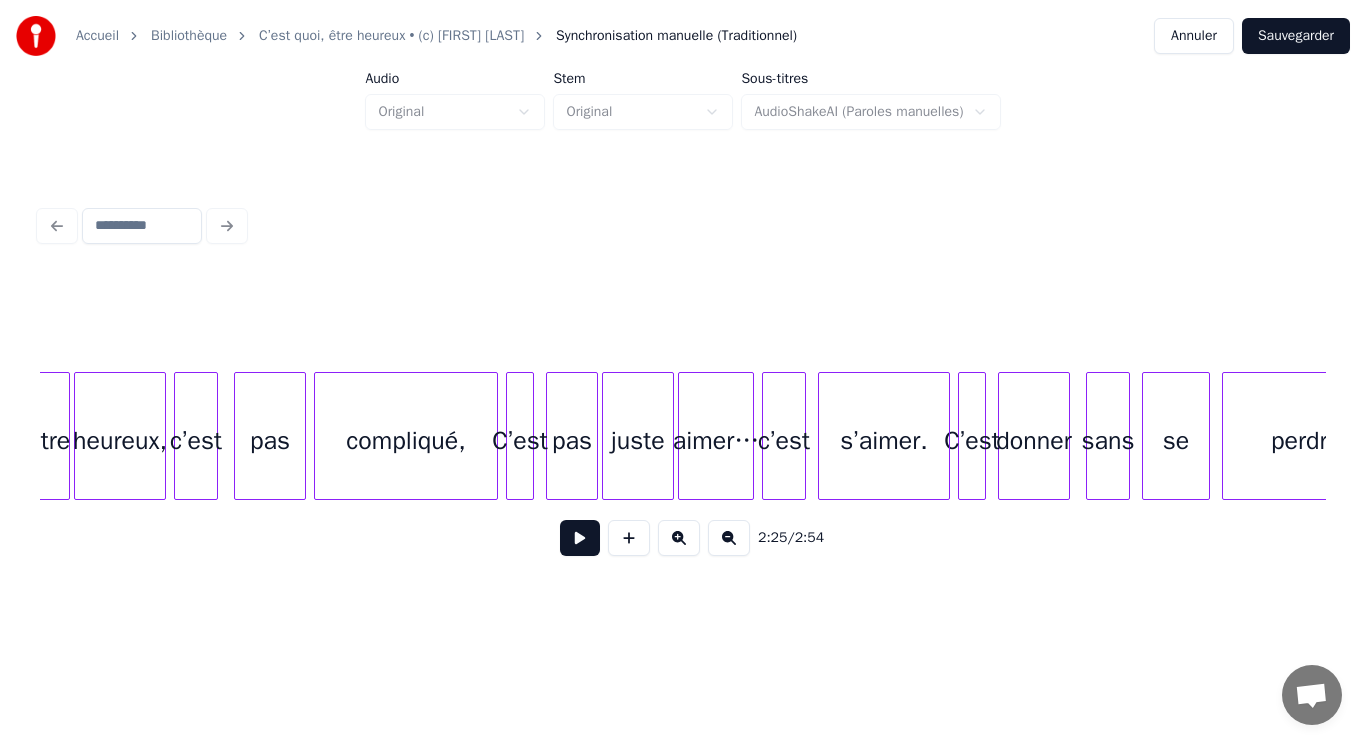 click on "se" at bounding box center [1176, 441] 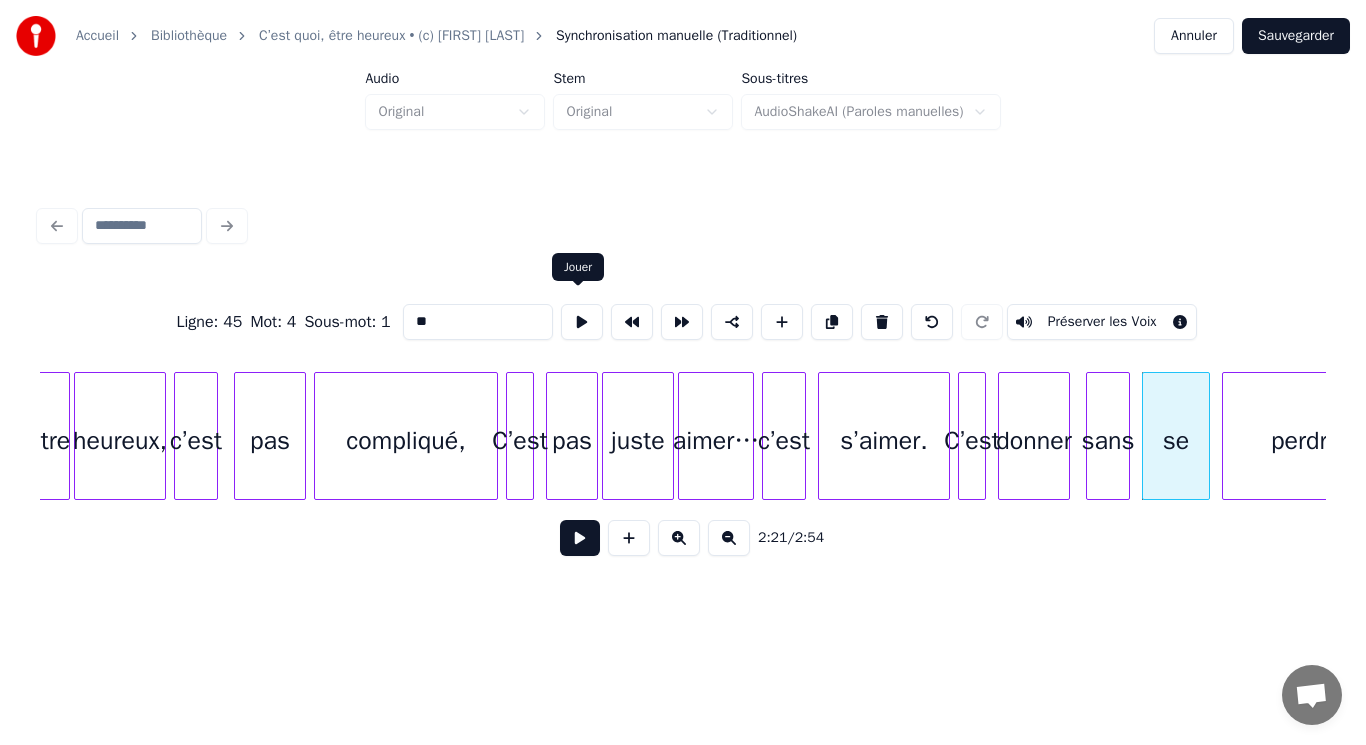 click at bounding box center [582, 322] 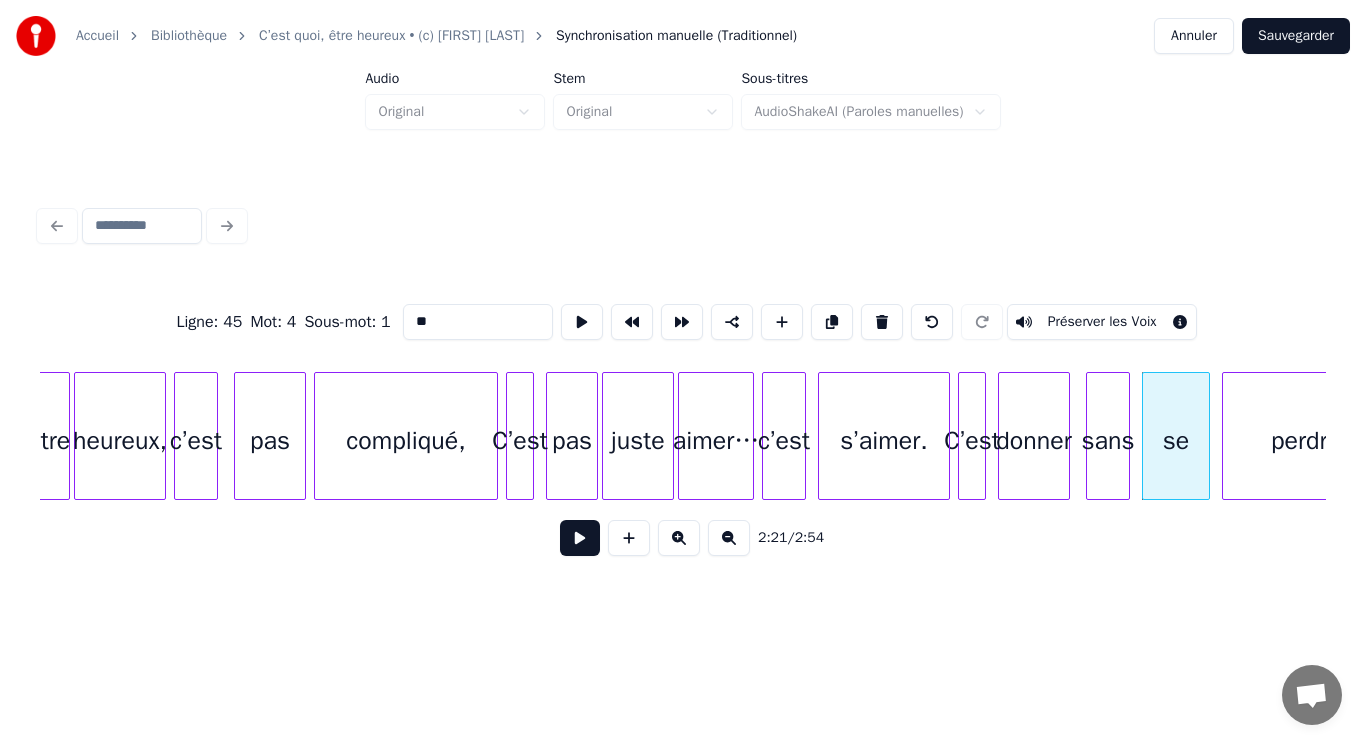 click on "heureux," at bounding box center [120, 441] 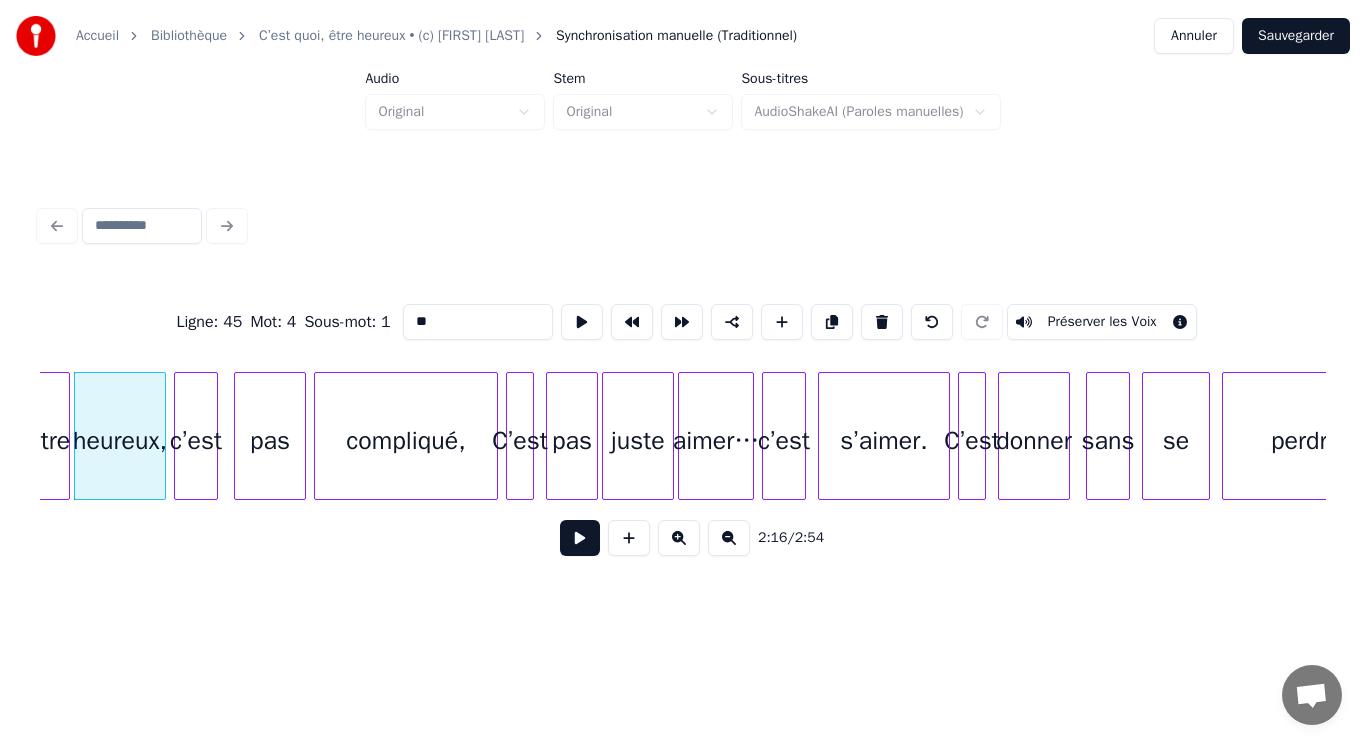 type on "********" 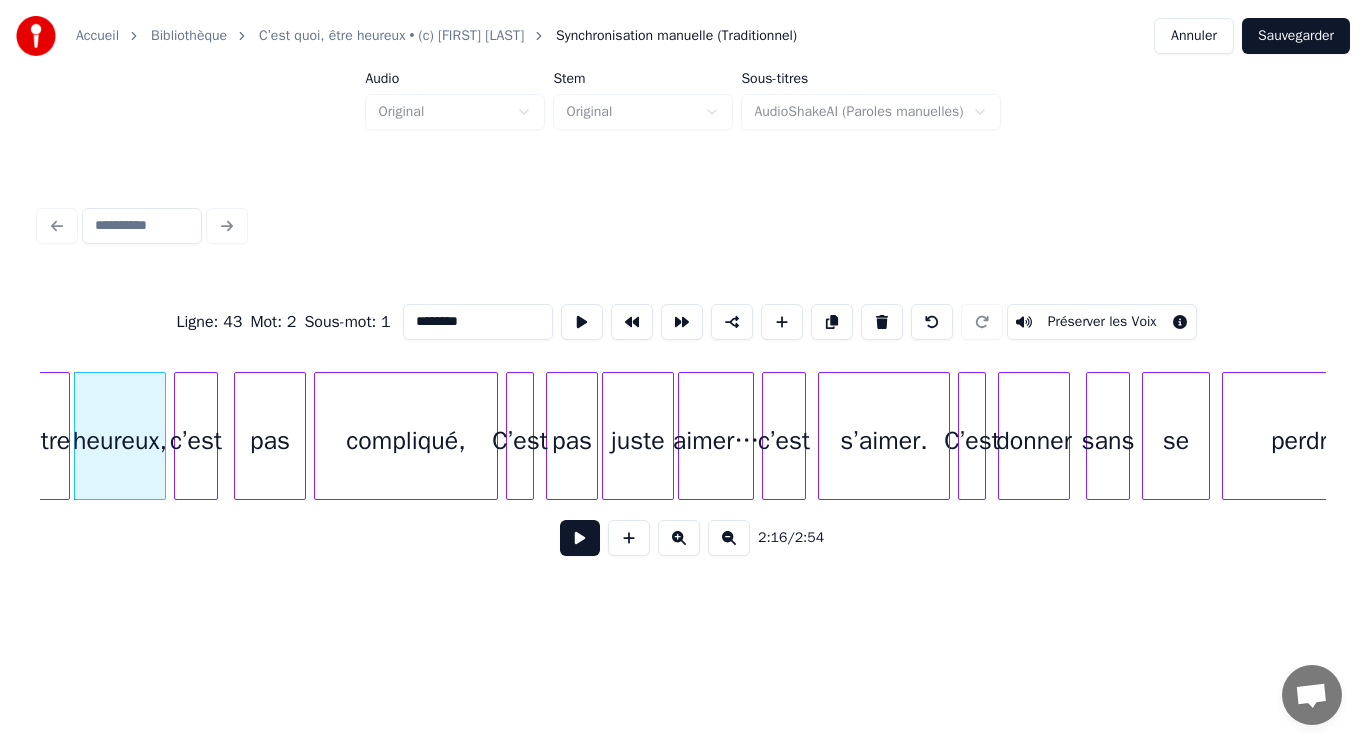 click at bounding box center (580, 538) 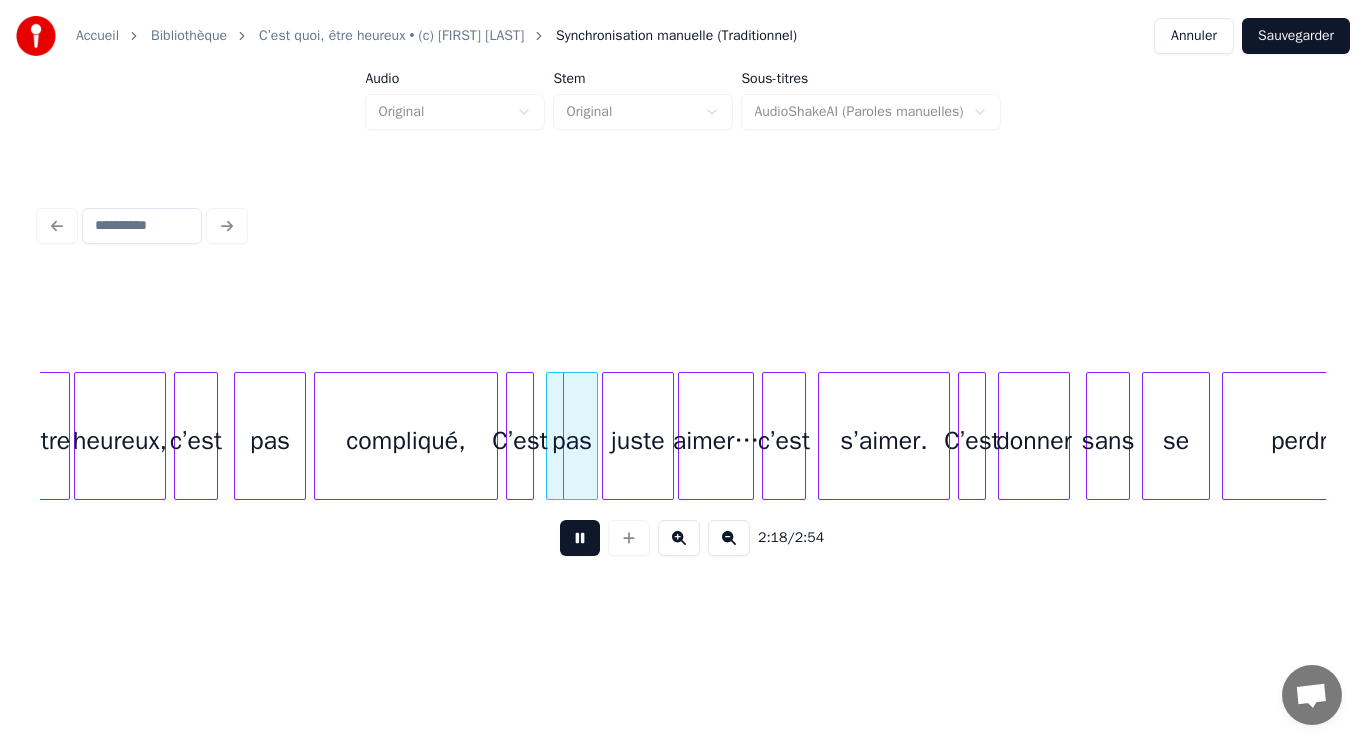 click at bounding box center (580, 538) 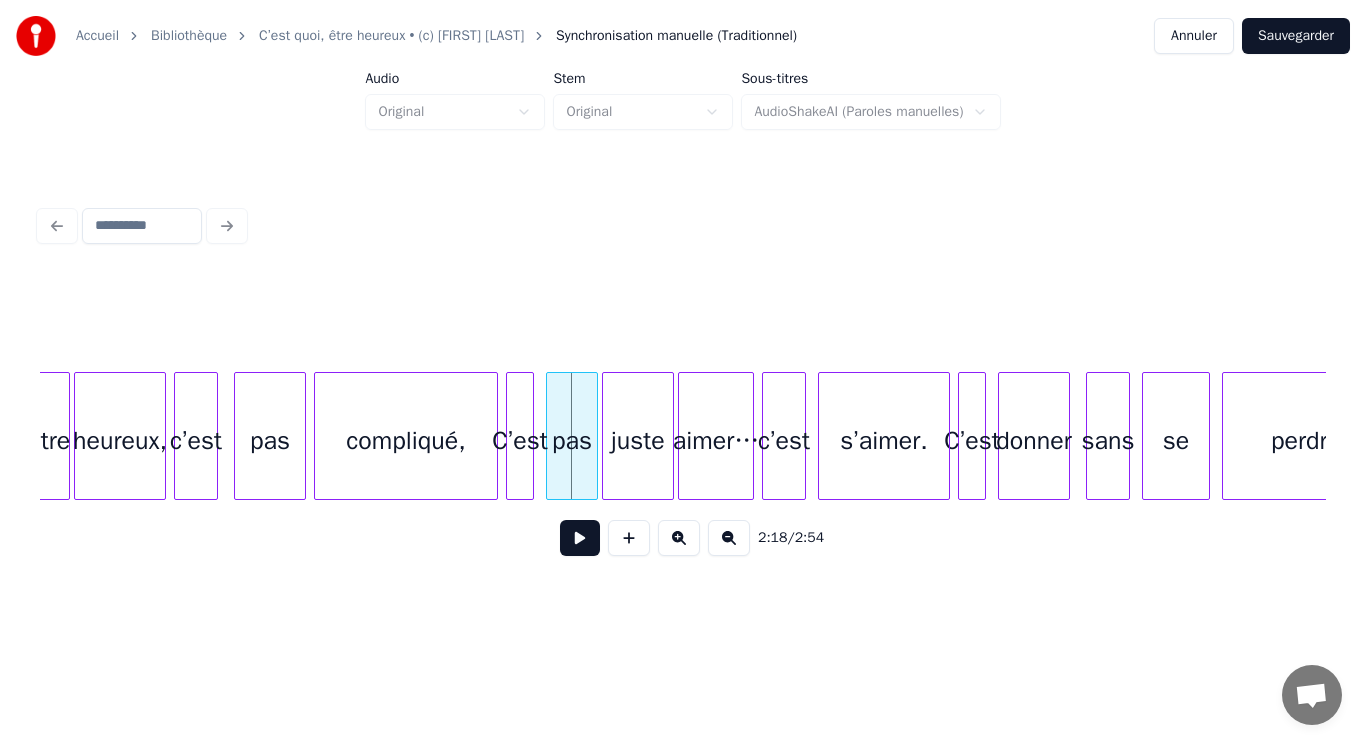 click at bounding box center (580, 538) 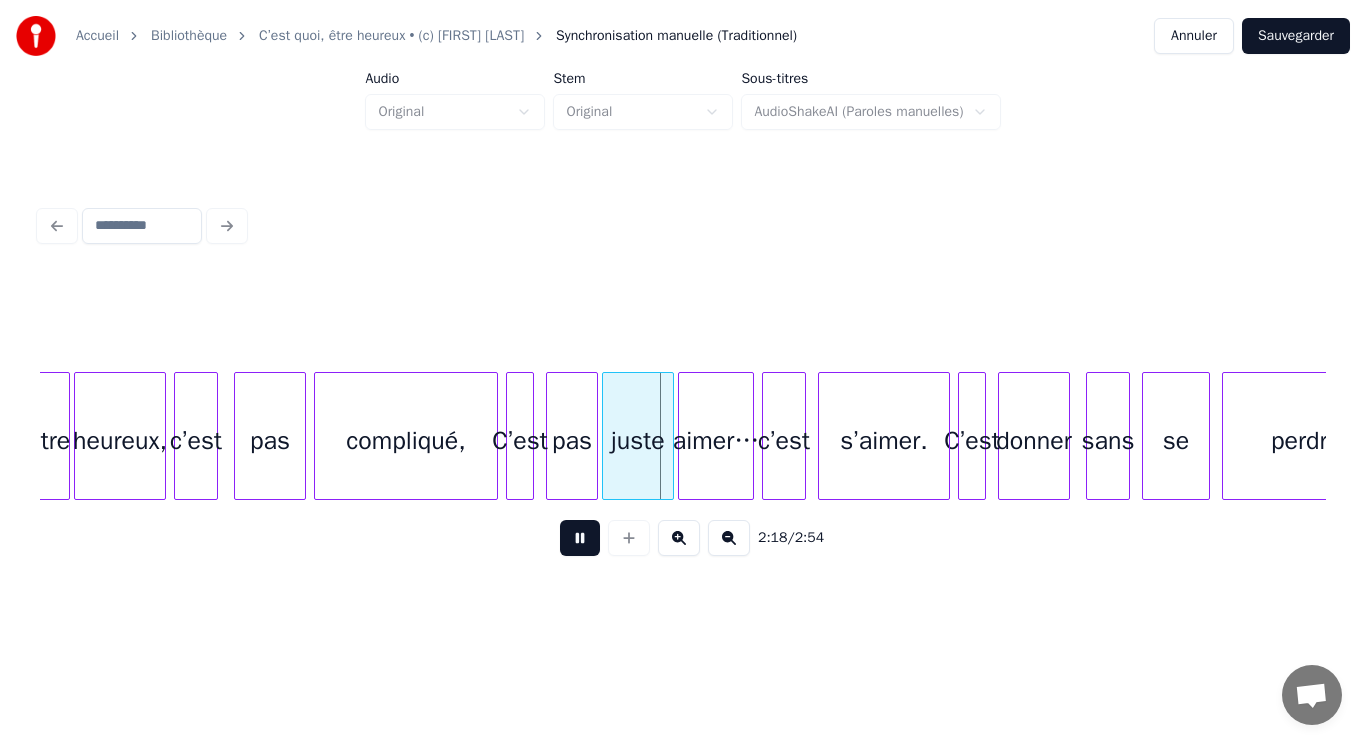click at bounding box center (580, 538) 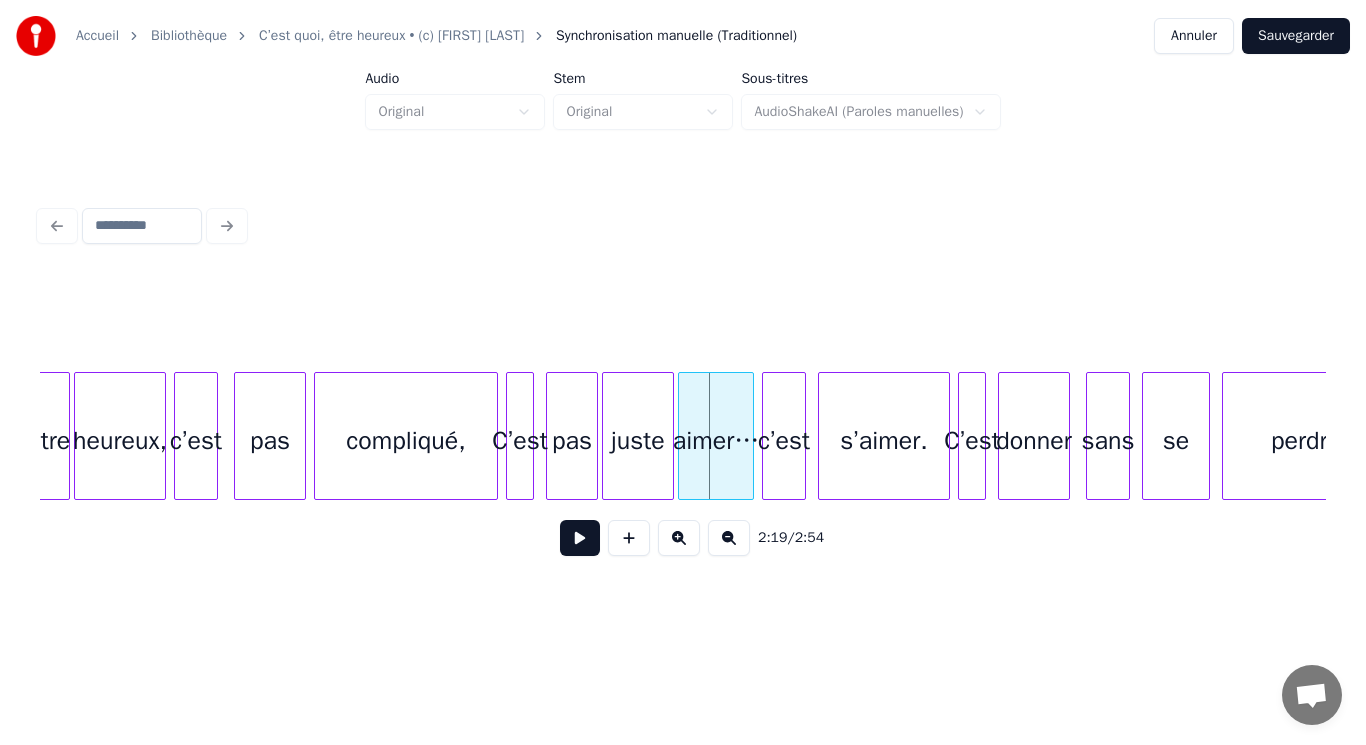 click at bounding box center [580, 538] 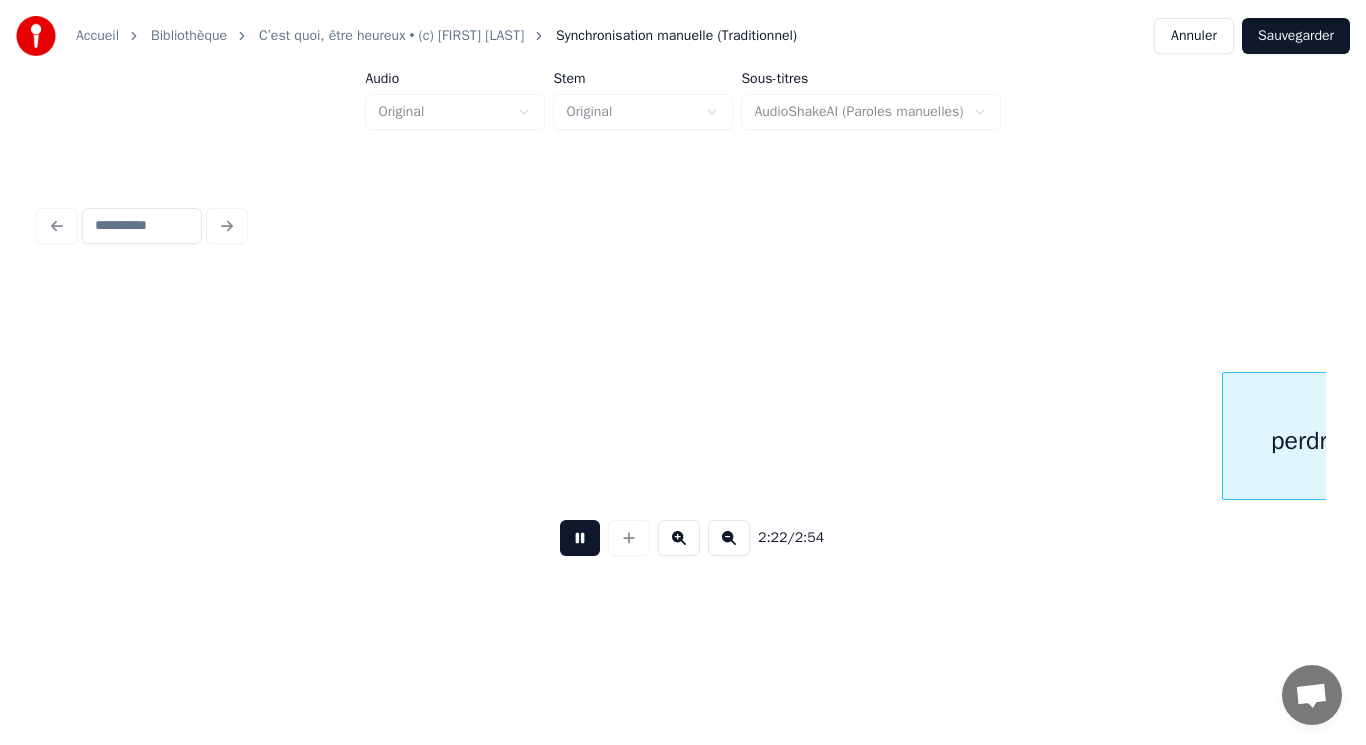 scroll, scrollTop: 0, scrollLeft: 28452, axis: horizontal 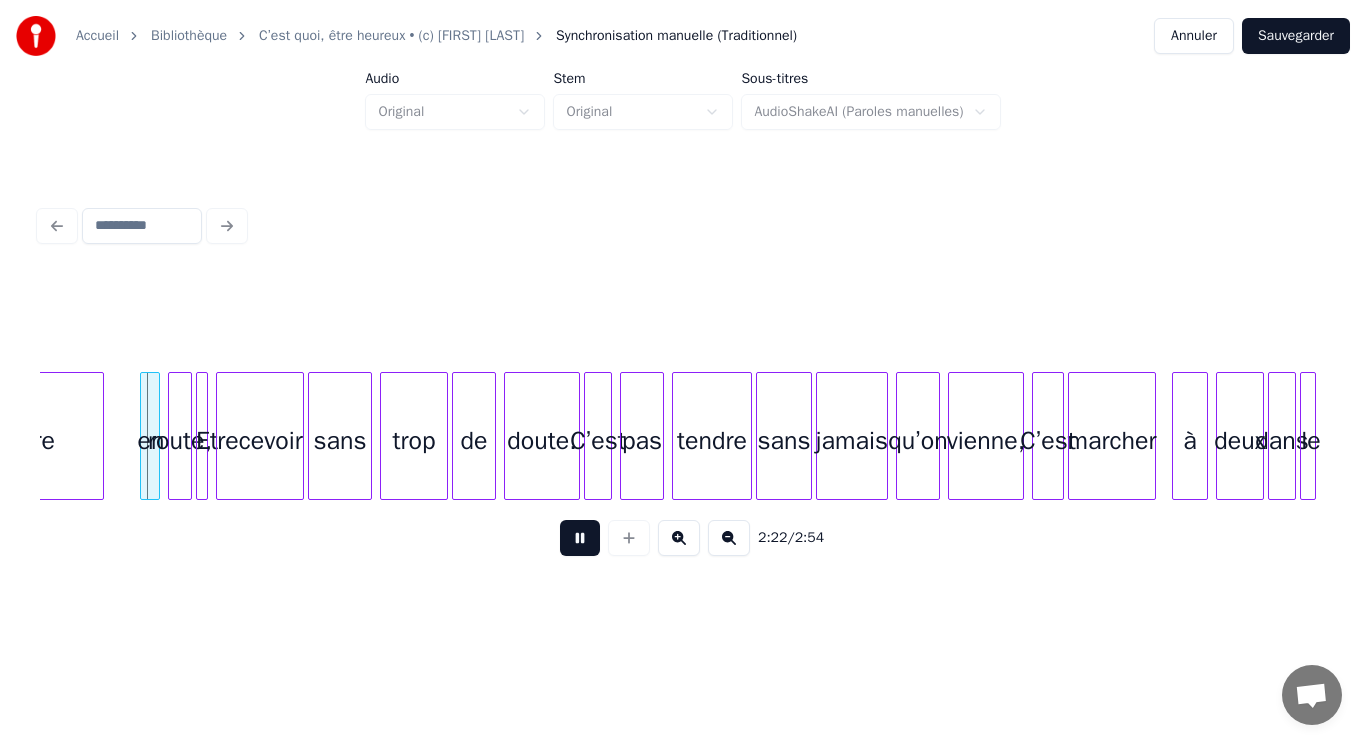 click at bounding box center (580, 538) 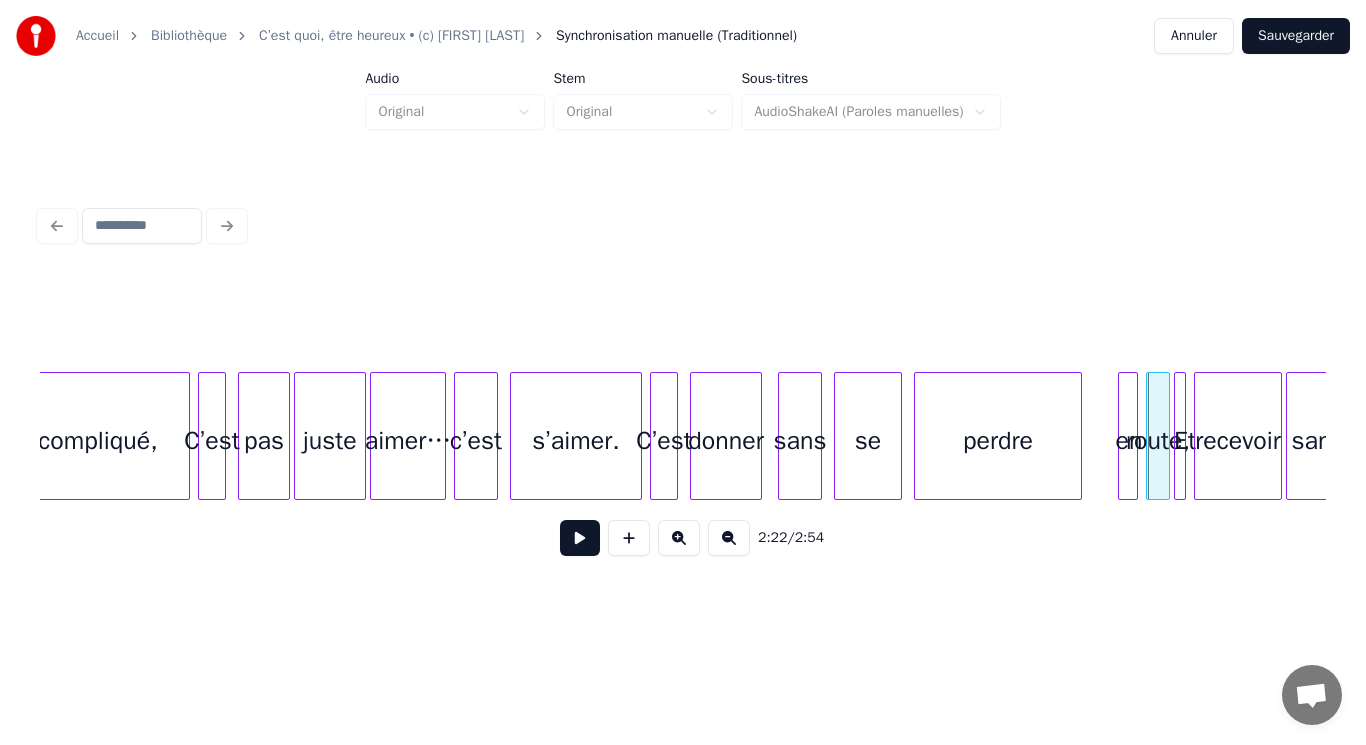 scroll, scrollTop: 0, scrollLeft: 27558, axis: horizontal 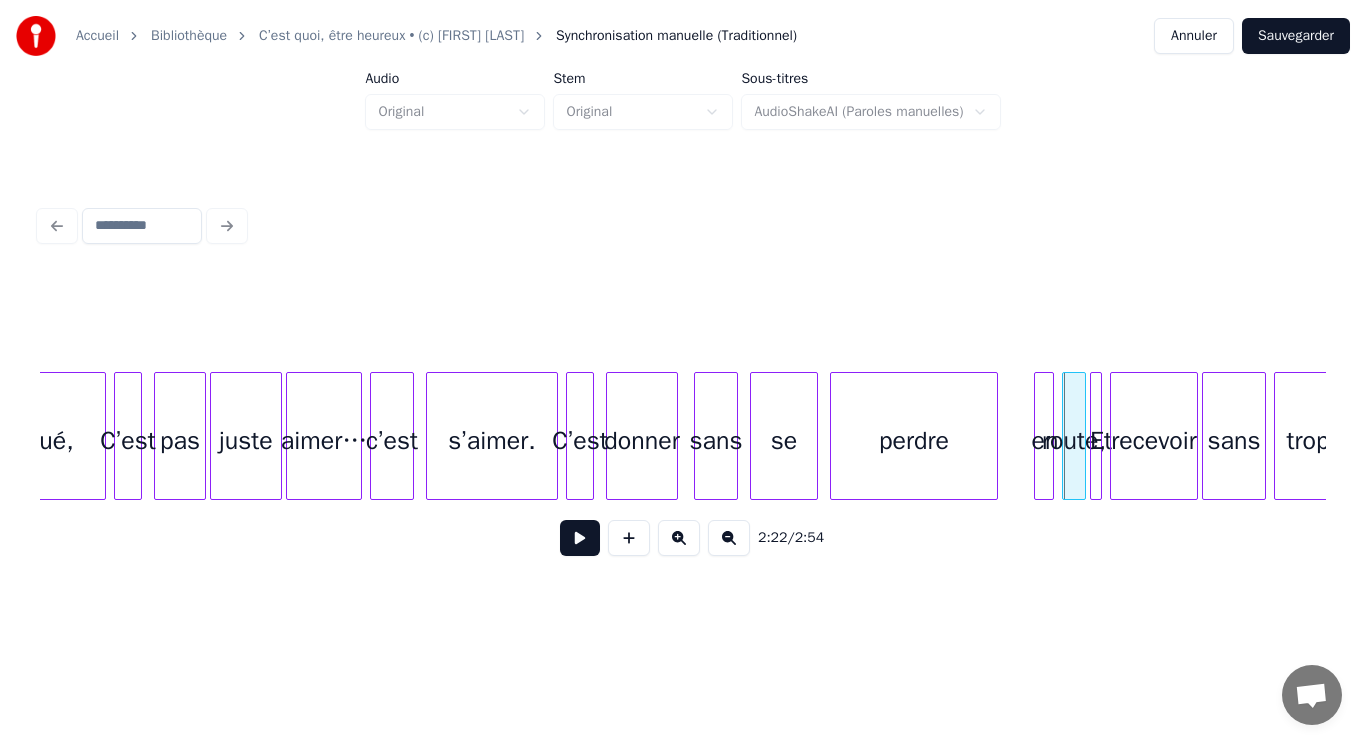 click on "en" at bounding box center [1045, 441] 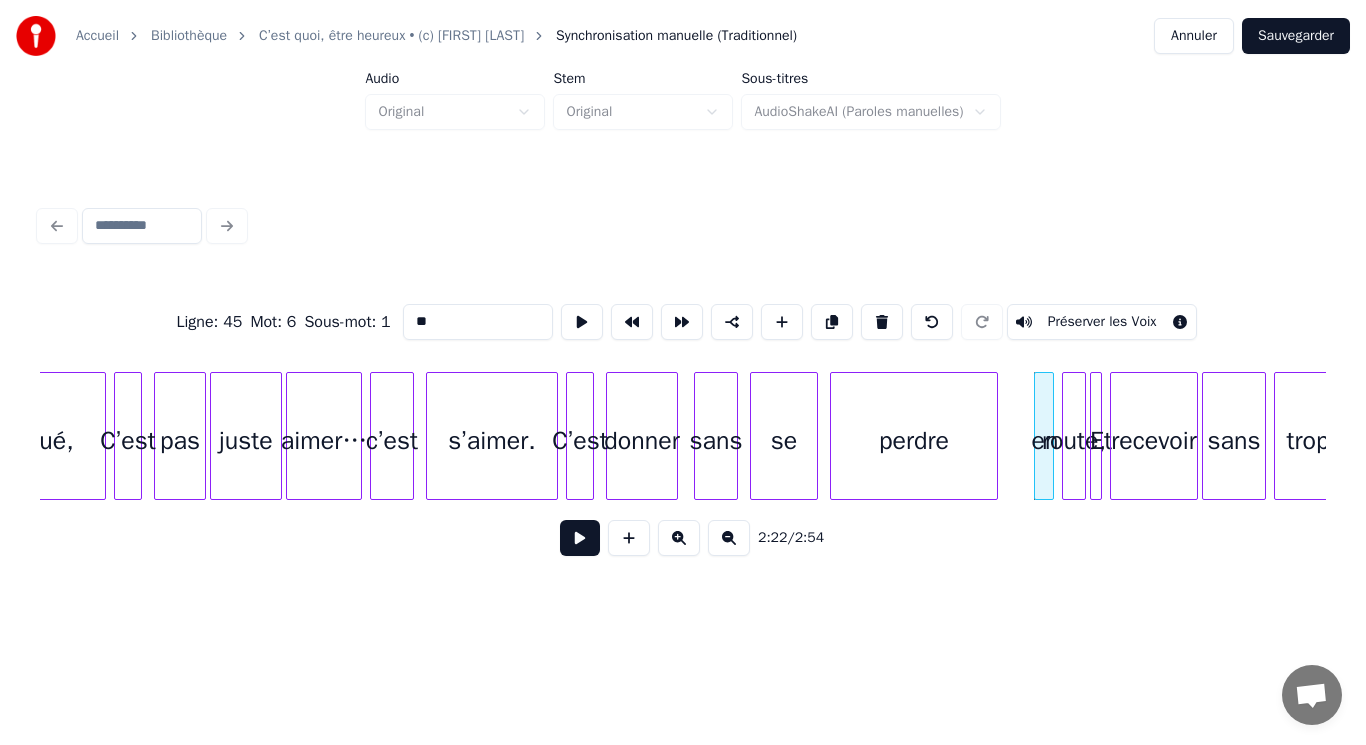 click at bounding box center (582, 322) 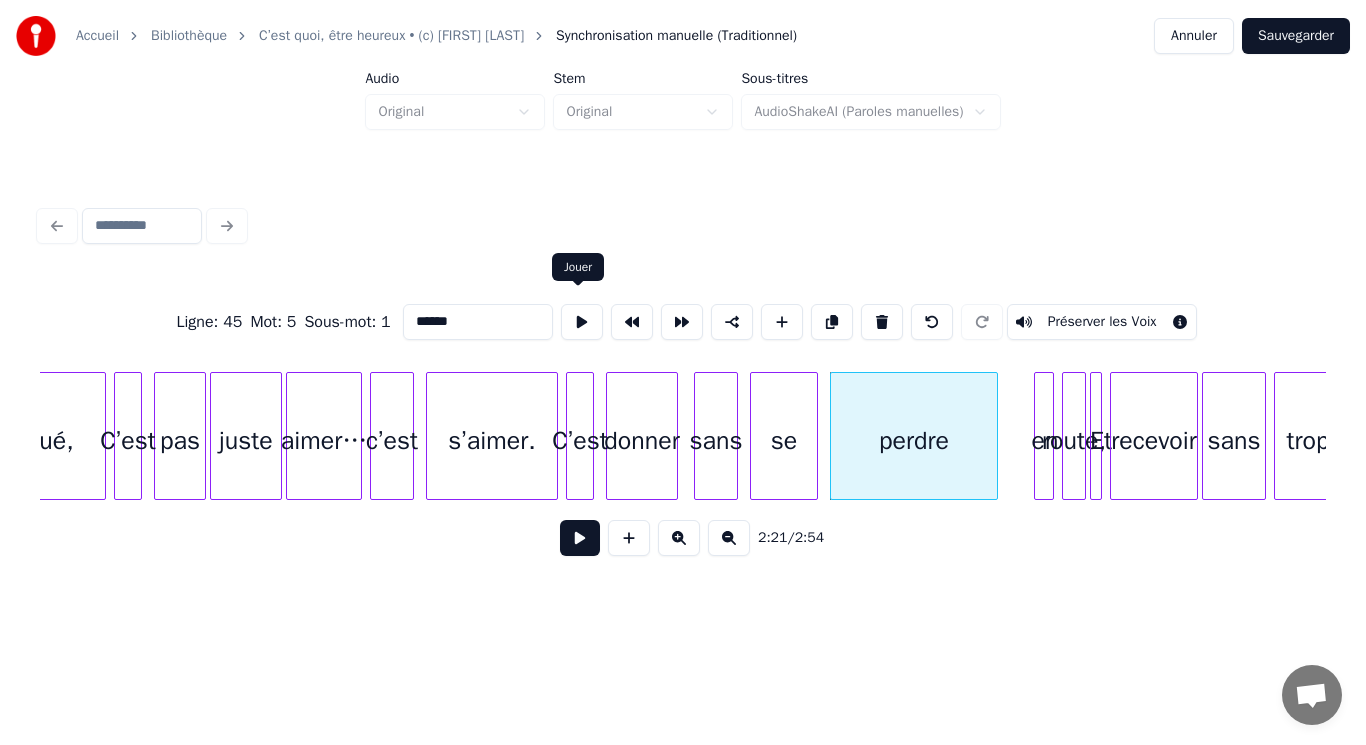 click at bounding box center [582, 322] 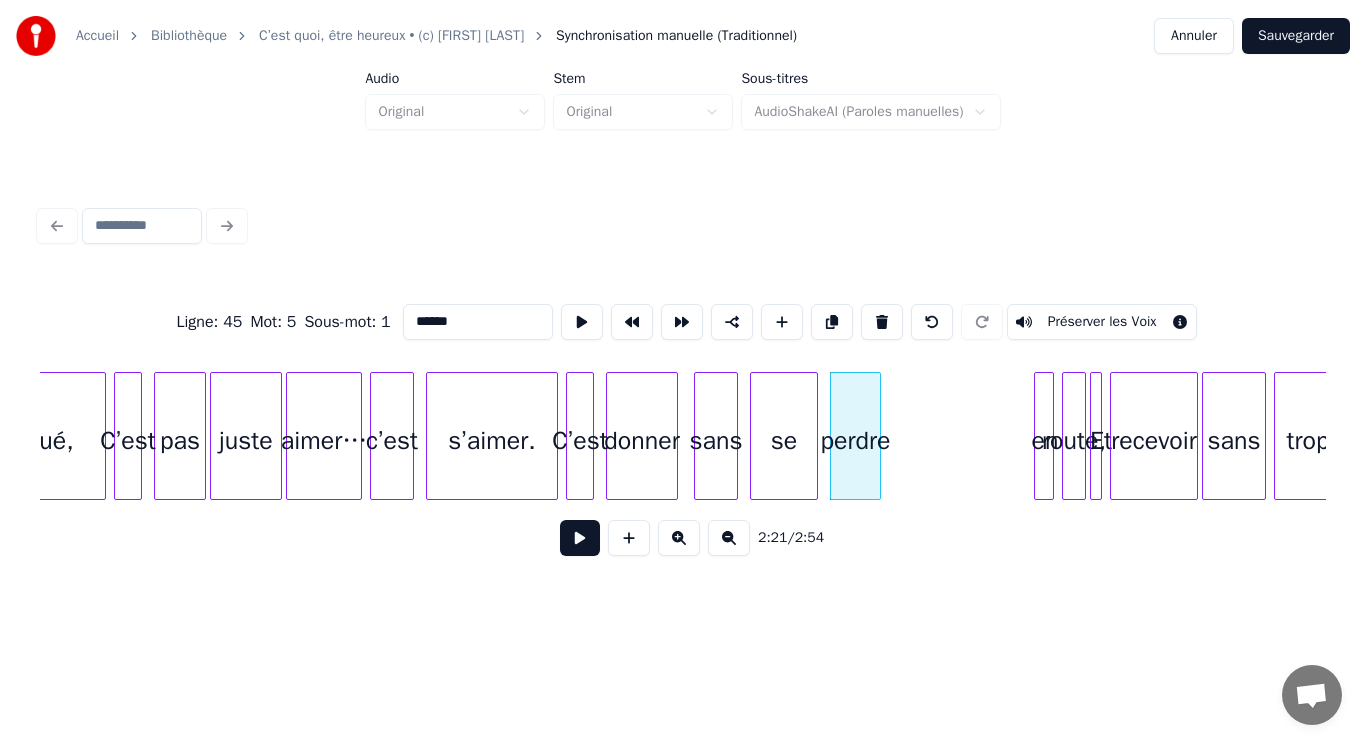 click at bounding box center [877, 436] 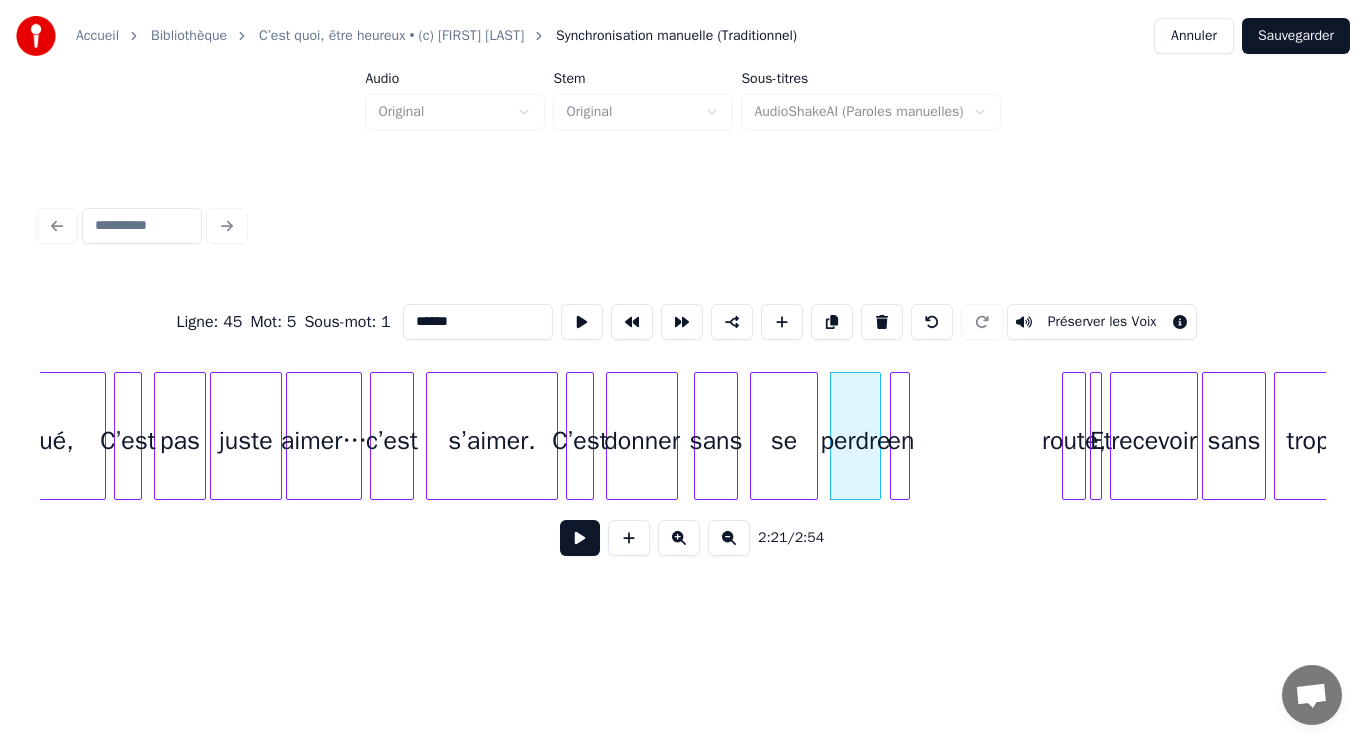 click on "en" at bounding box center [901, 441] 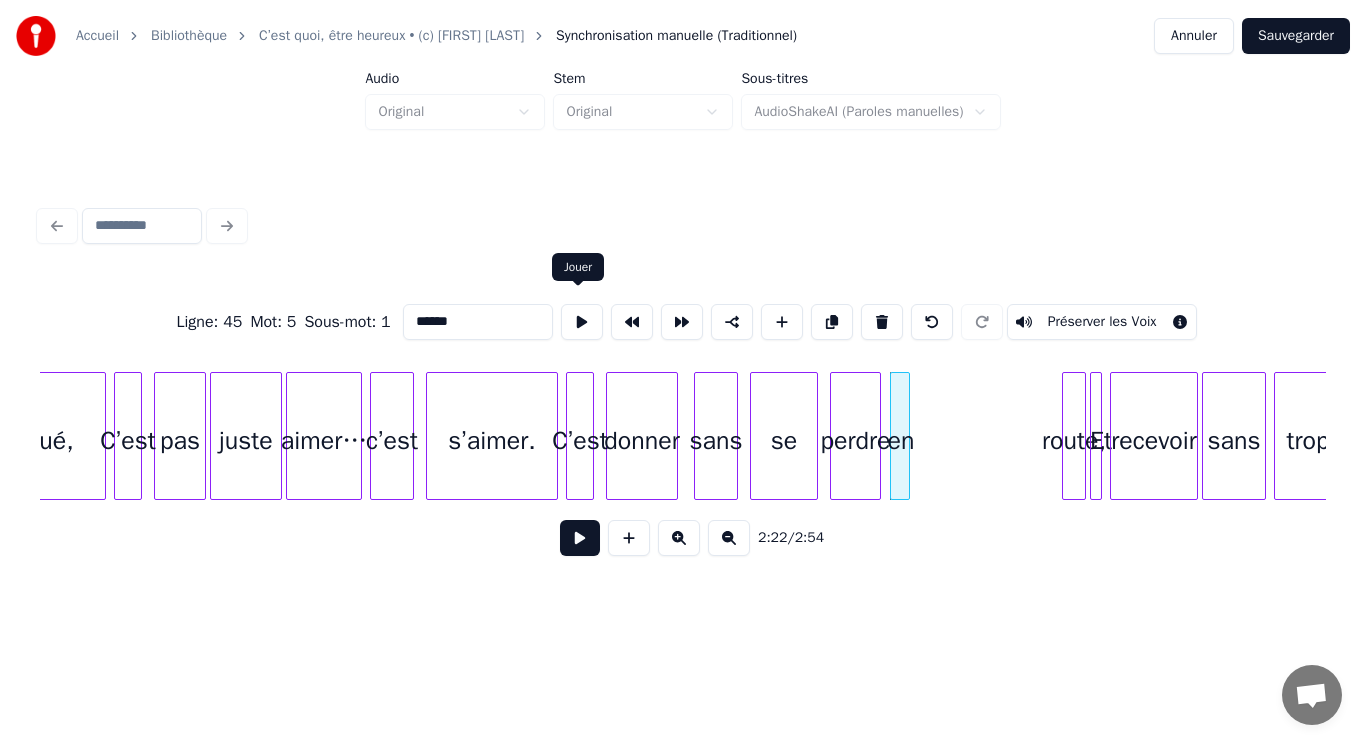 click at bounding box center (582, 322) 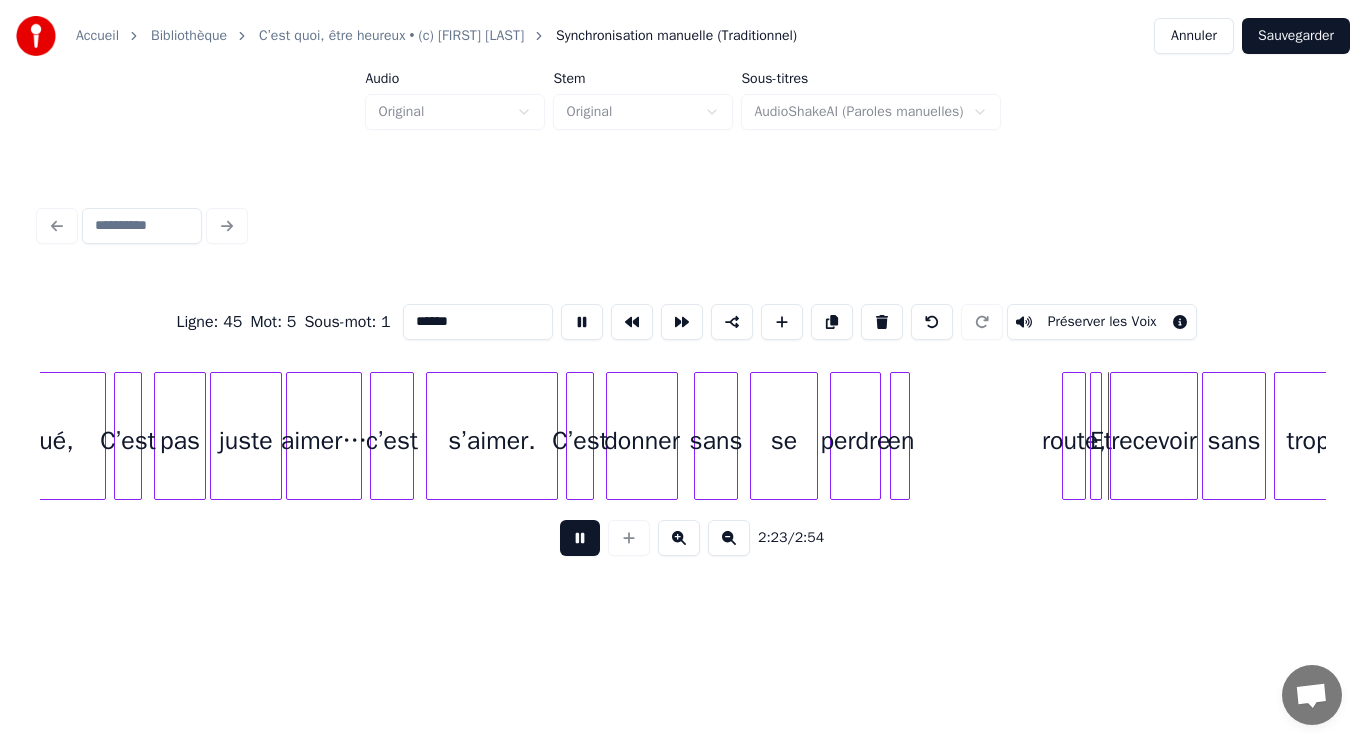 click at bounding box center (582, 322) 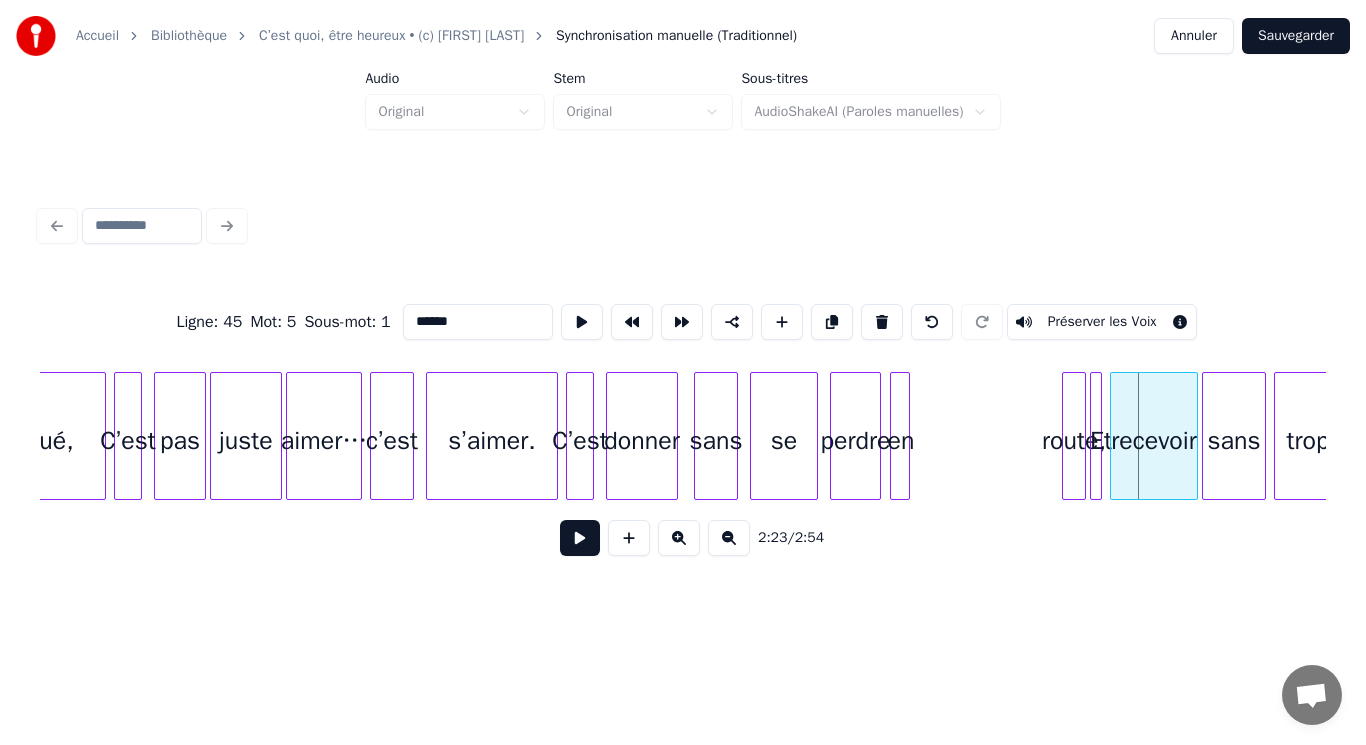 click on "******" at bounding box center (478, 322) 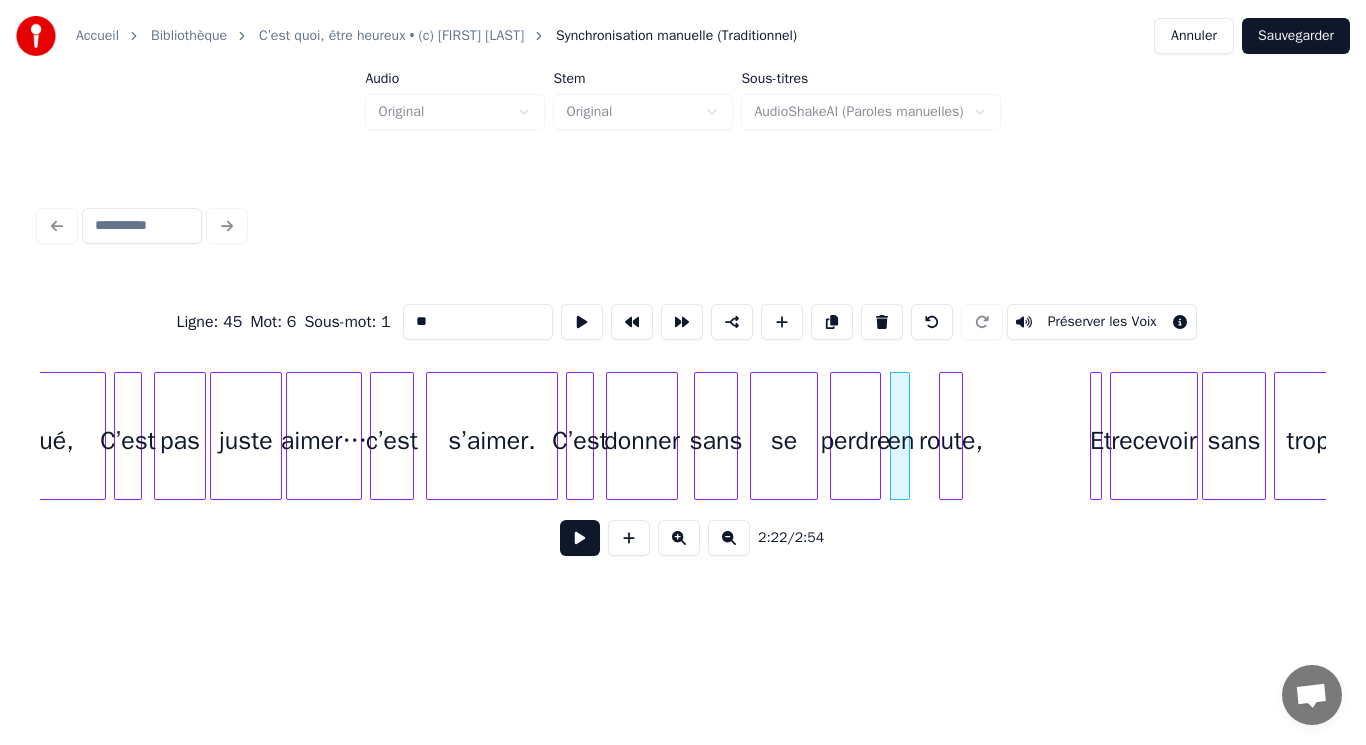 click on "route," at bounding box center (951, 441) 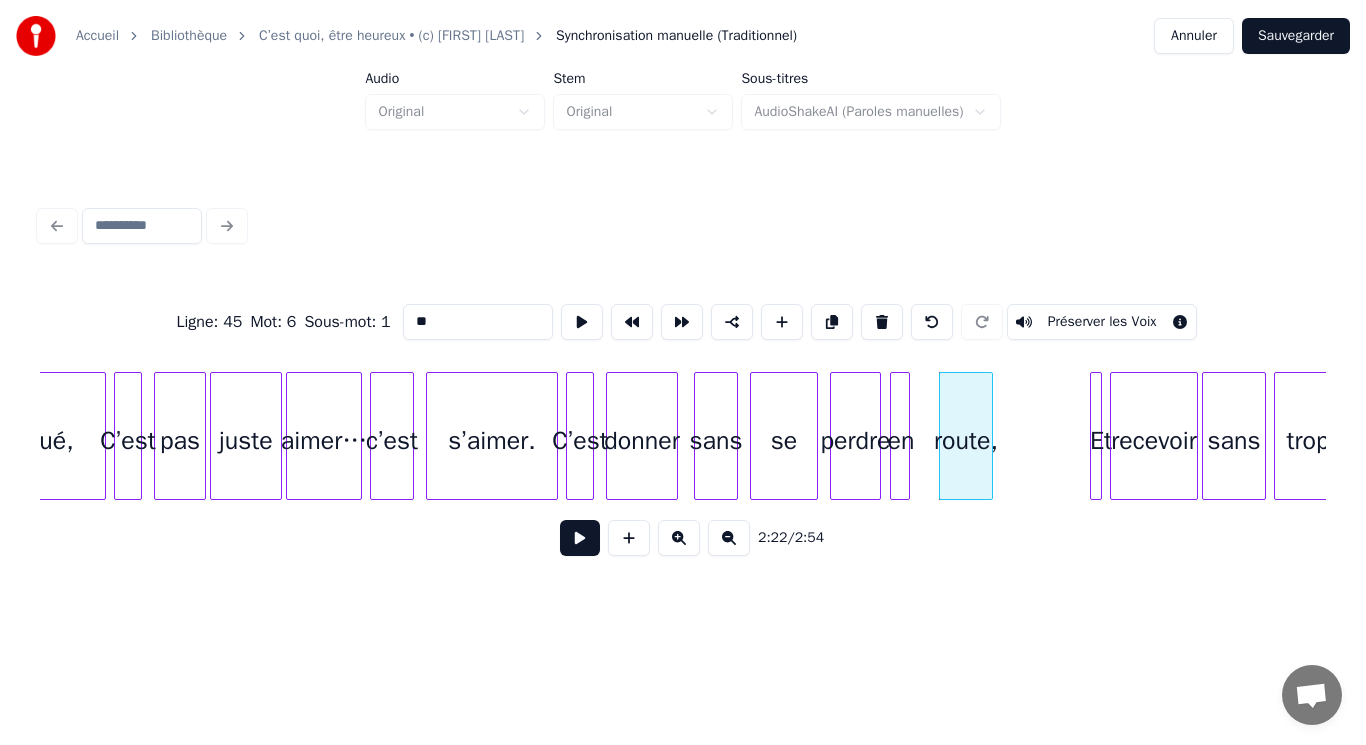 click at bounding box center (989, 436) 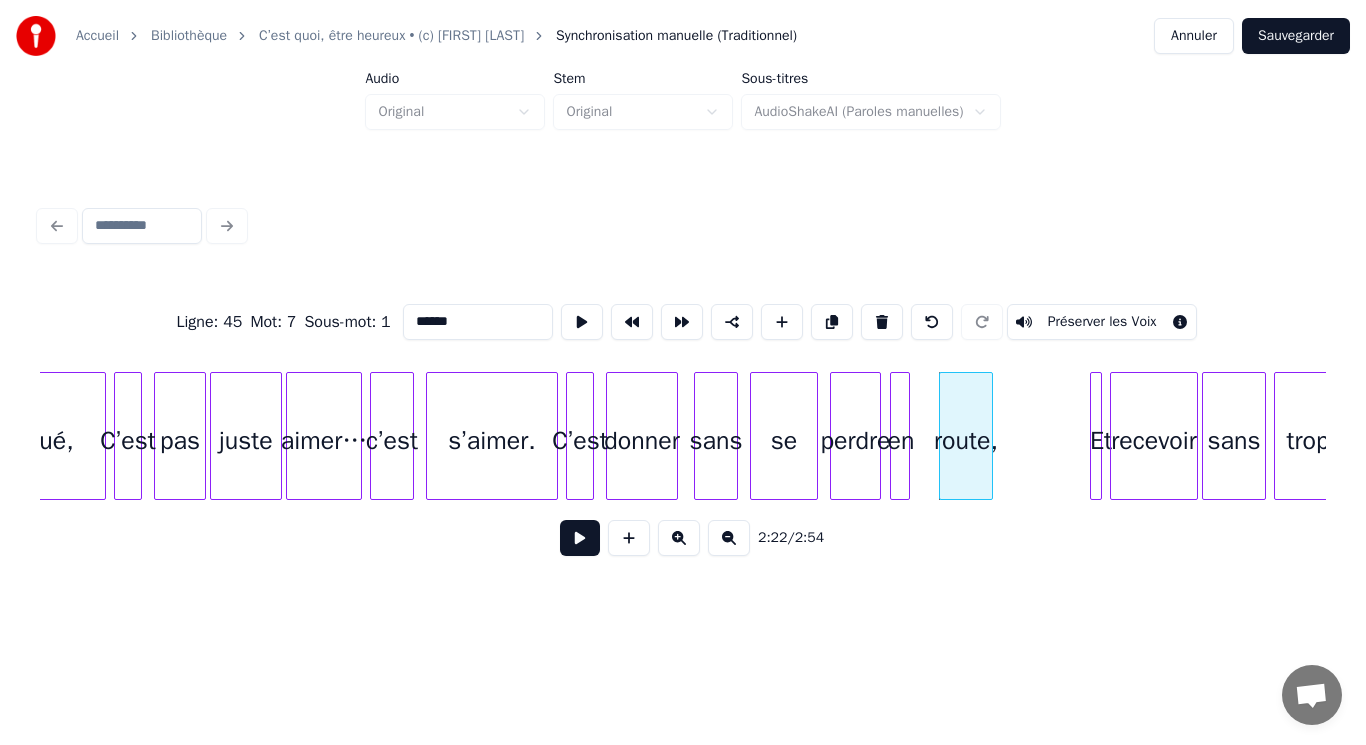 click on "route," at bounding box center (966, 441) 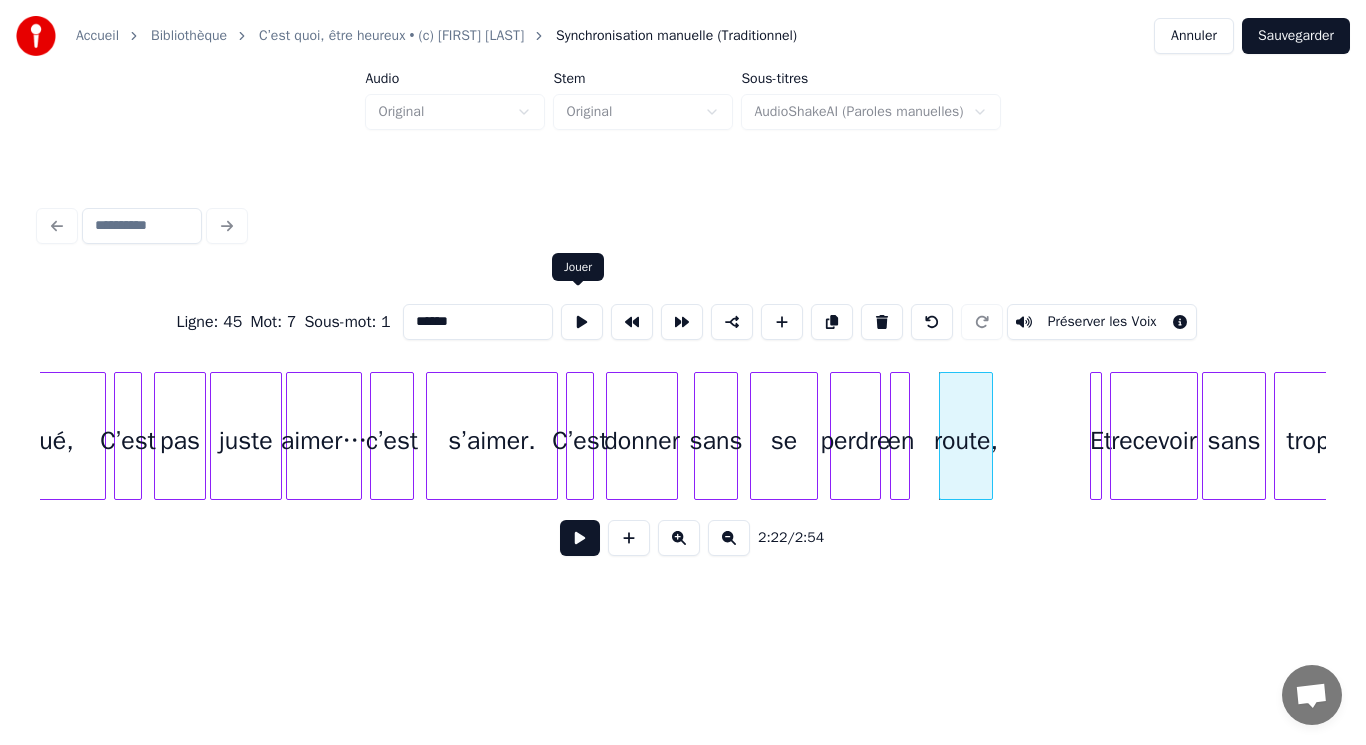click at bounding box center [582, 322] 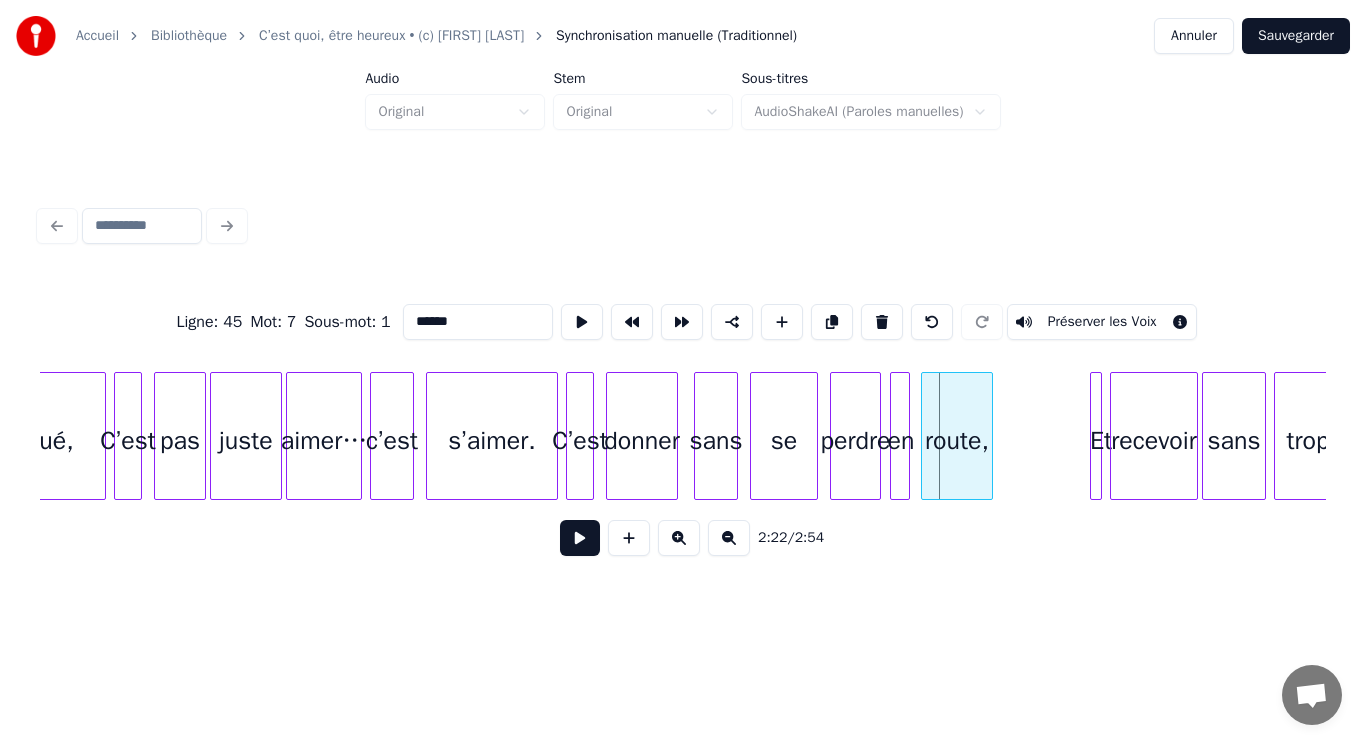 click at bounding box center (925, 436) 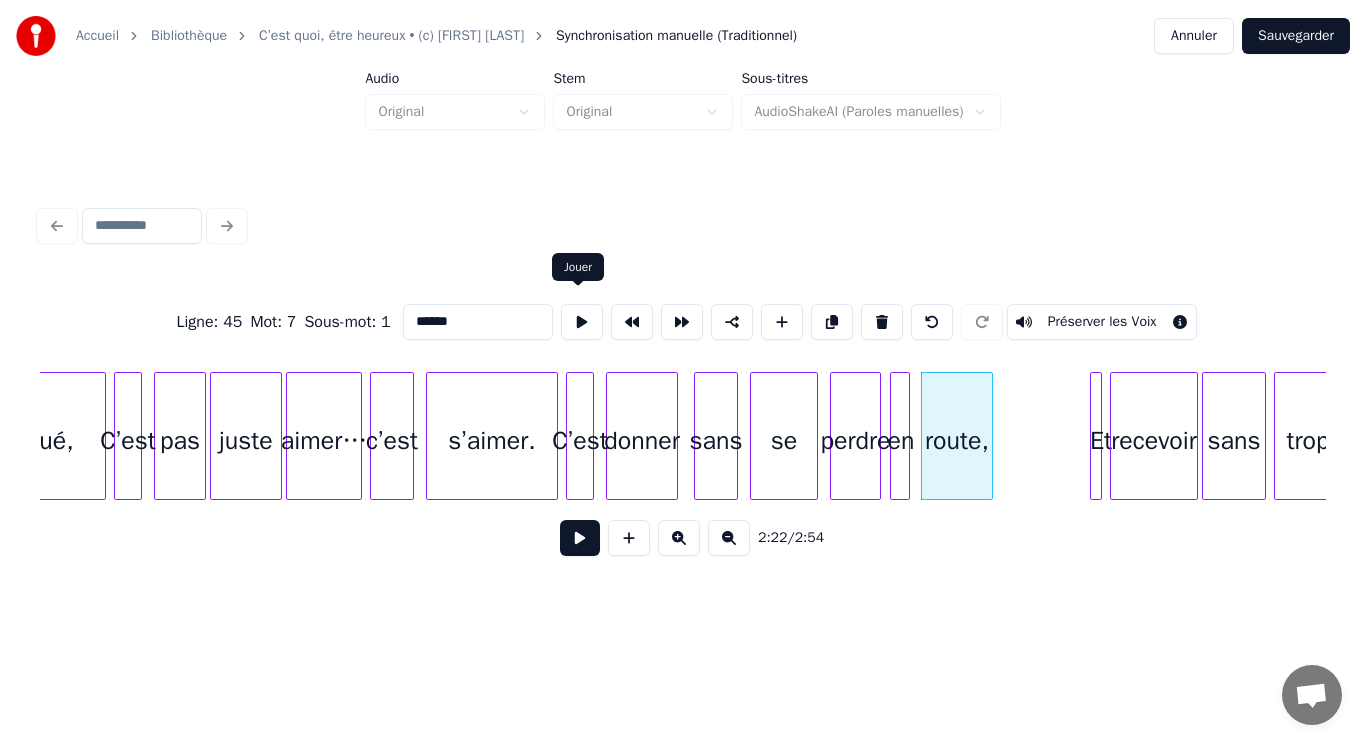 click at bounding box center [582, 322] 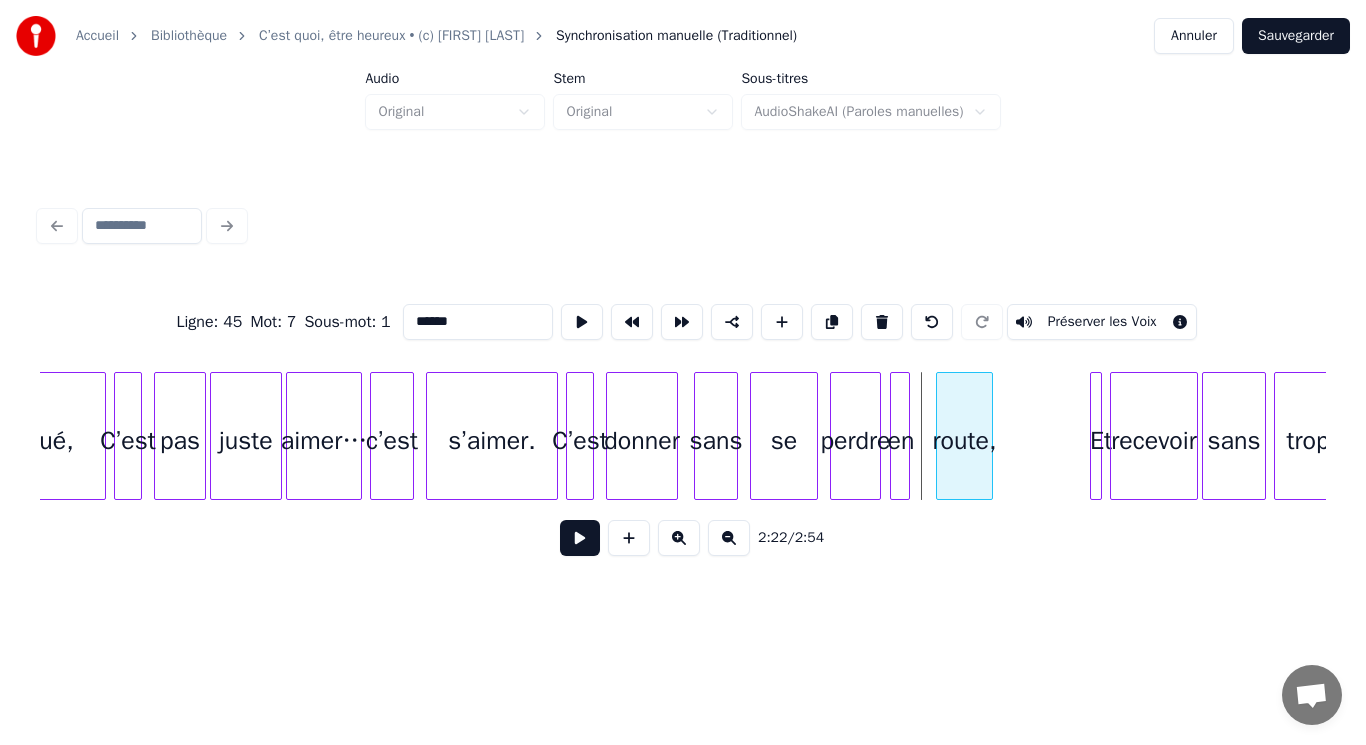 click at bounding box center [940, 436] 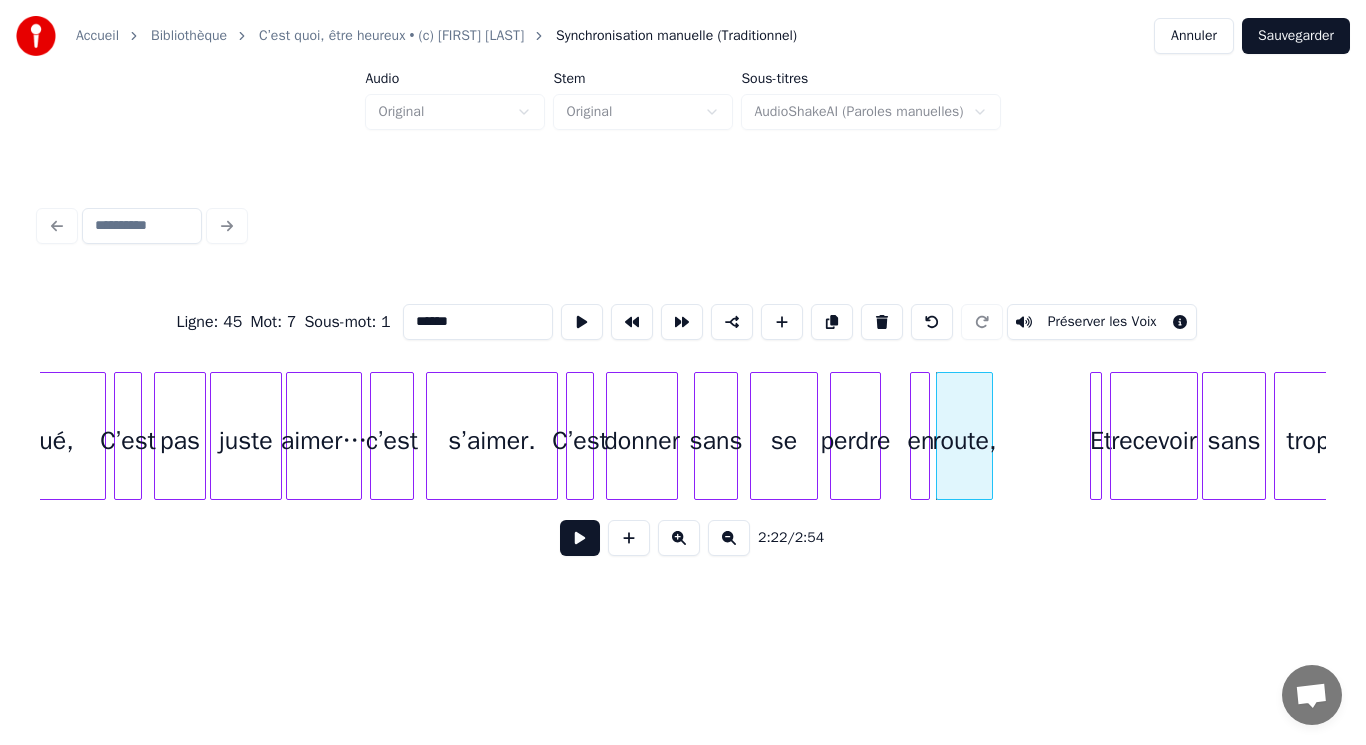 click on "en" at bounding box center (921, 441) 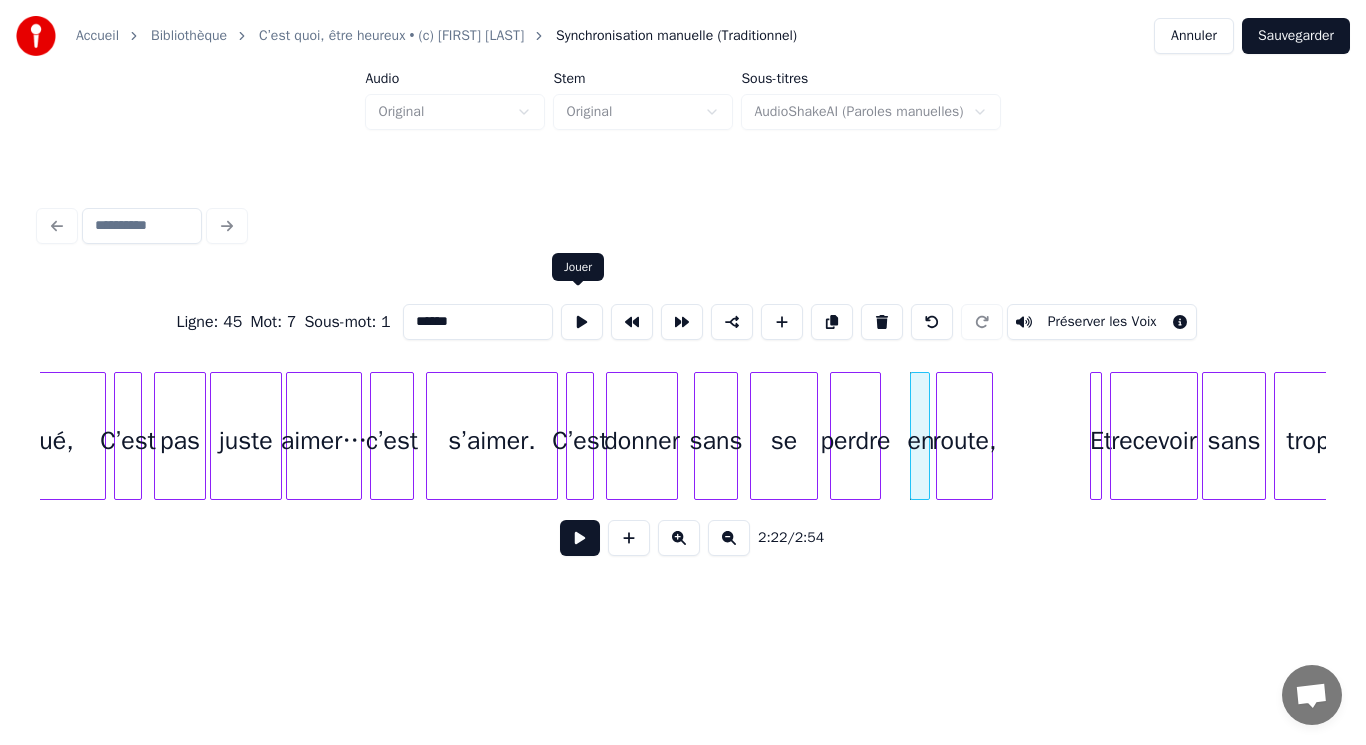 click at bounding box center [582, 322] 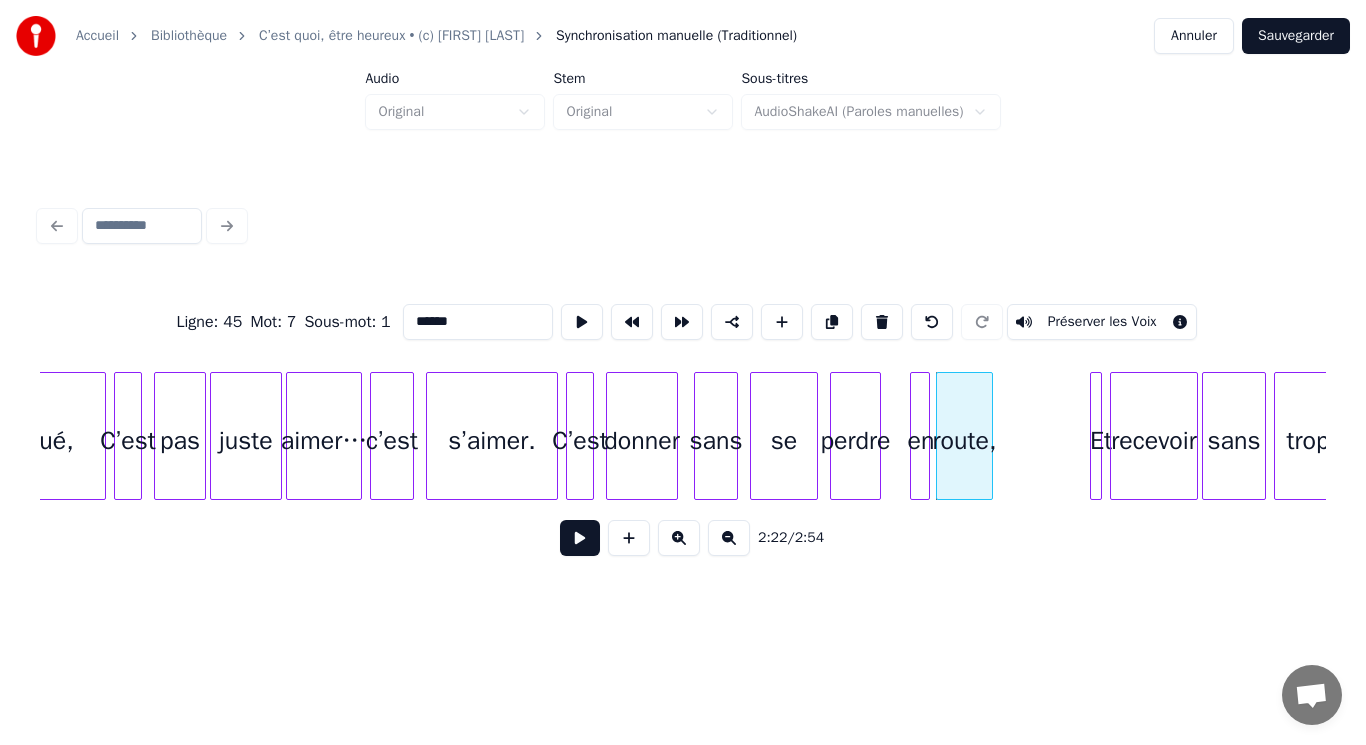 click on "en" at bounding box center [921, 441] 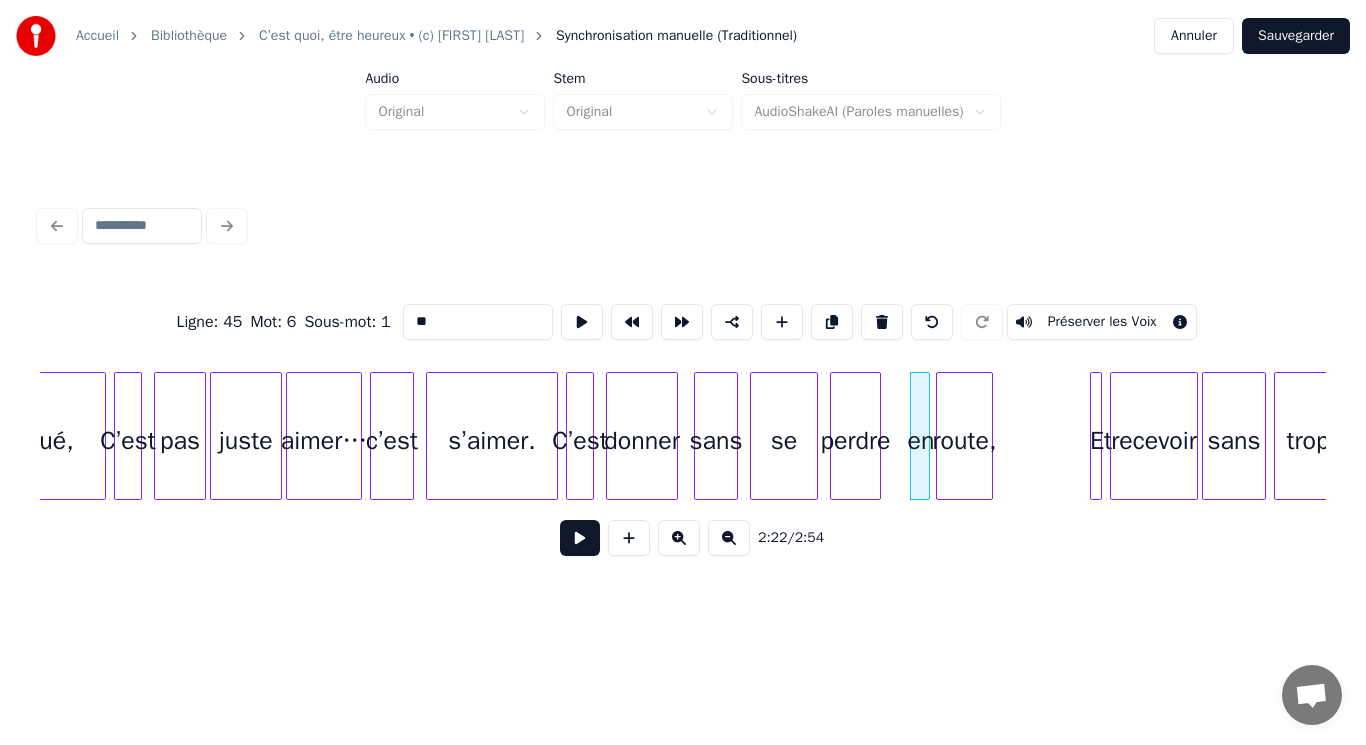 click on "en" at bounding box center [921, 441] 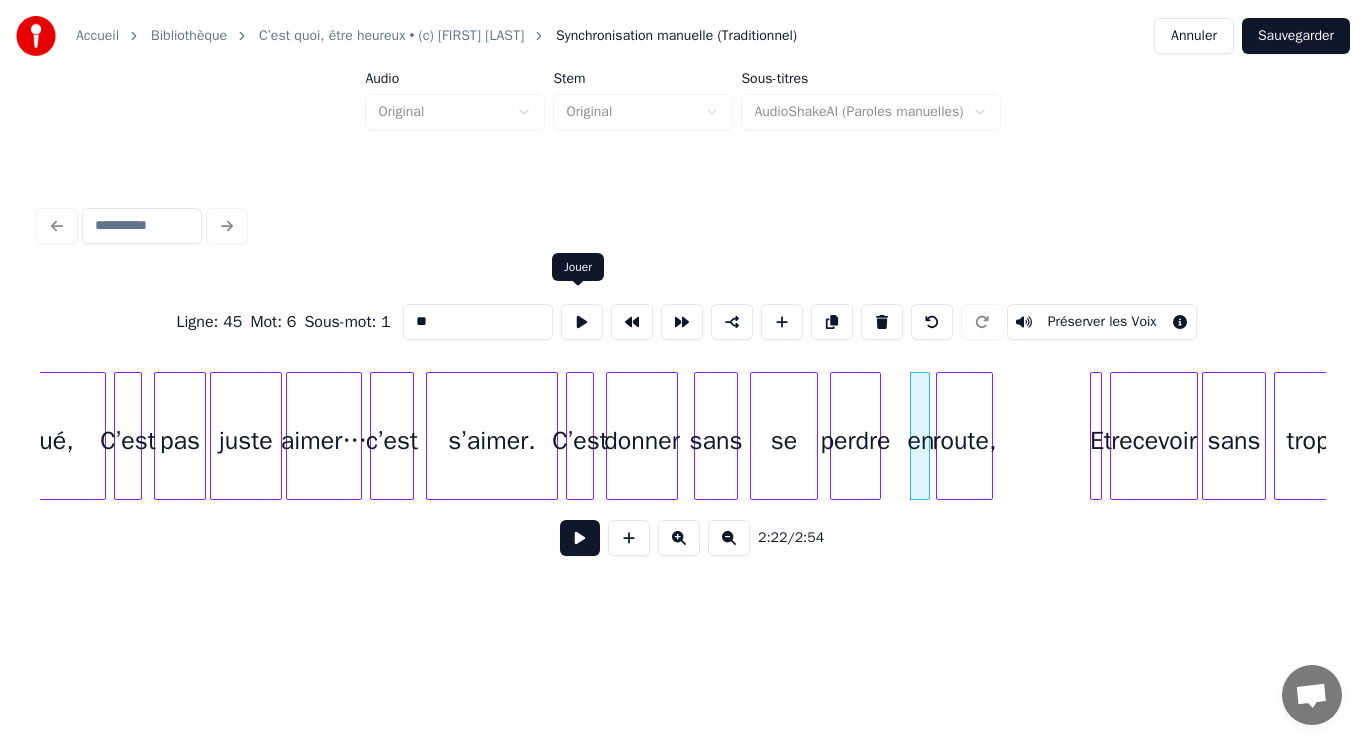 click at bounding box center [582, 322] 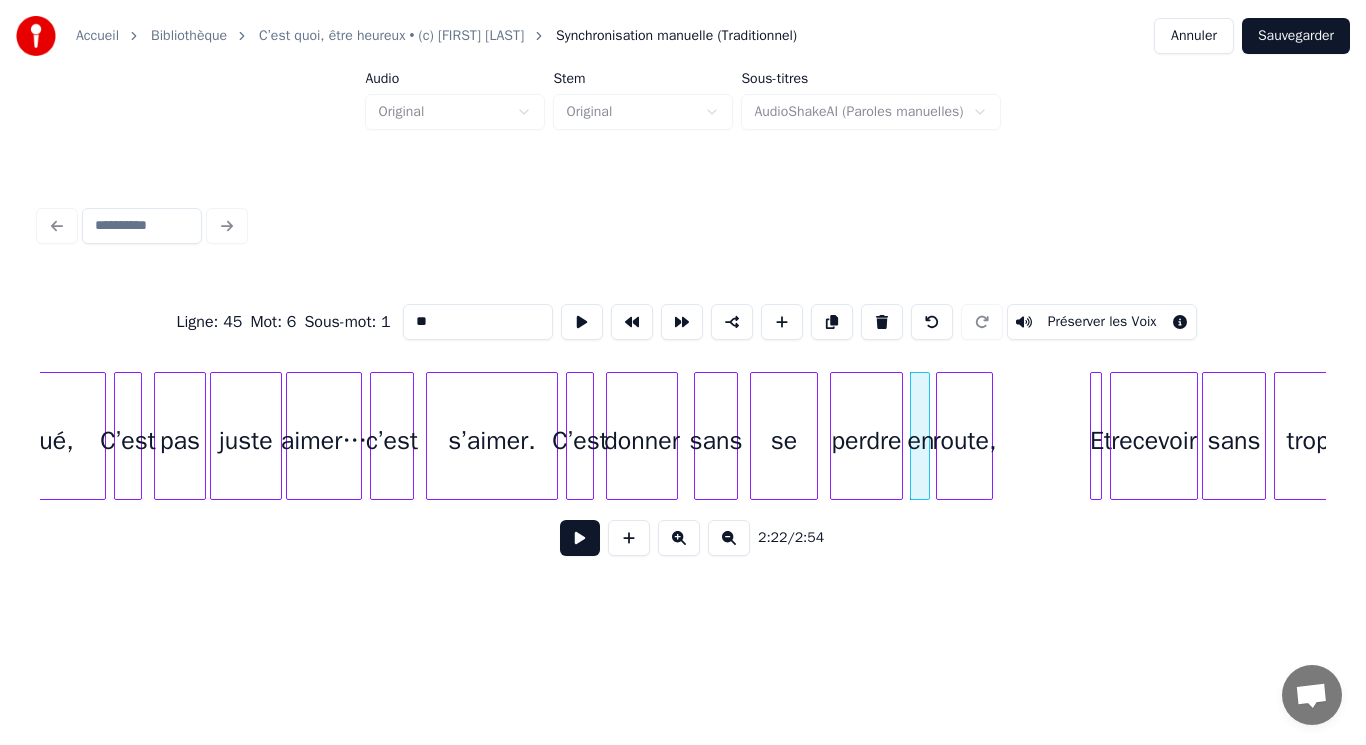 click at bounding box center (899, 436) 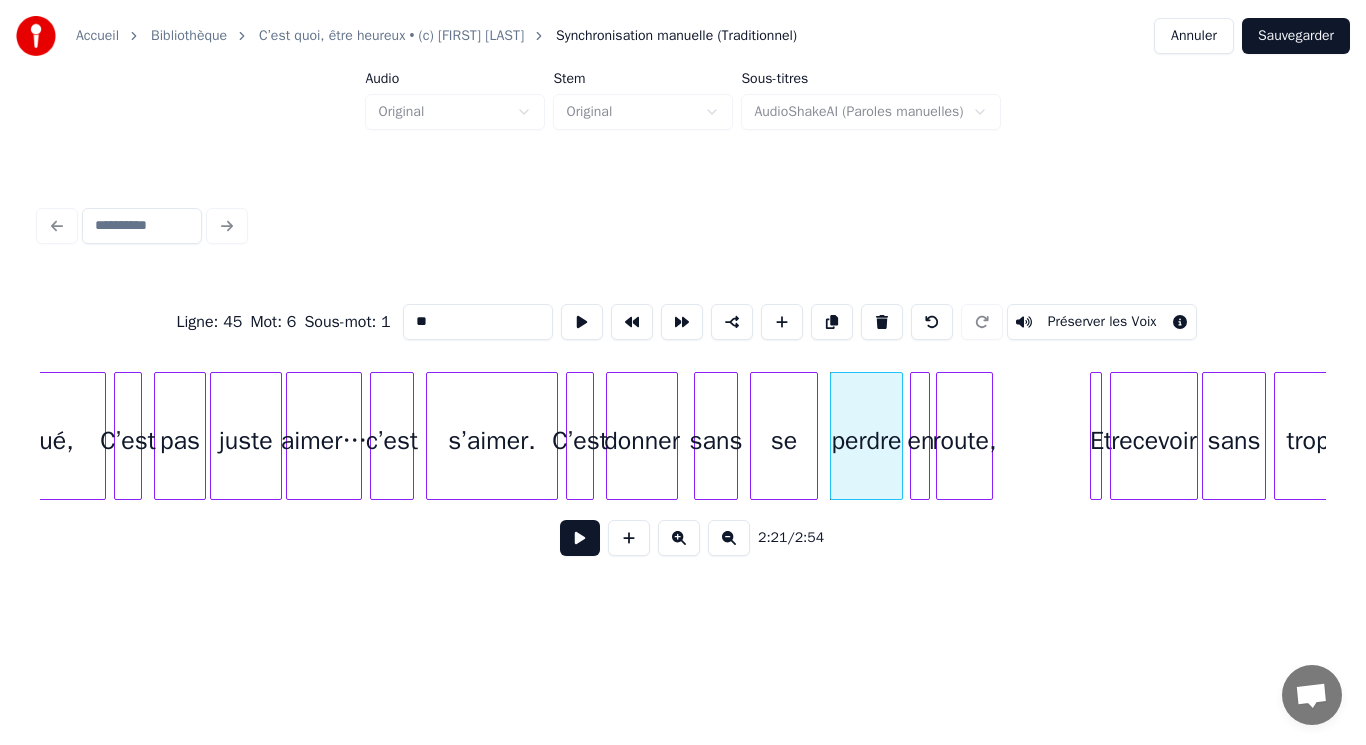 click on "perdre" at bounding box center [866, 441] 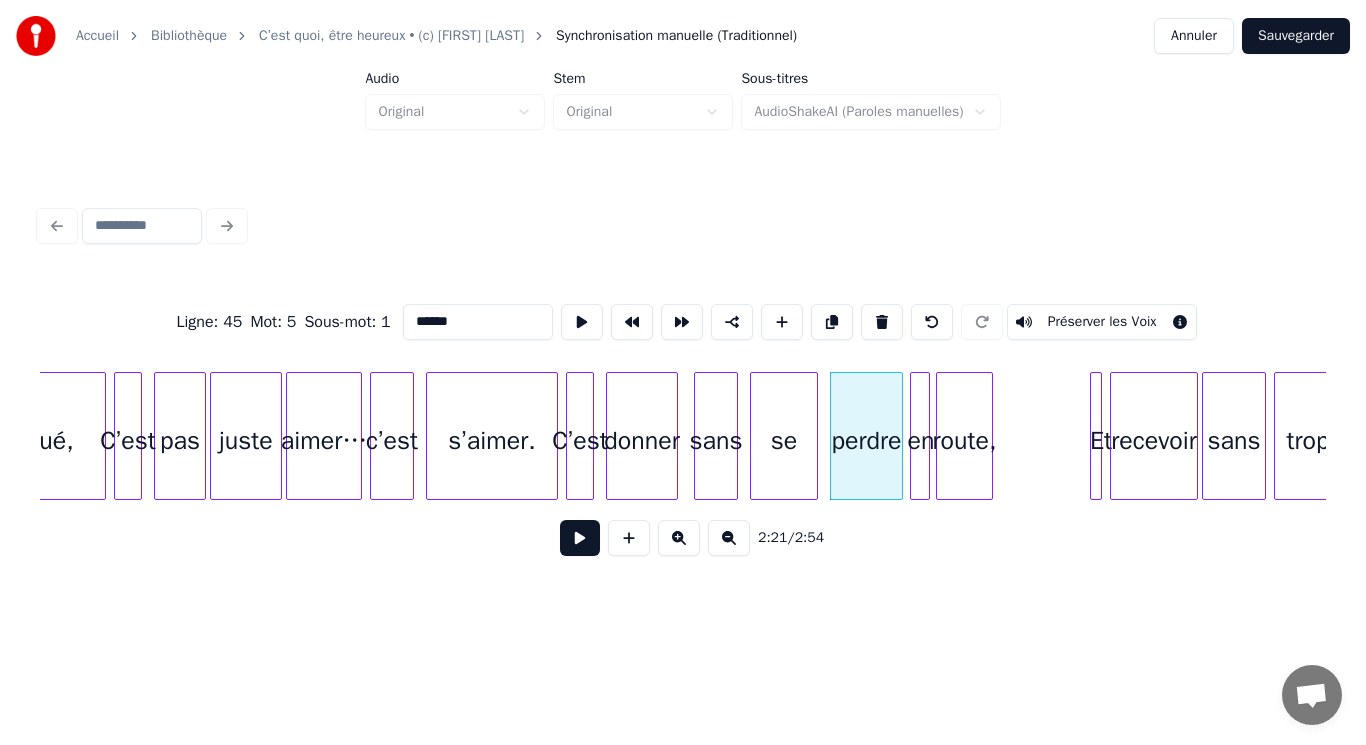 click at bounding box center (582, 322) 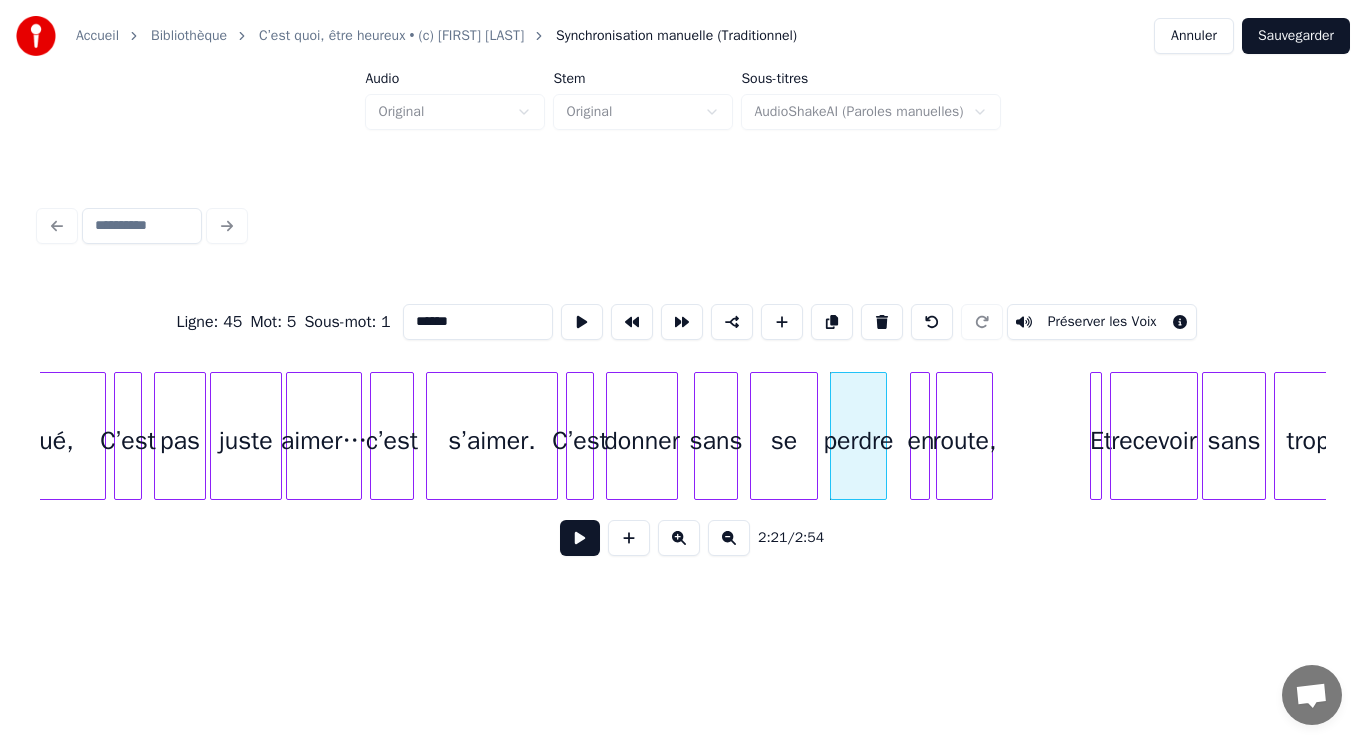 click at bounding box center [883, 436] 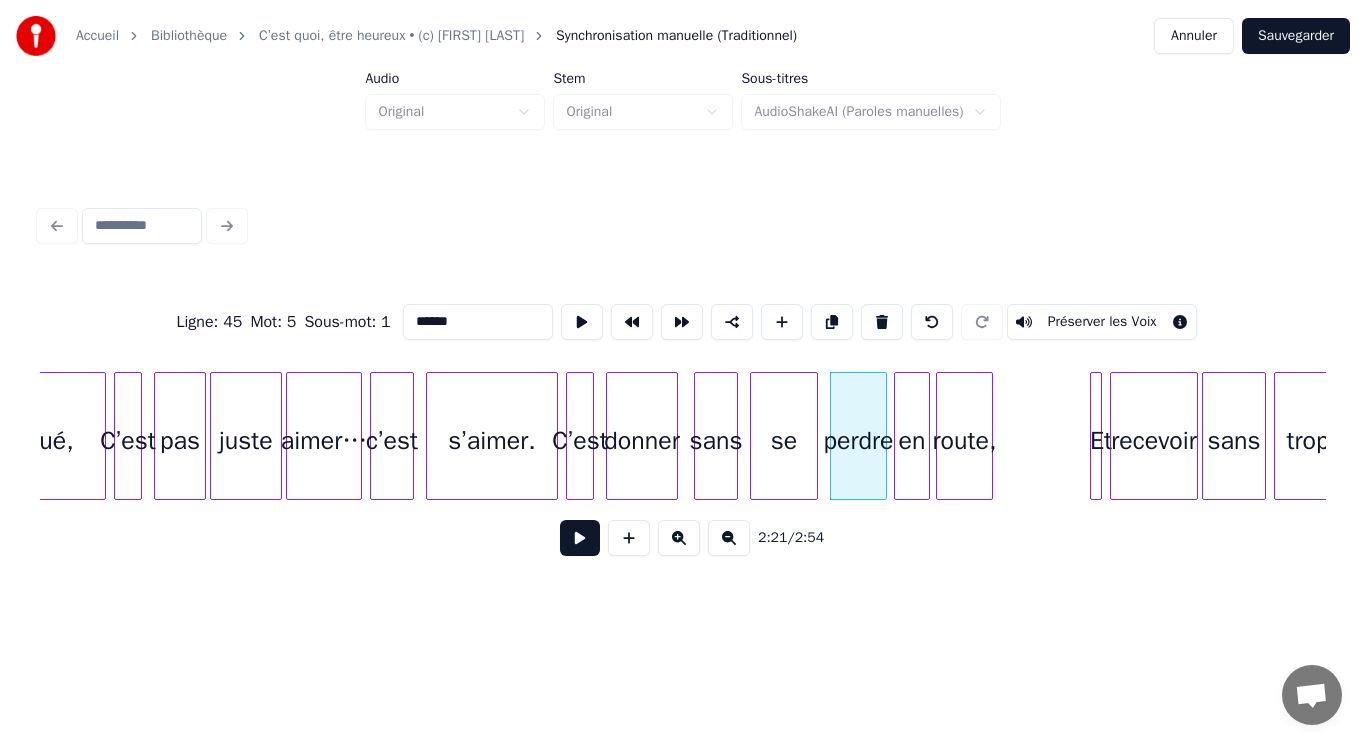 click at bounding box center (898, 436) 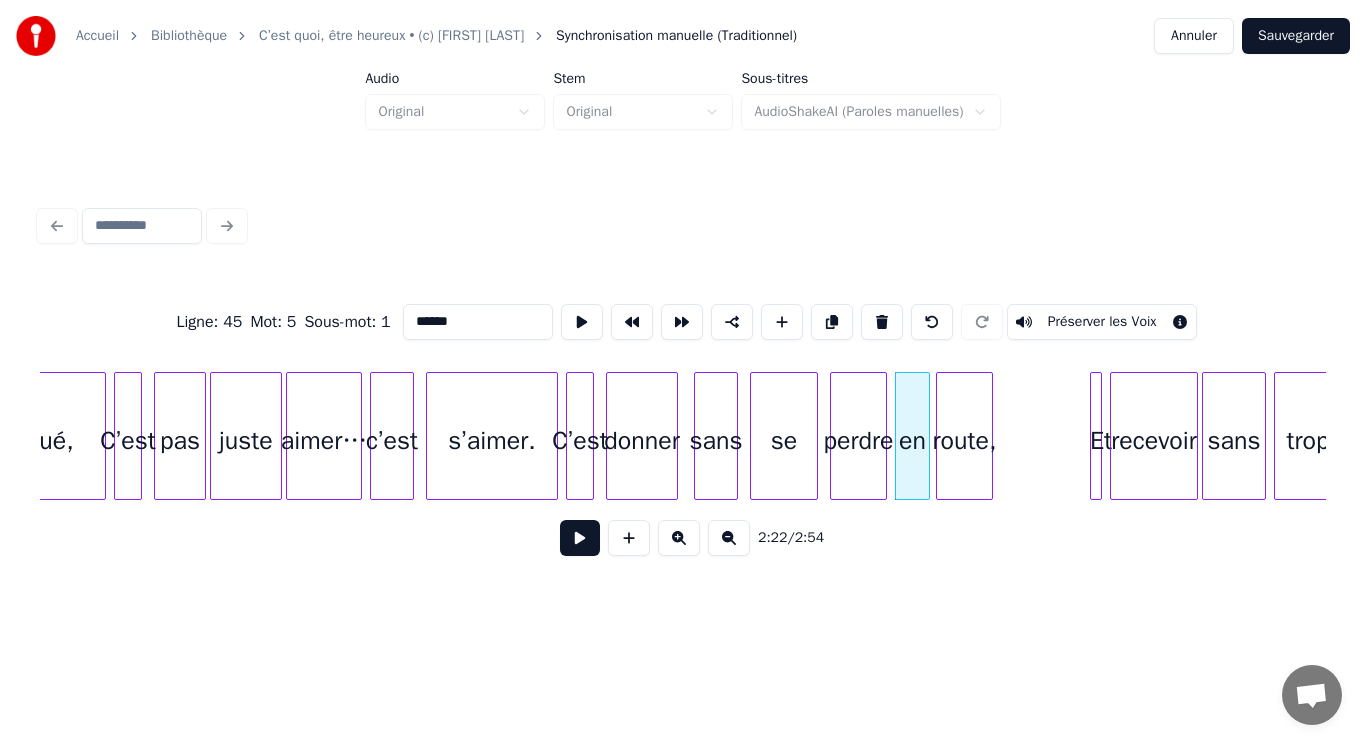 click on "aimer…" at bounding box center [324, 441] 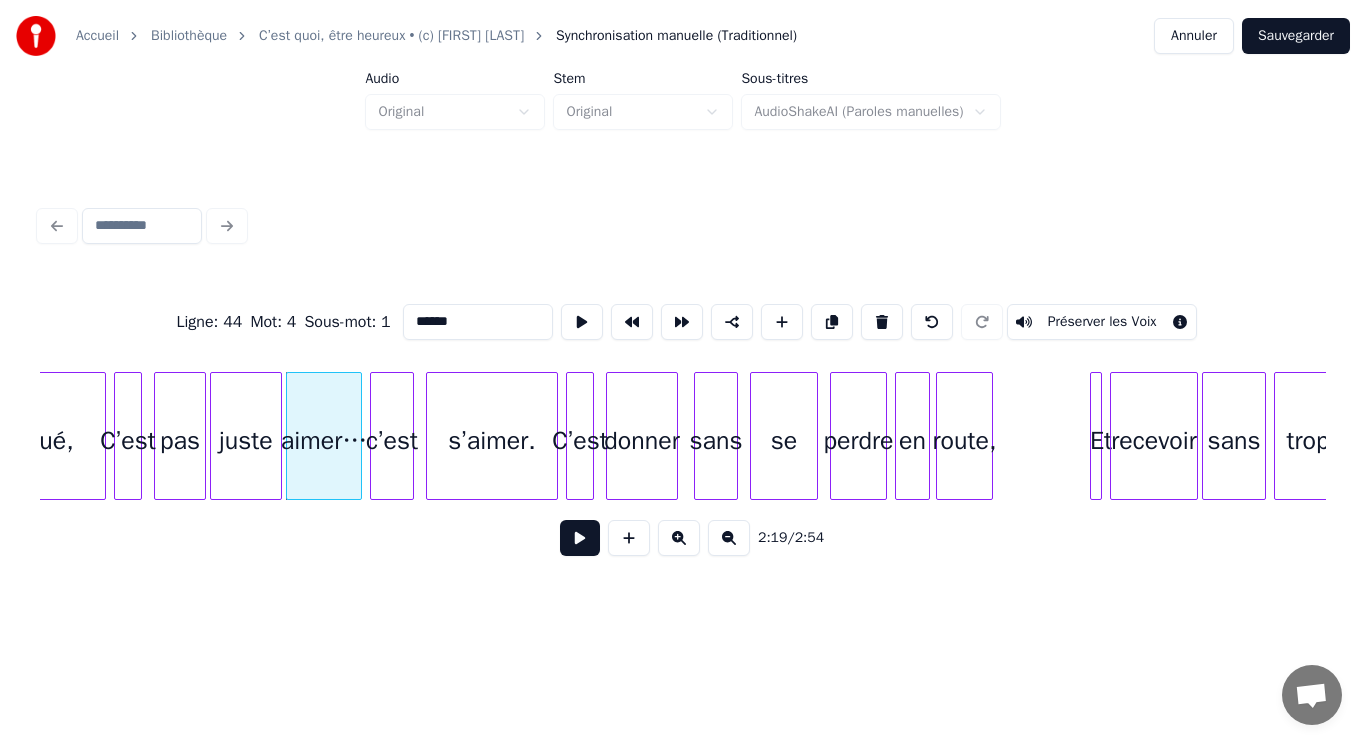 click at bounding box center [580, 538] 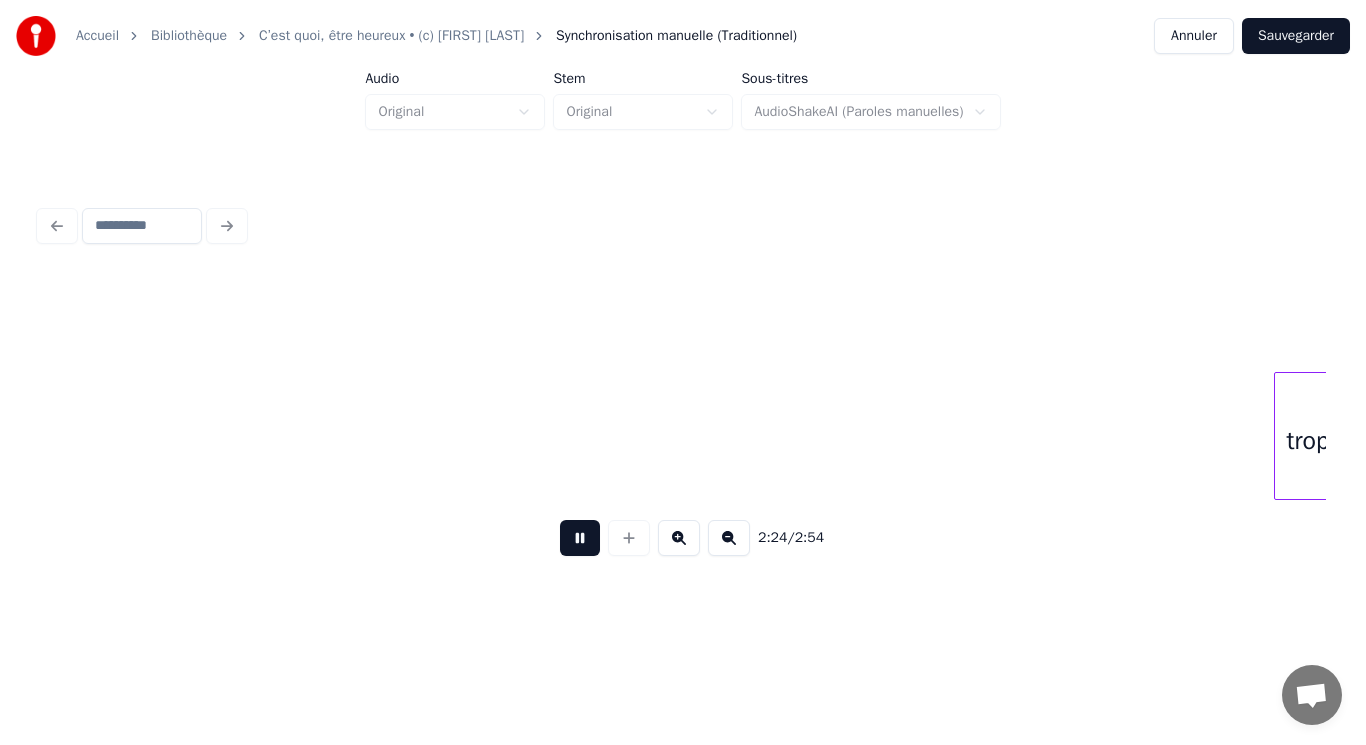 scroll, scrollTop: 0, scrollLeft: 28846, axis: horizontal 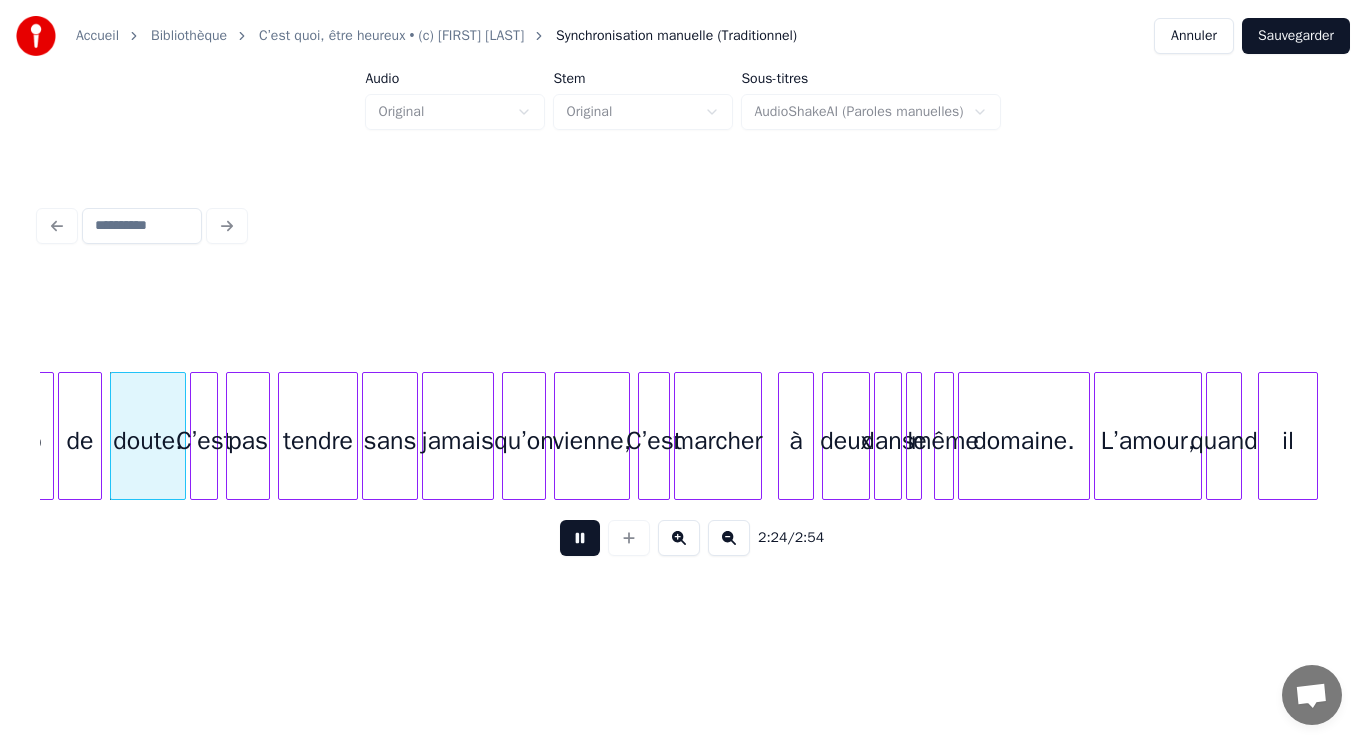 click at bounding box center [580, 538] 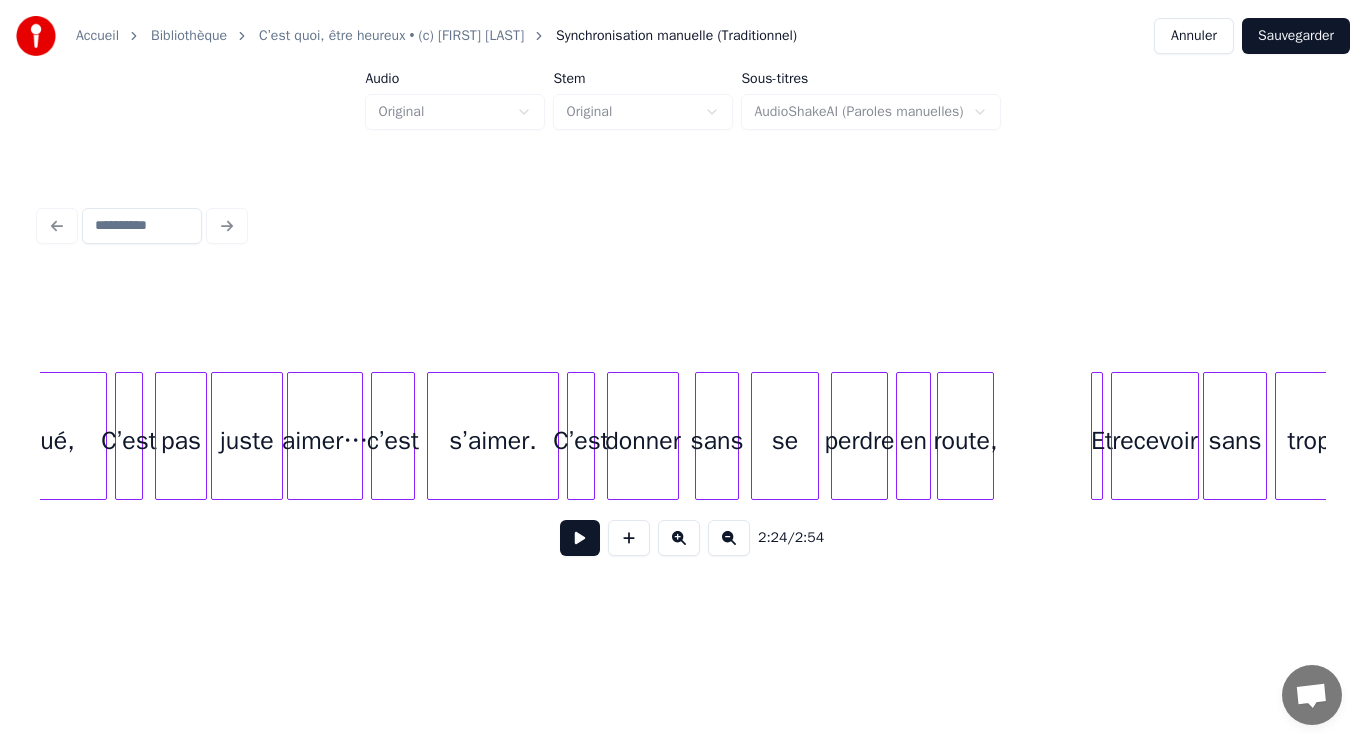 scroll, scrollTop: 0, scrollLeft: 27697, axis: horizontal 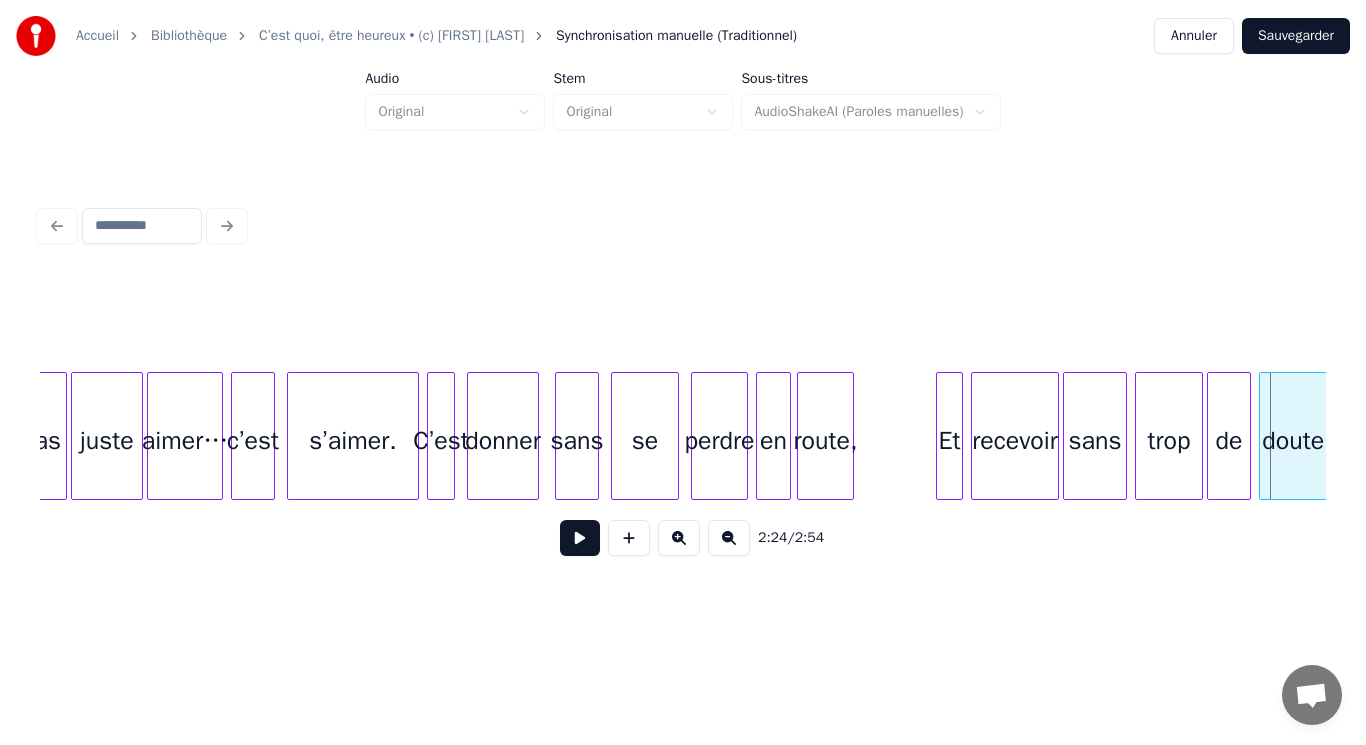 click at bounding box center (940, 436) 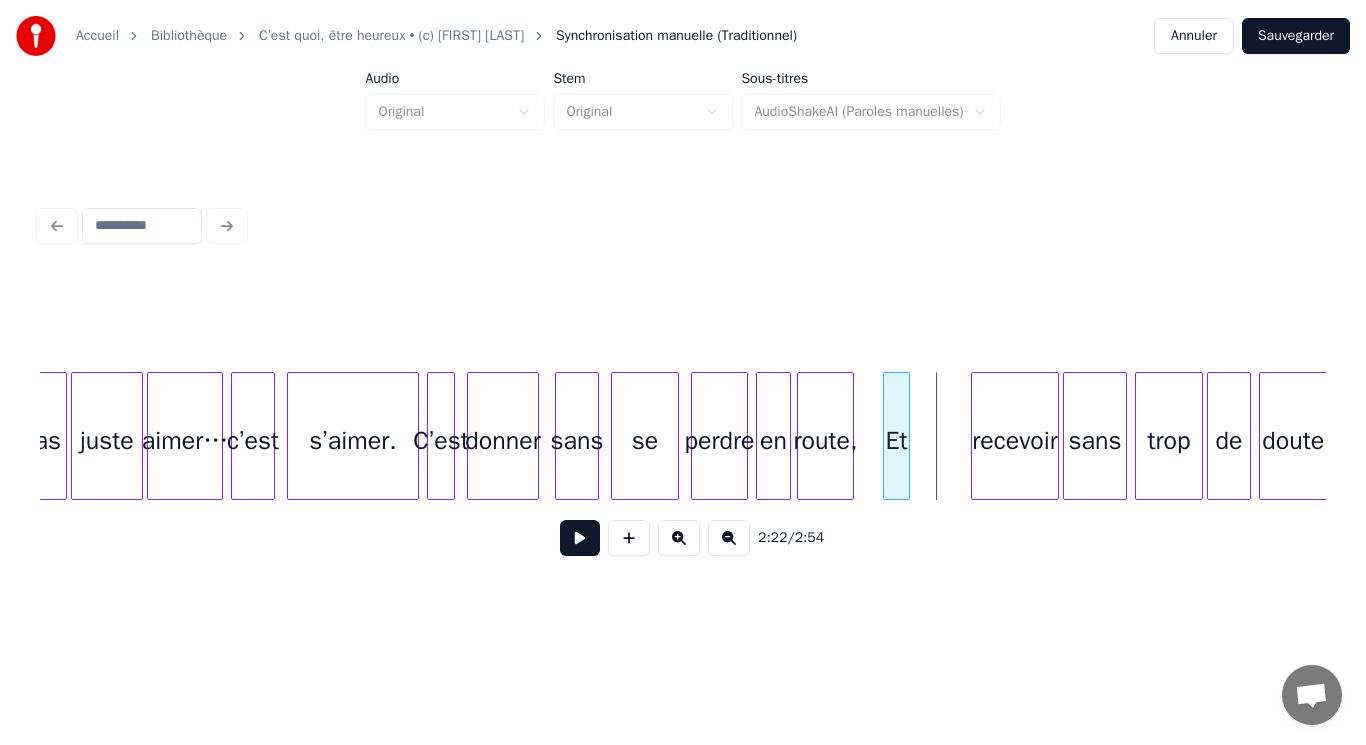 click on "Et" at bounding box center [896, 441] 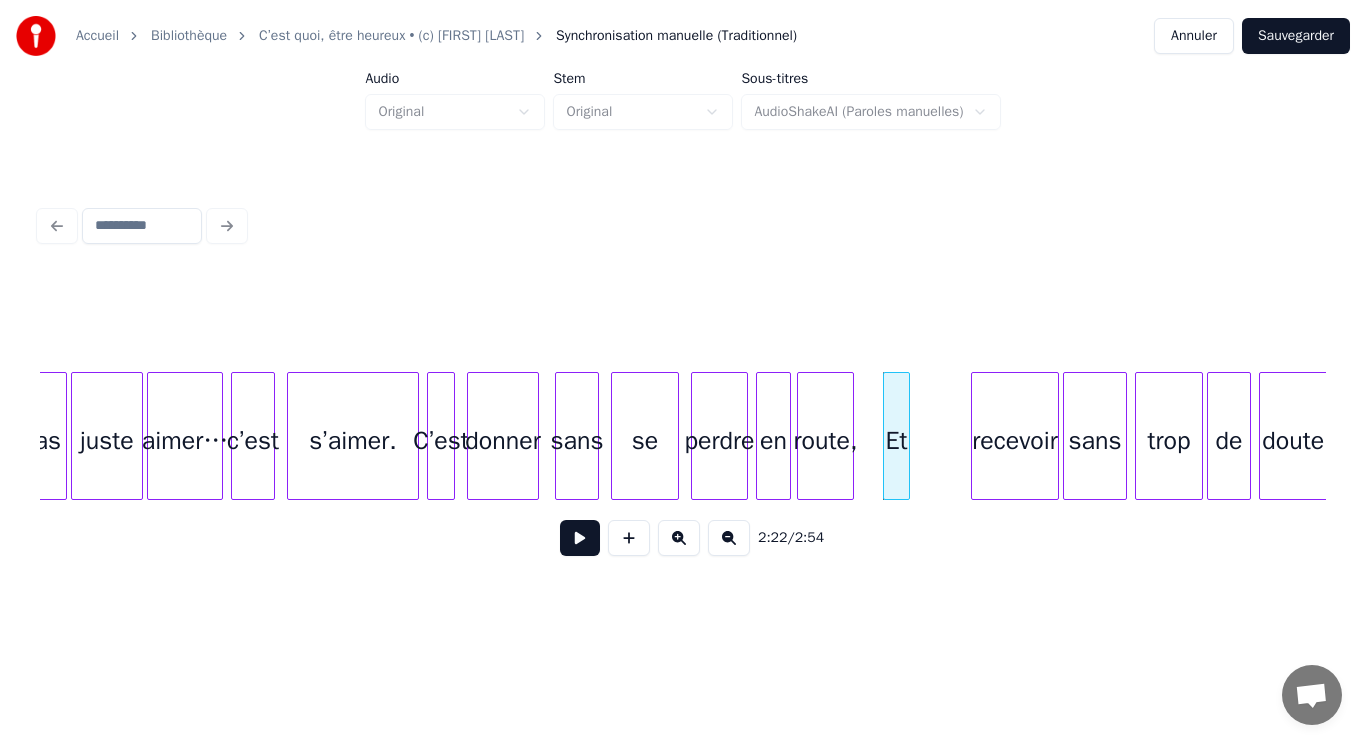 click on "Et" at bounding box center [896, 441] 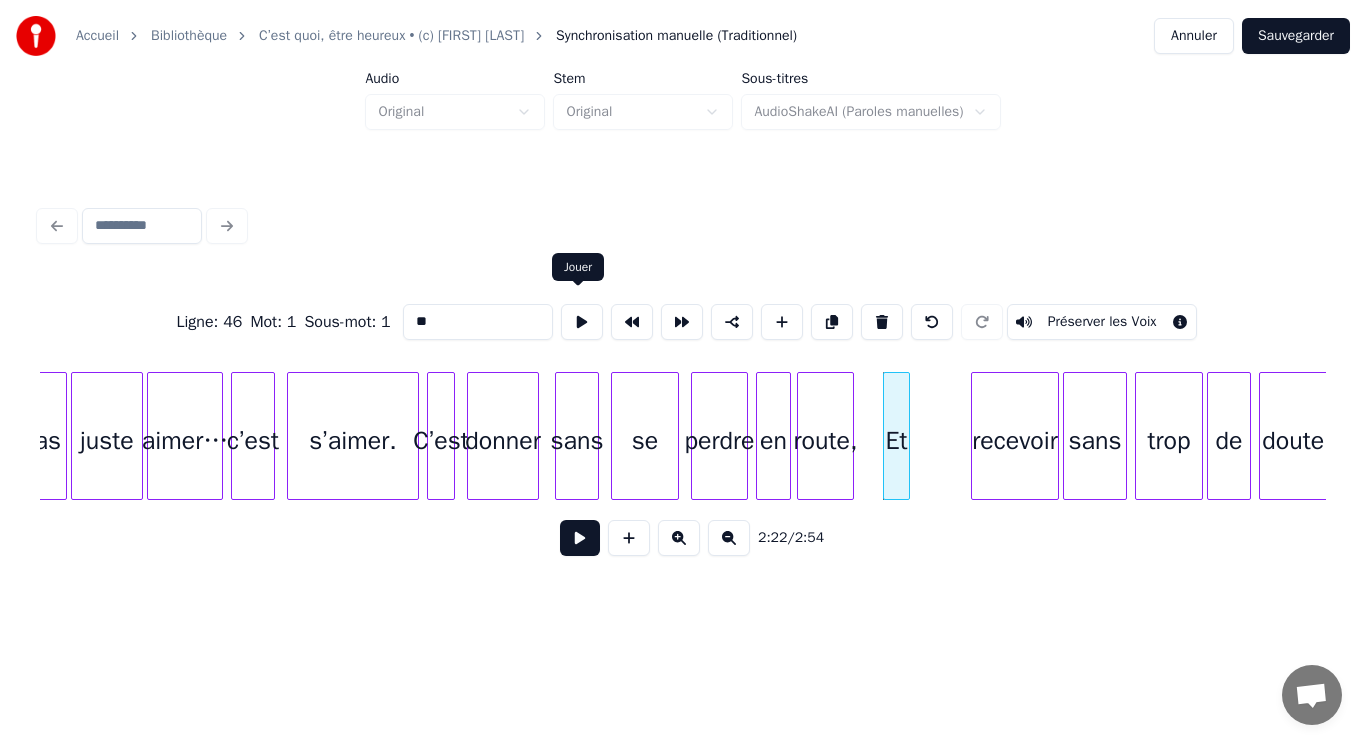 click at bounding box center [582, 322] 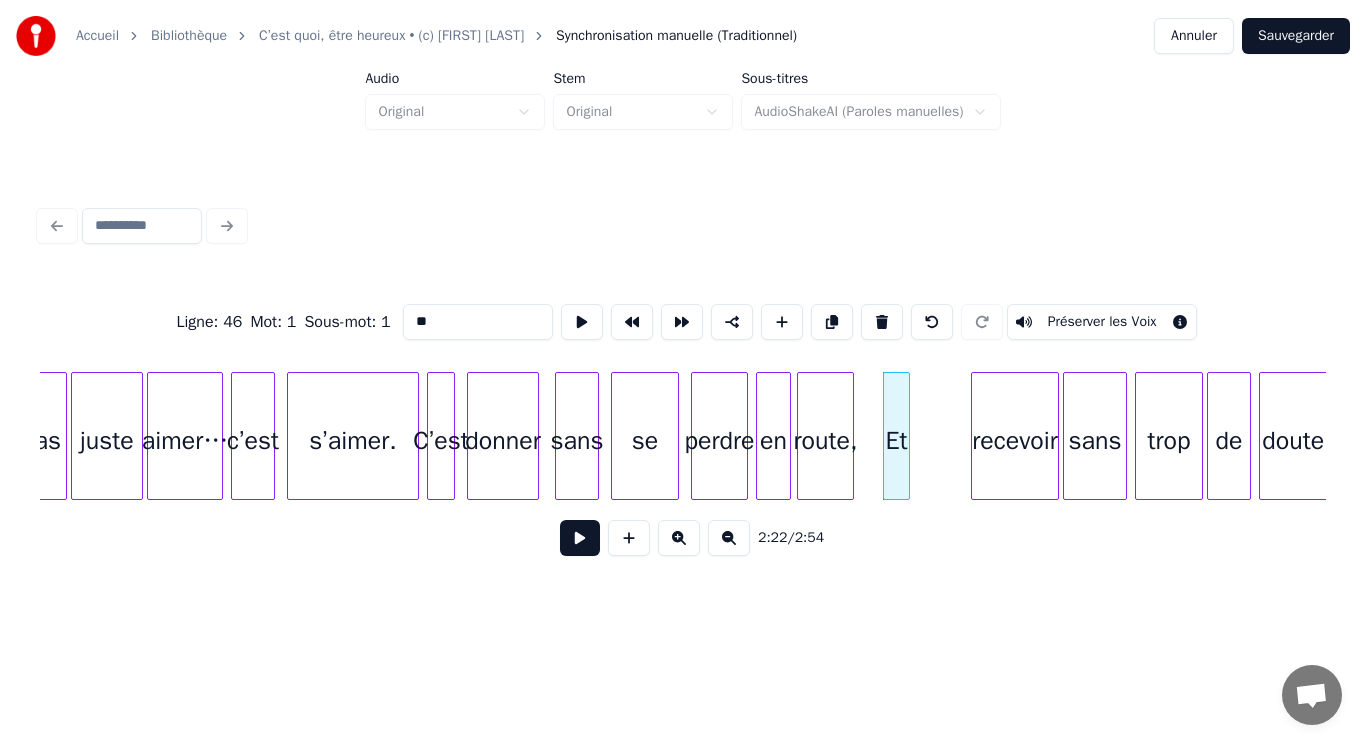 click on "Et" at bounding box center (896, 436) 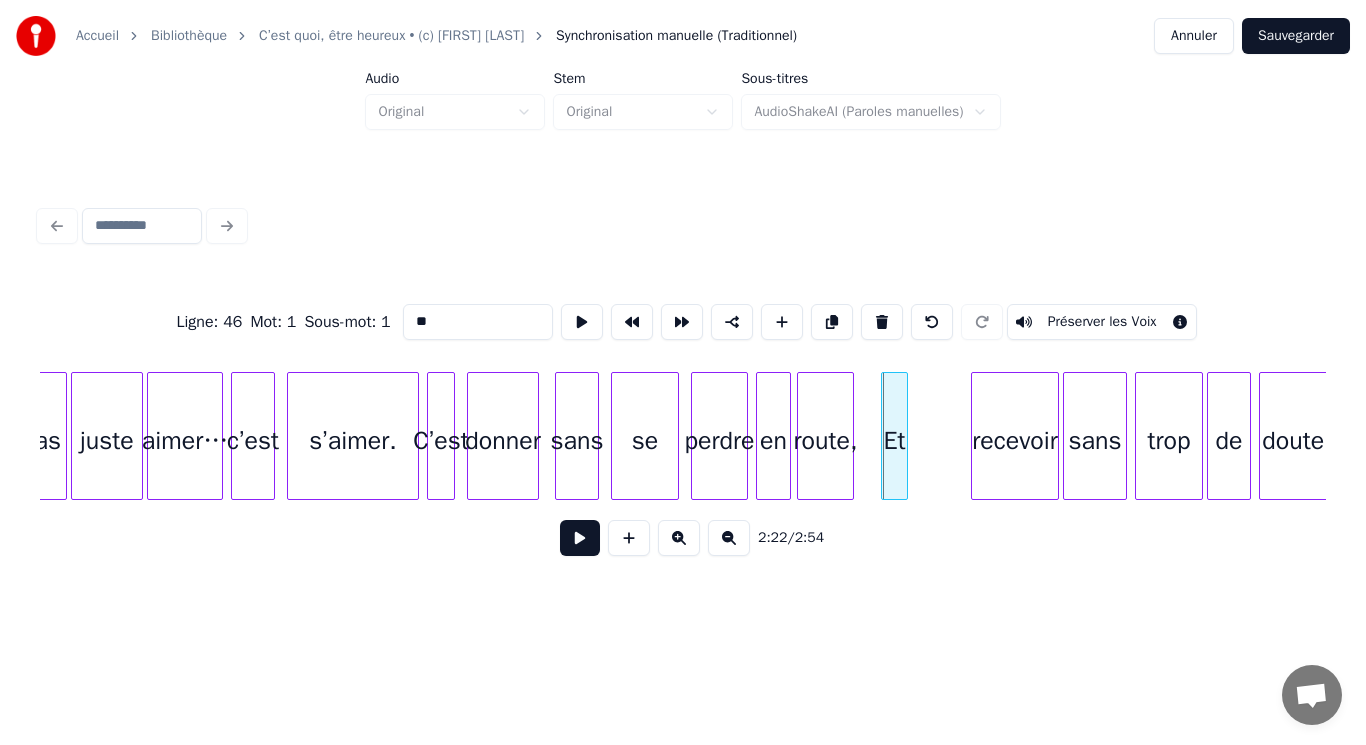 click on "Et" at bounding box center [894, 441] 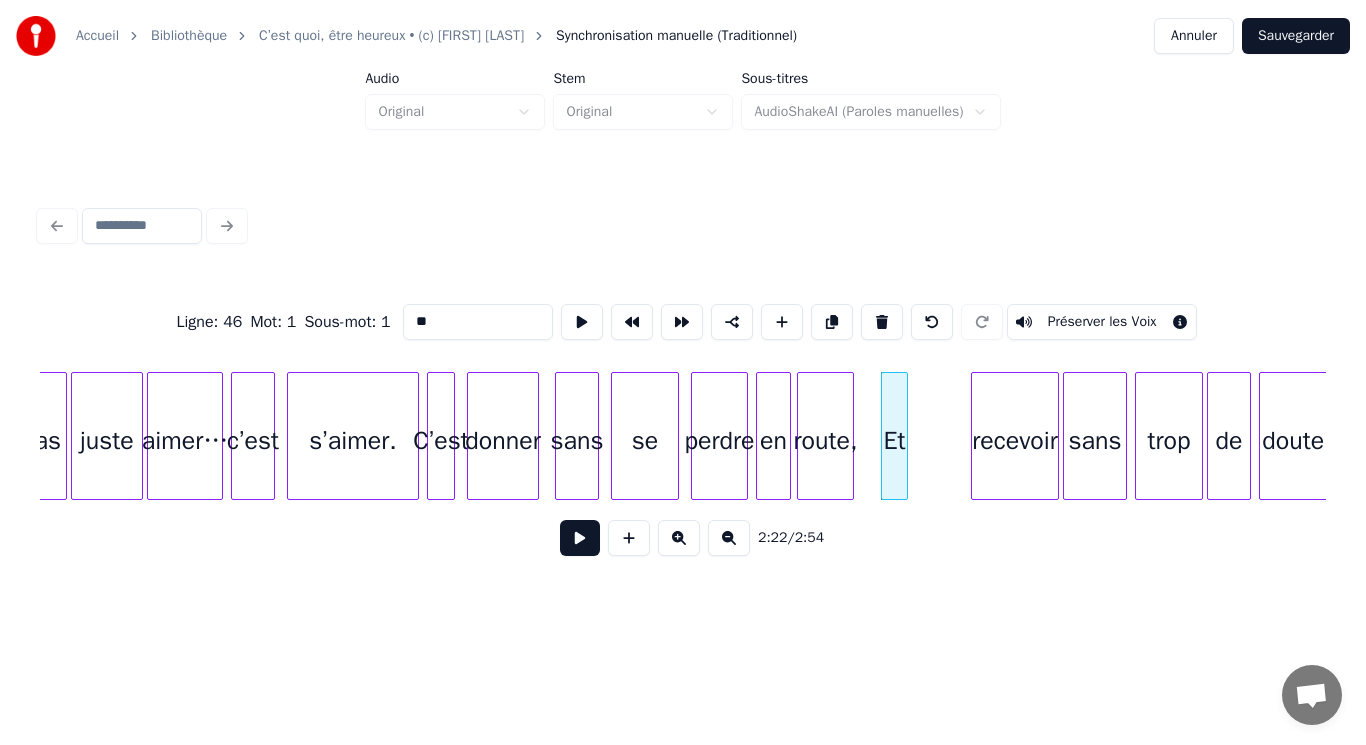 click on "Et" at bounding box center [894, 441] 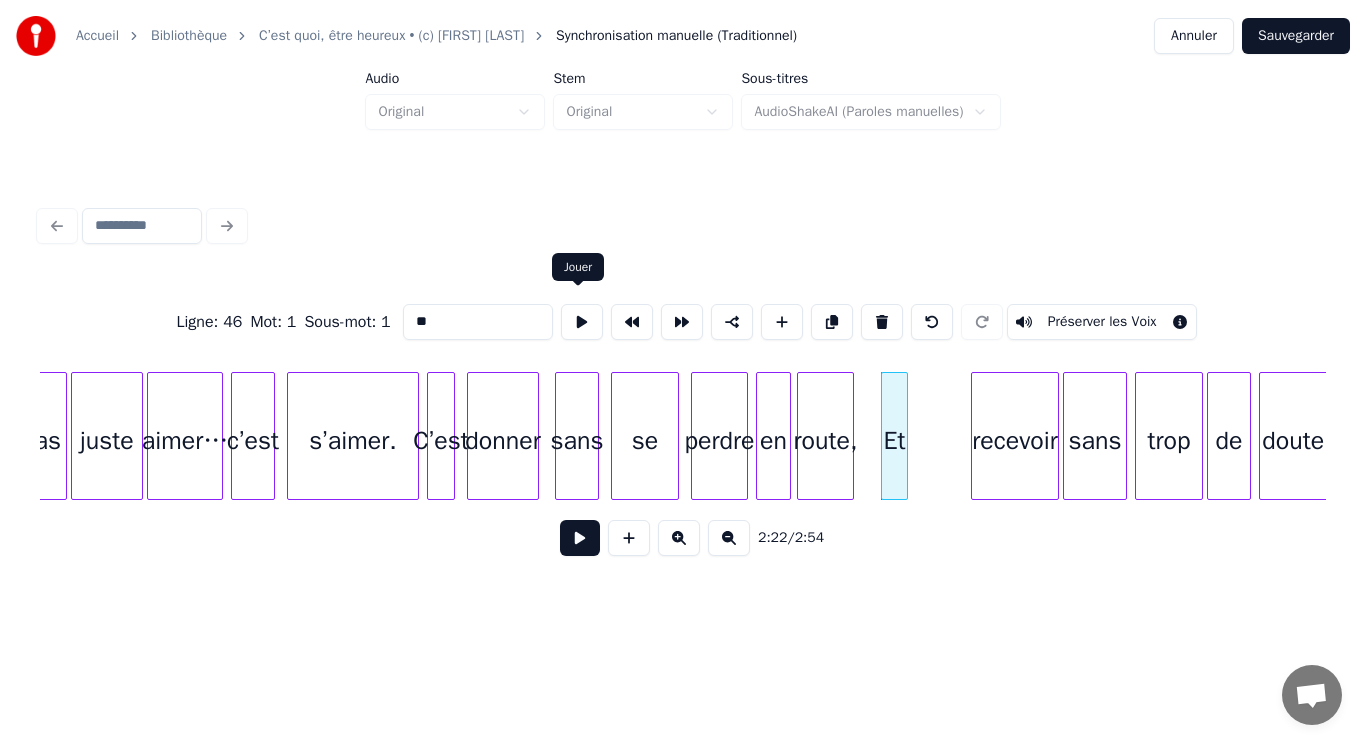 click at bounding box center (582, 322) 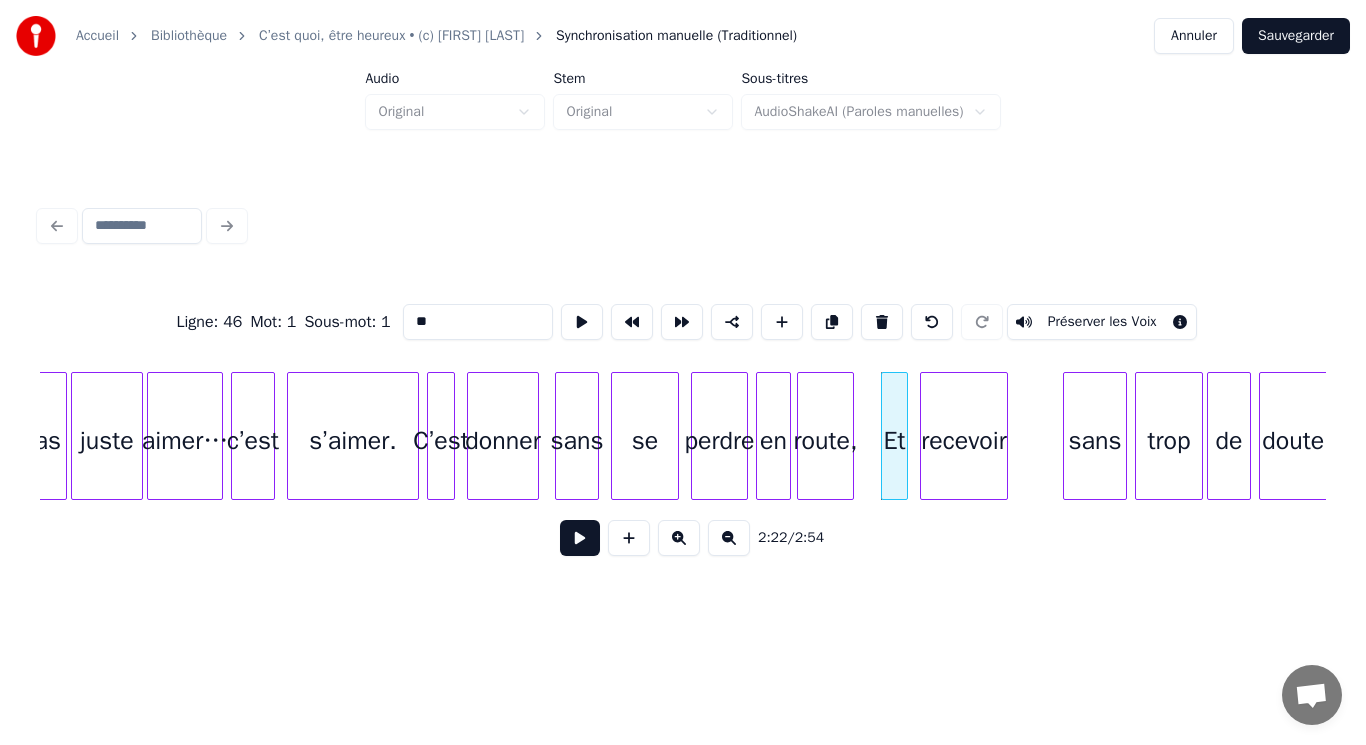 click on "recevoir" at bounding box center (964, 441) 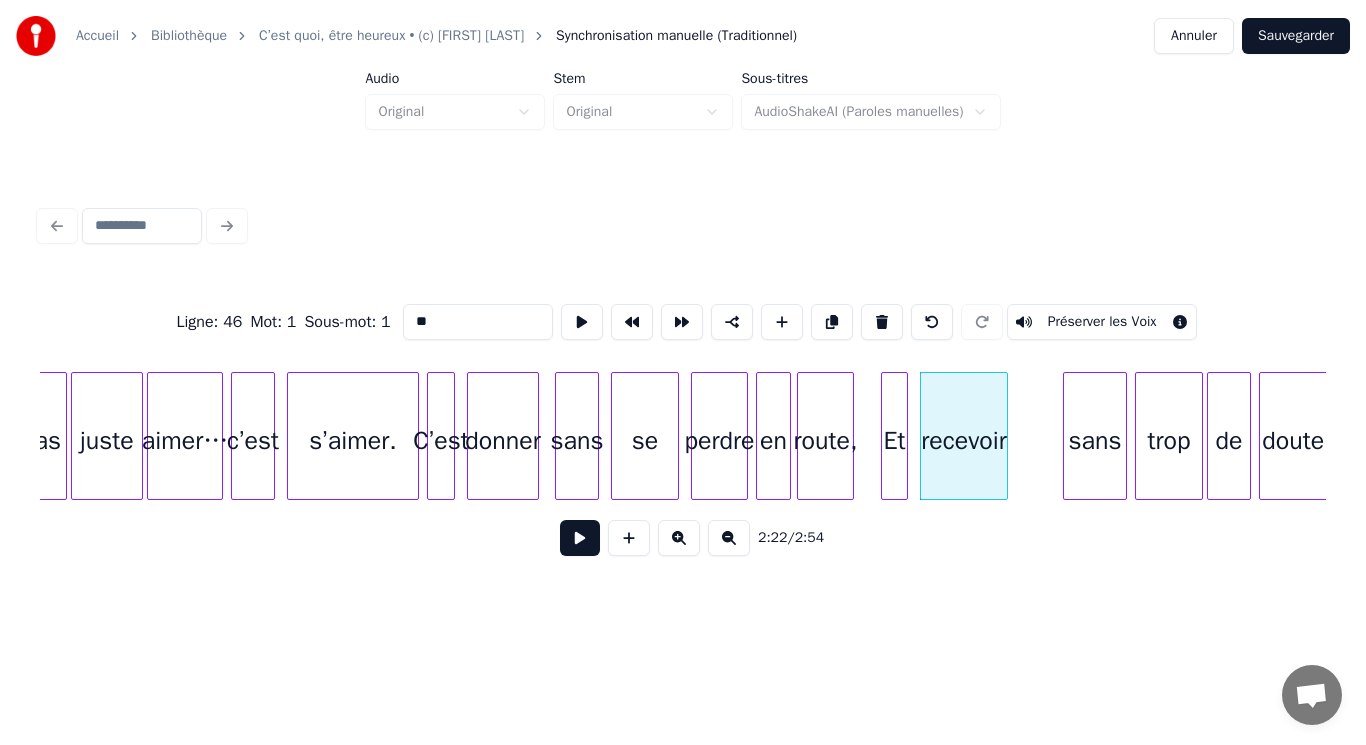 click on "recevoir" at bounding box center (964, 441) 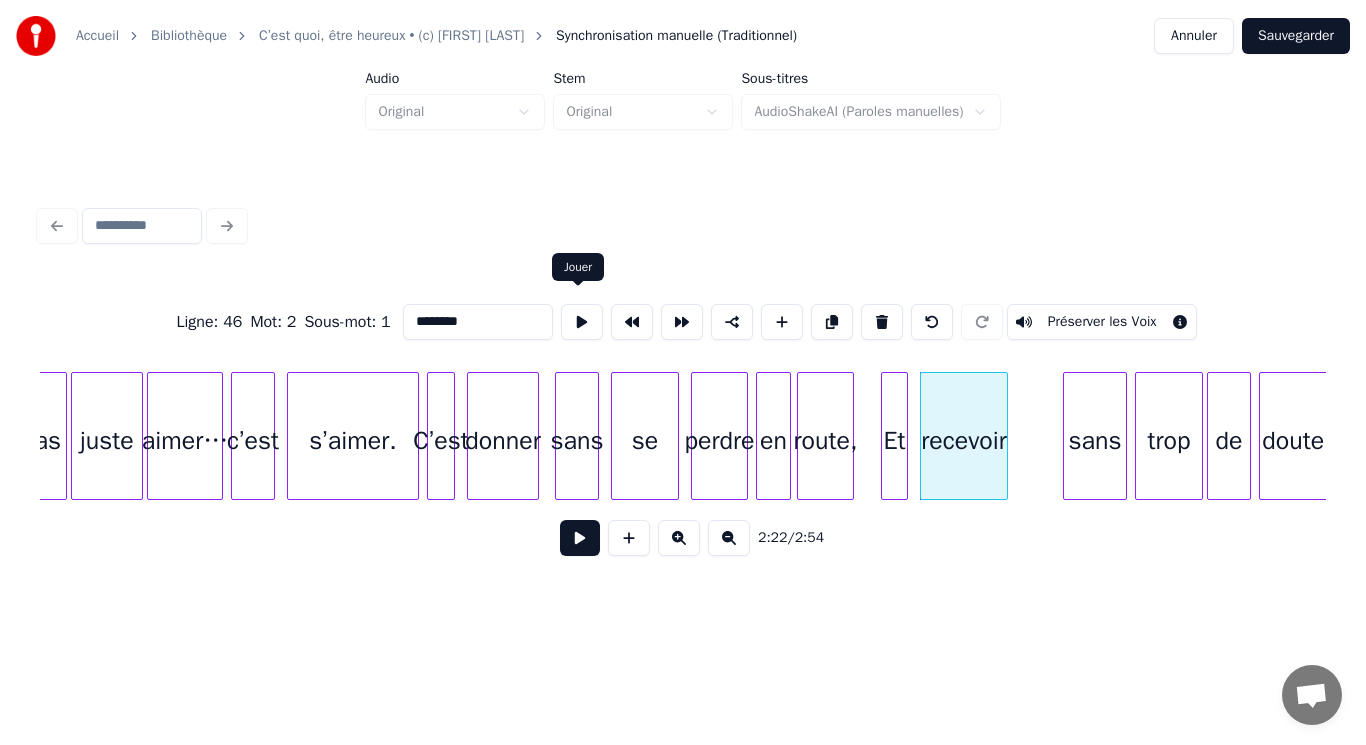 click at bounding box center (582, 322) 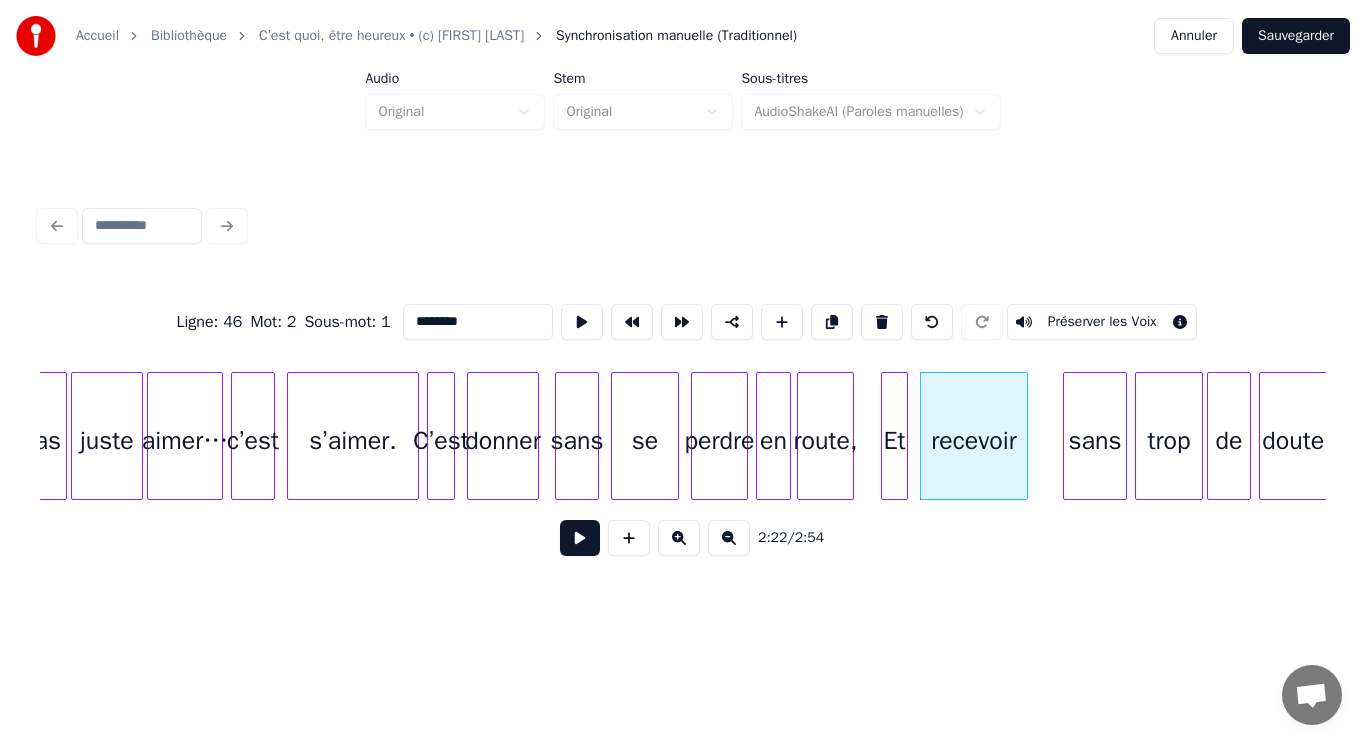 click at bounding box center [1024, 436] 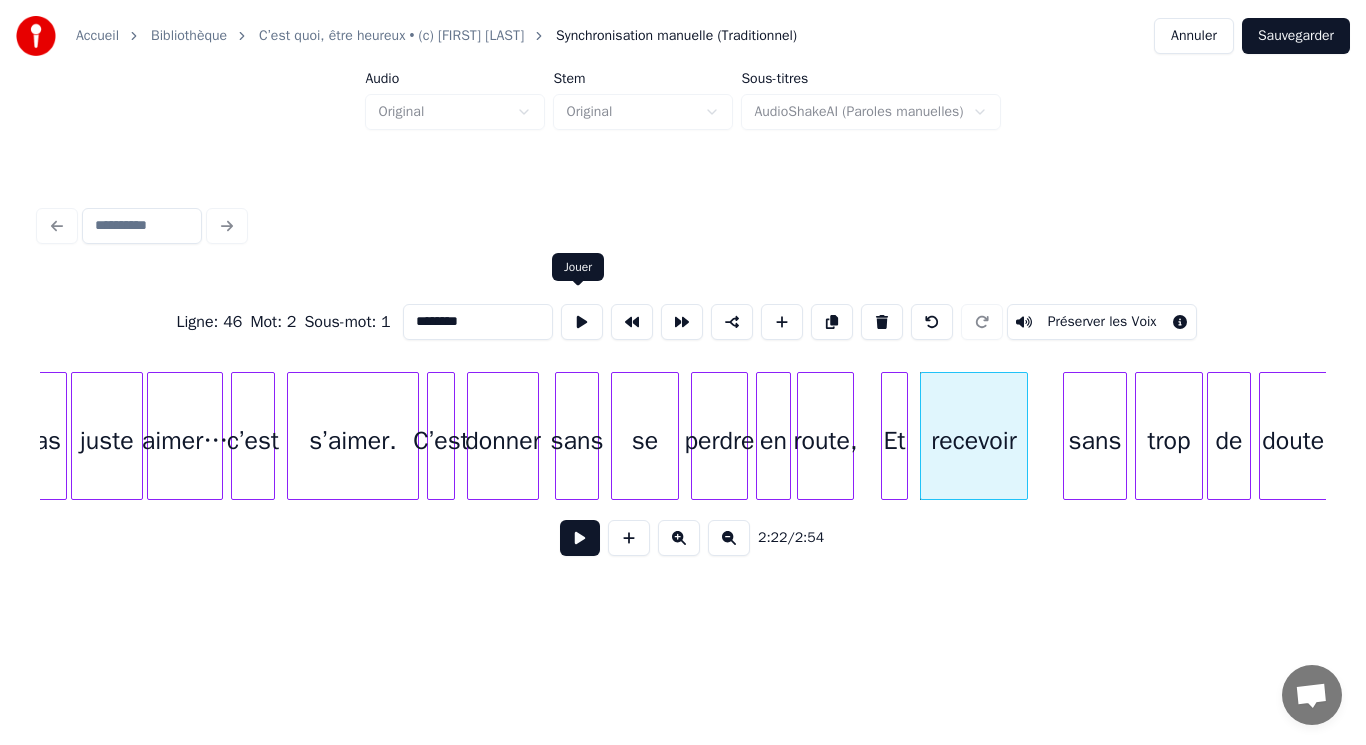 click at bounding box center (582, 322) 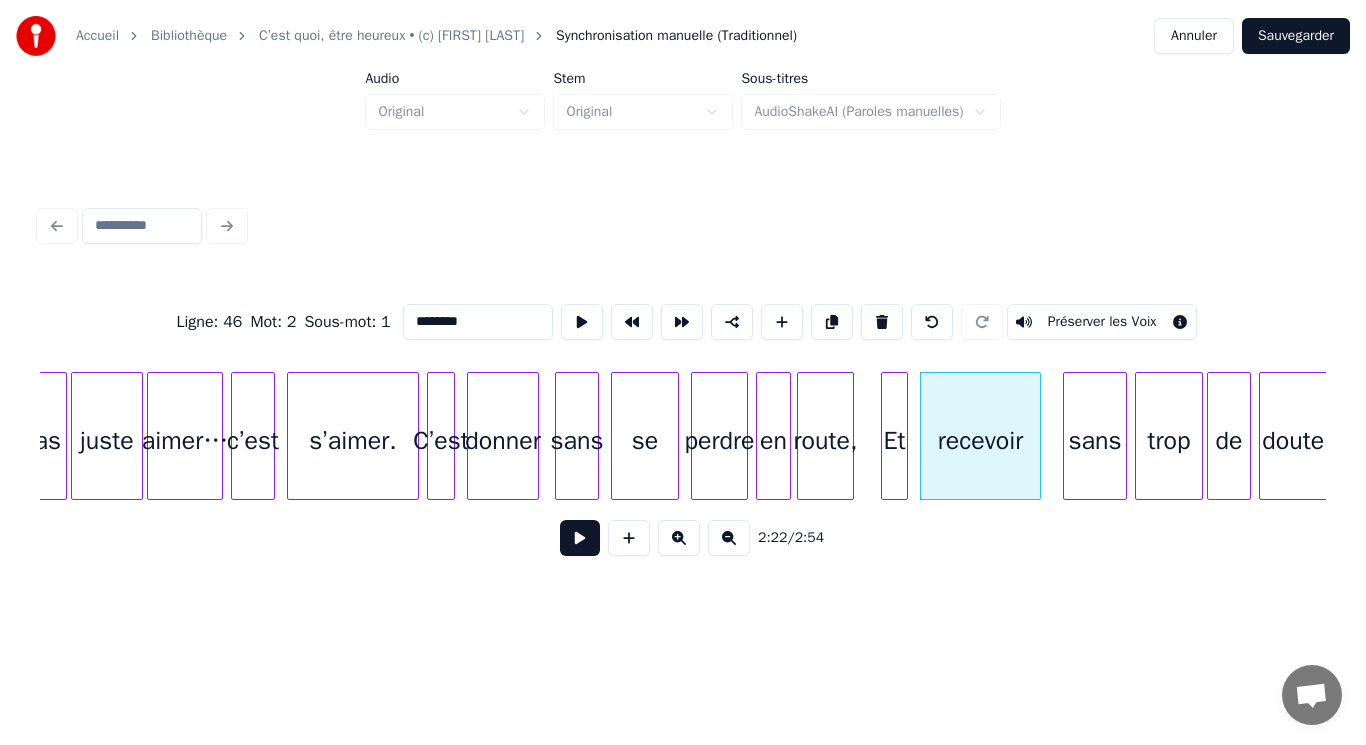 click at bounding box center [1037, 436] 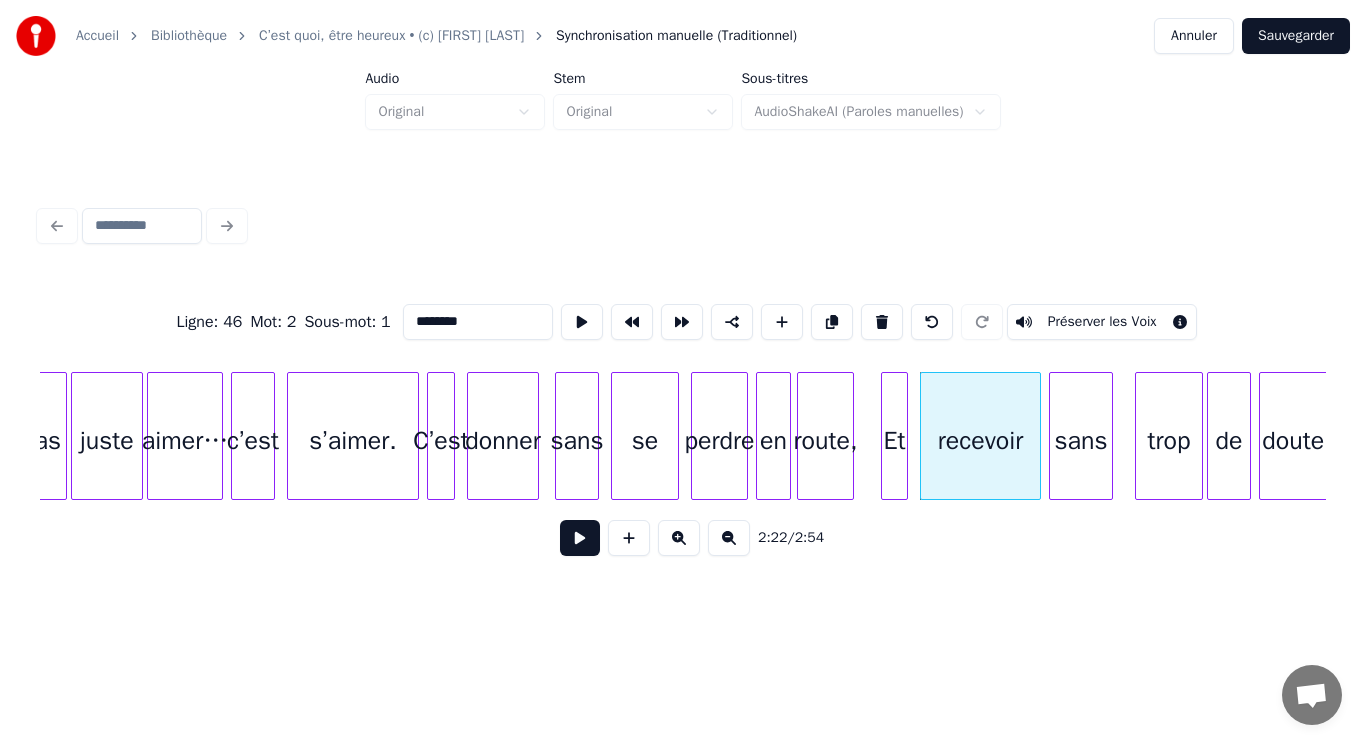 click on "sans" at bounding box center [1081, 441] 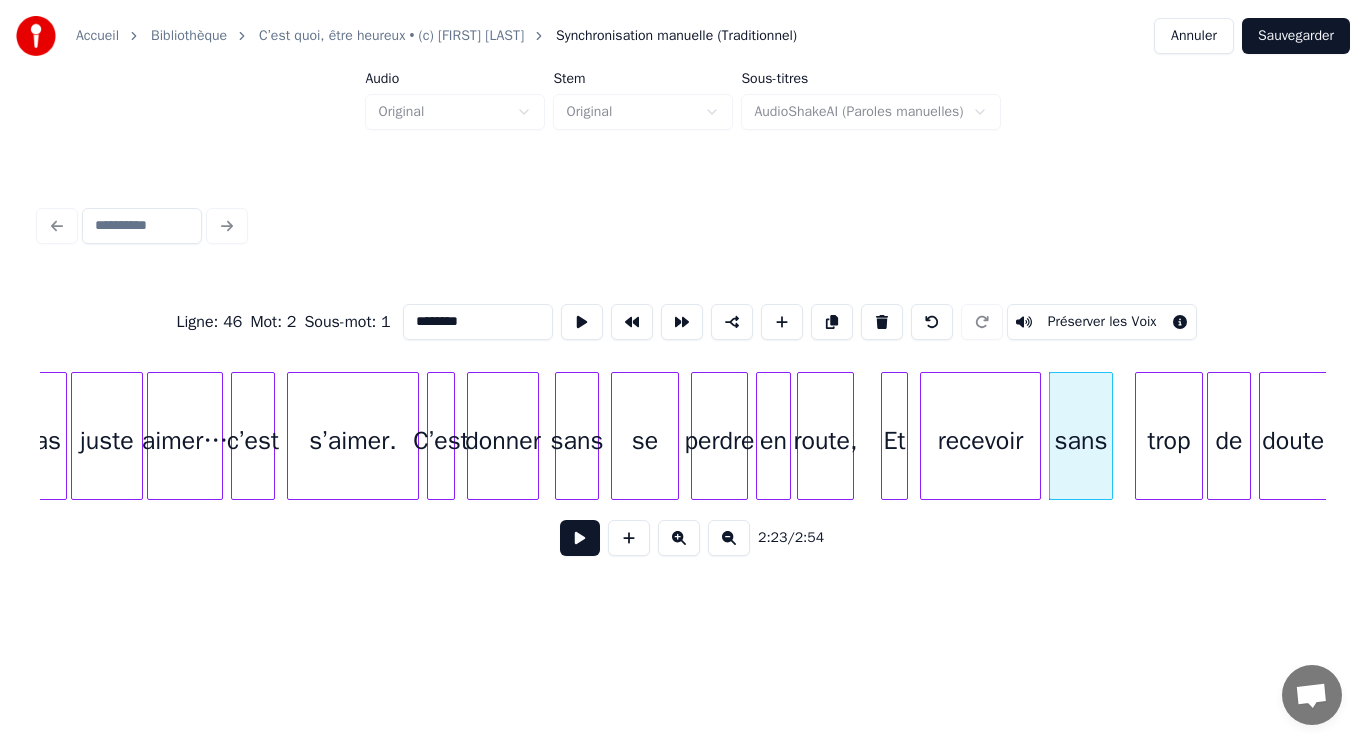 click on "sans" at bounding box center [1081, 441] 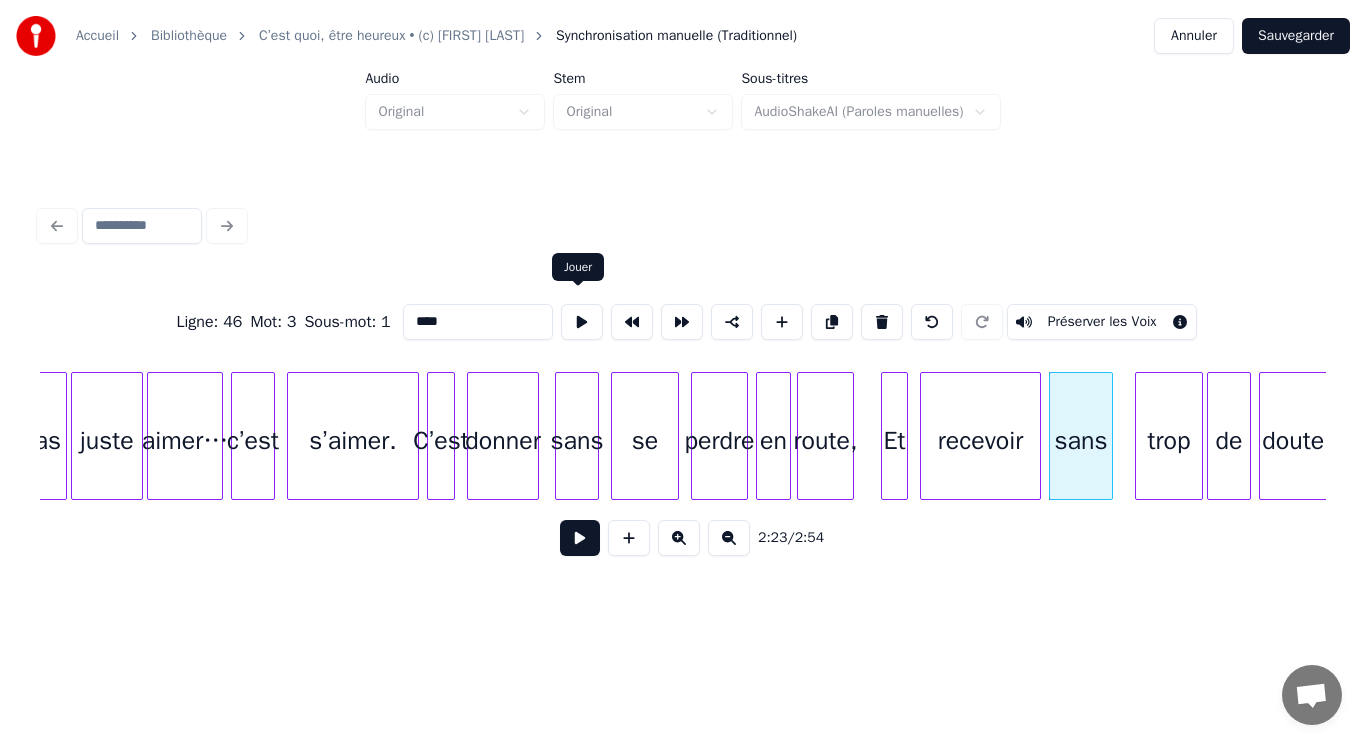 click at bounding box center [582, 322] 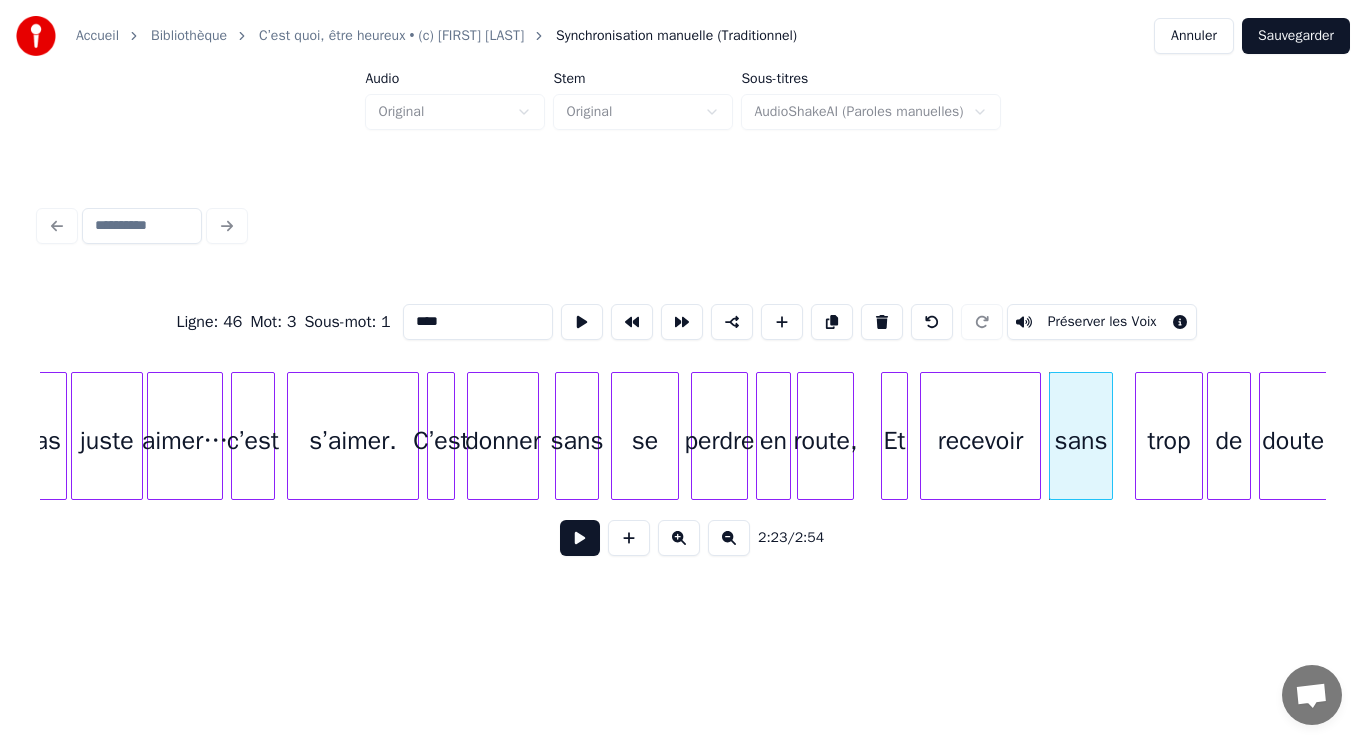 click on "trop" at bounding box center (1169, 441) 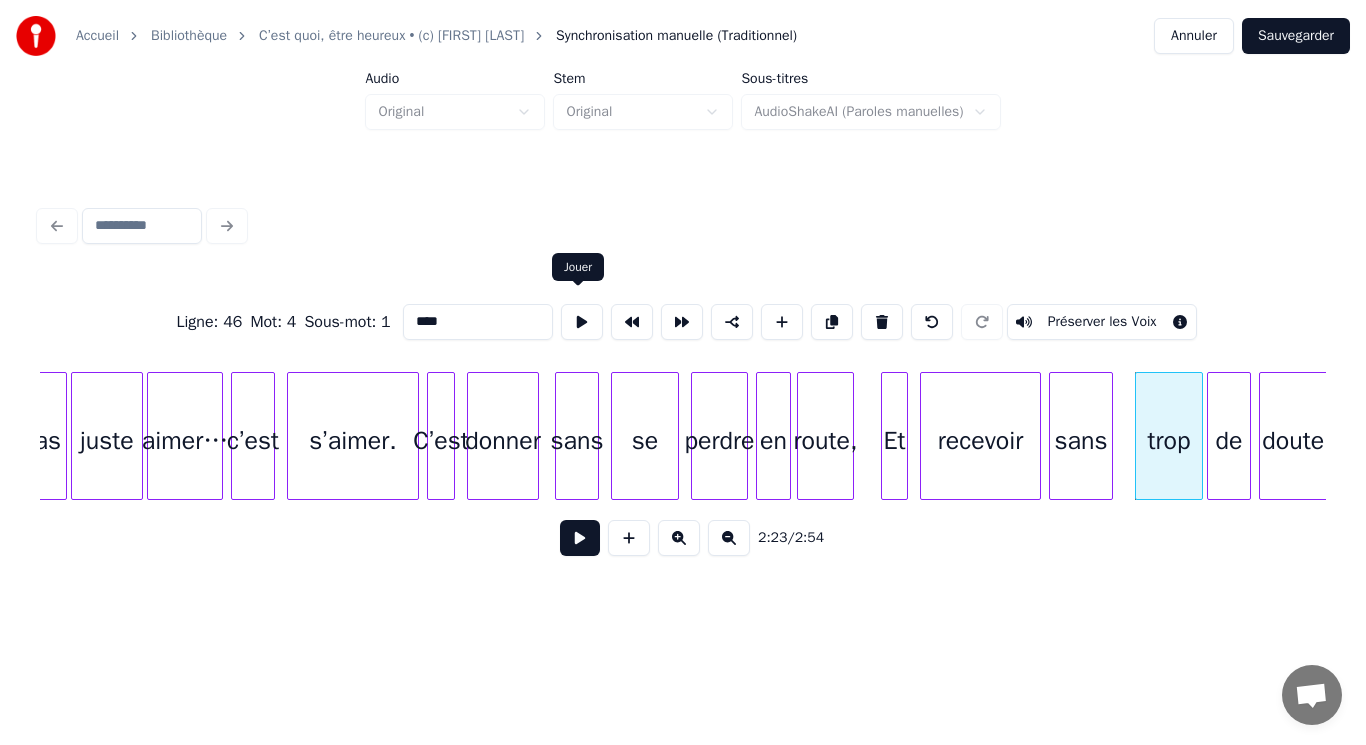 click at bounding box center [582, 322] 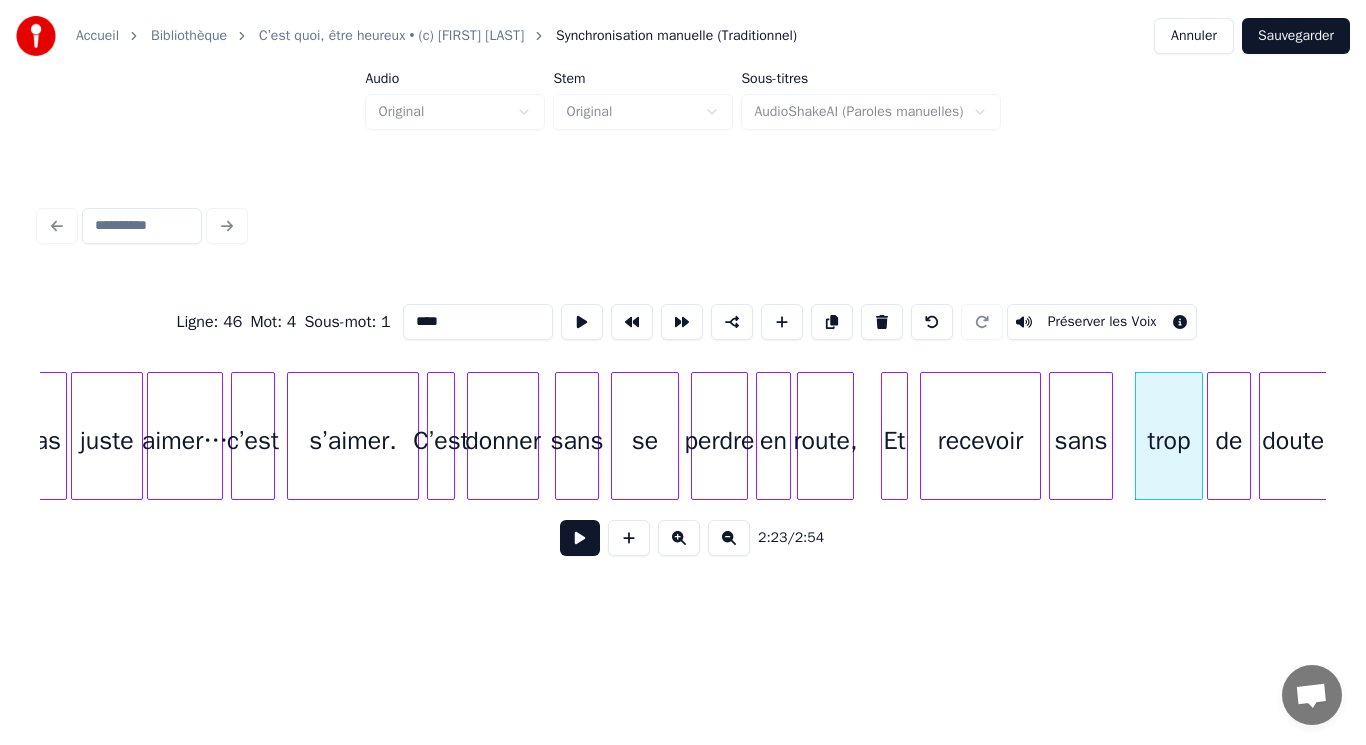 click on "de" at bounding box center [1229, 441] 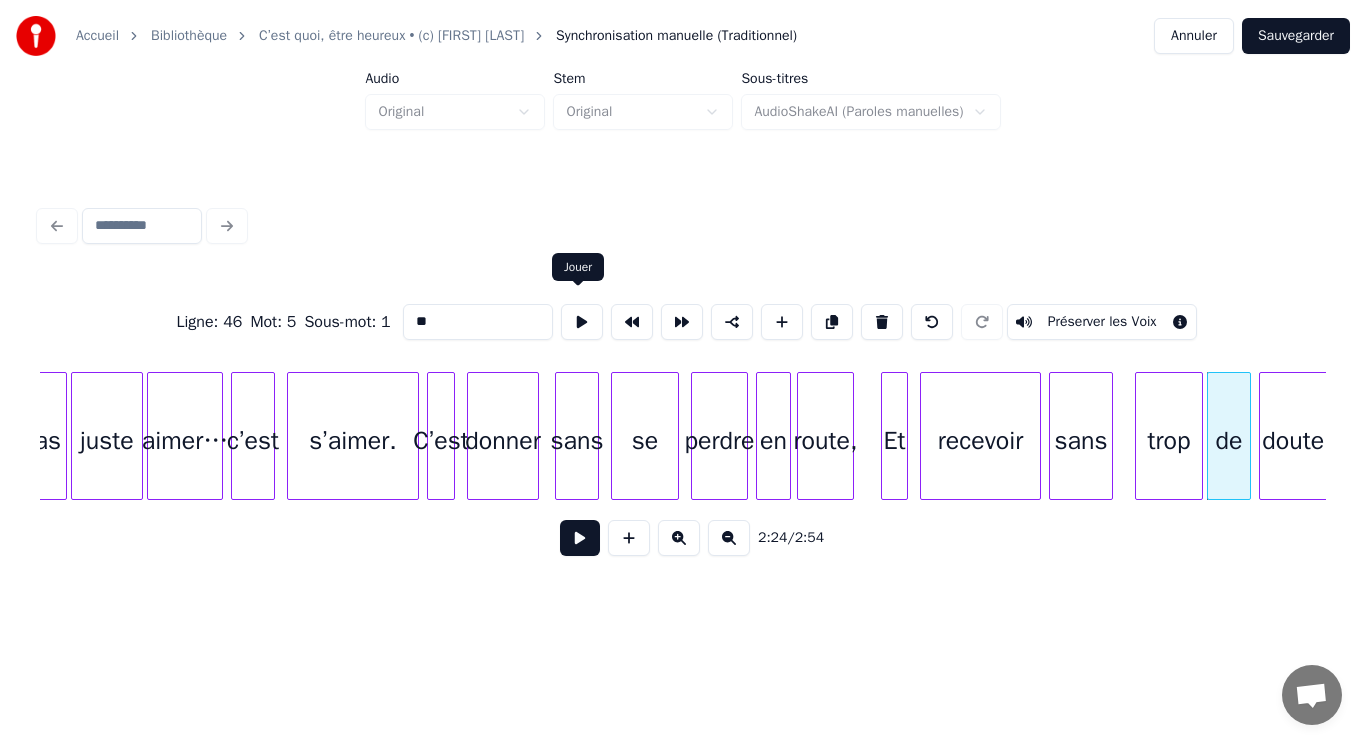 click at bounding box center [582, 322] 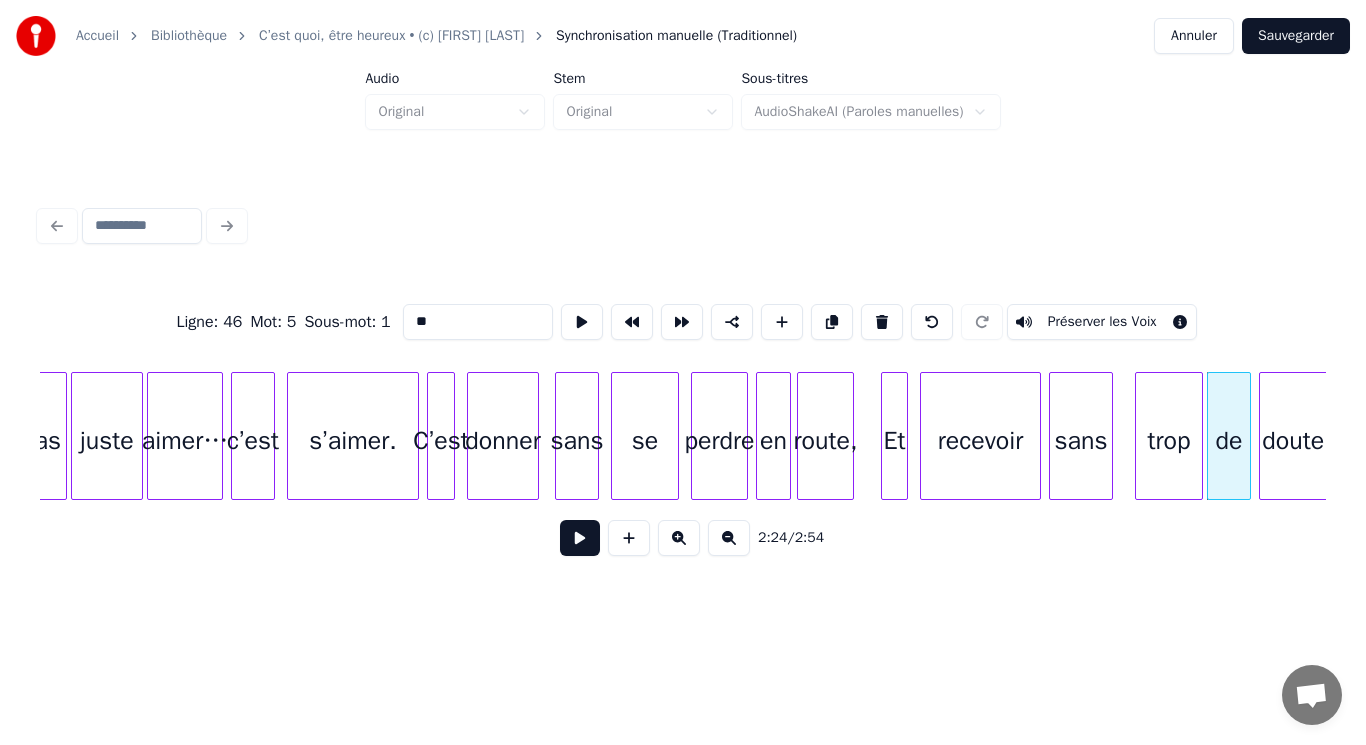 click on "doute." at bounding box center [1297, 441] 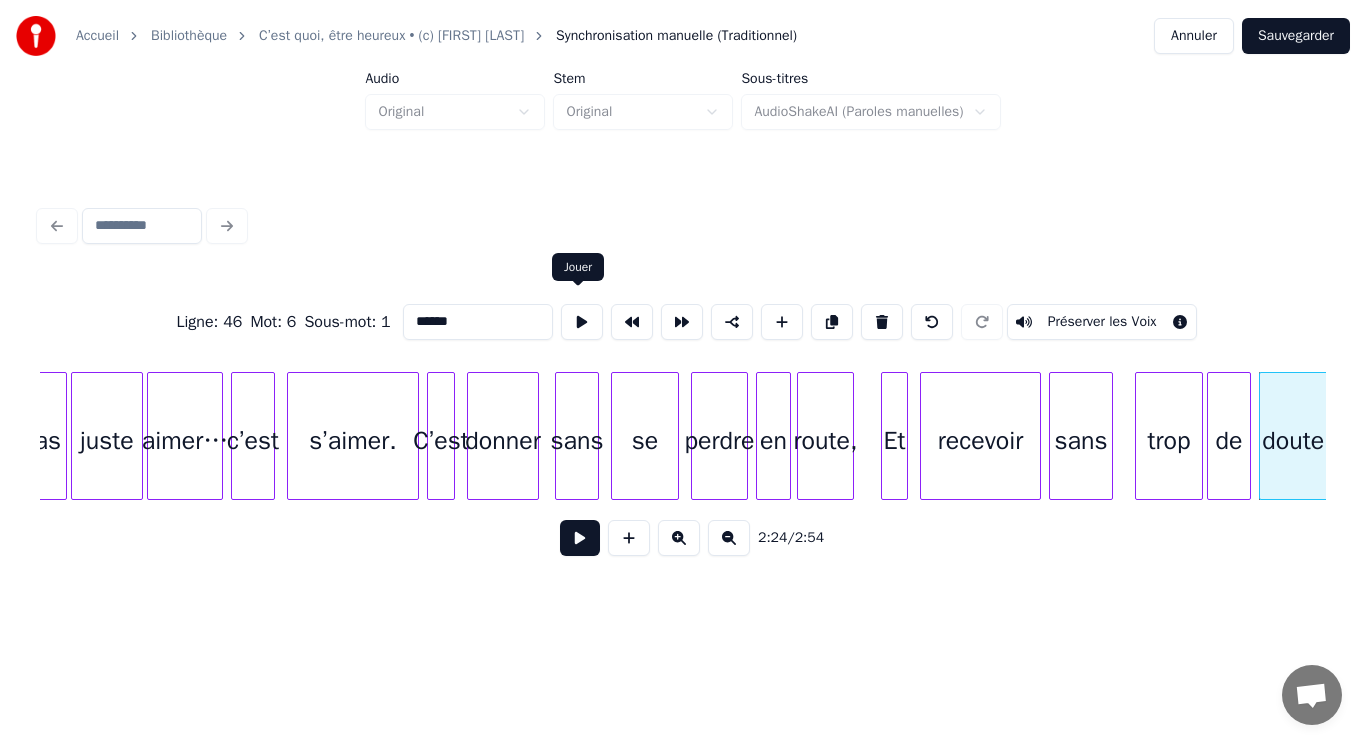 click at bounding box center [582, 322] 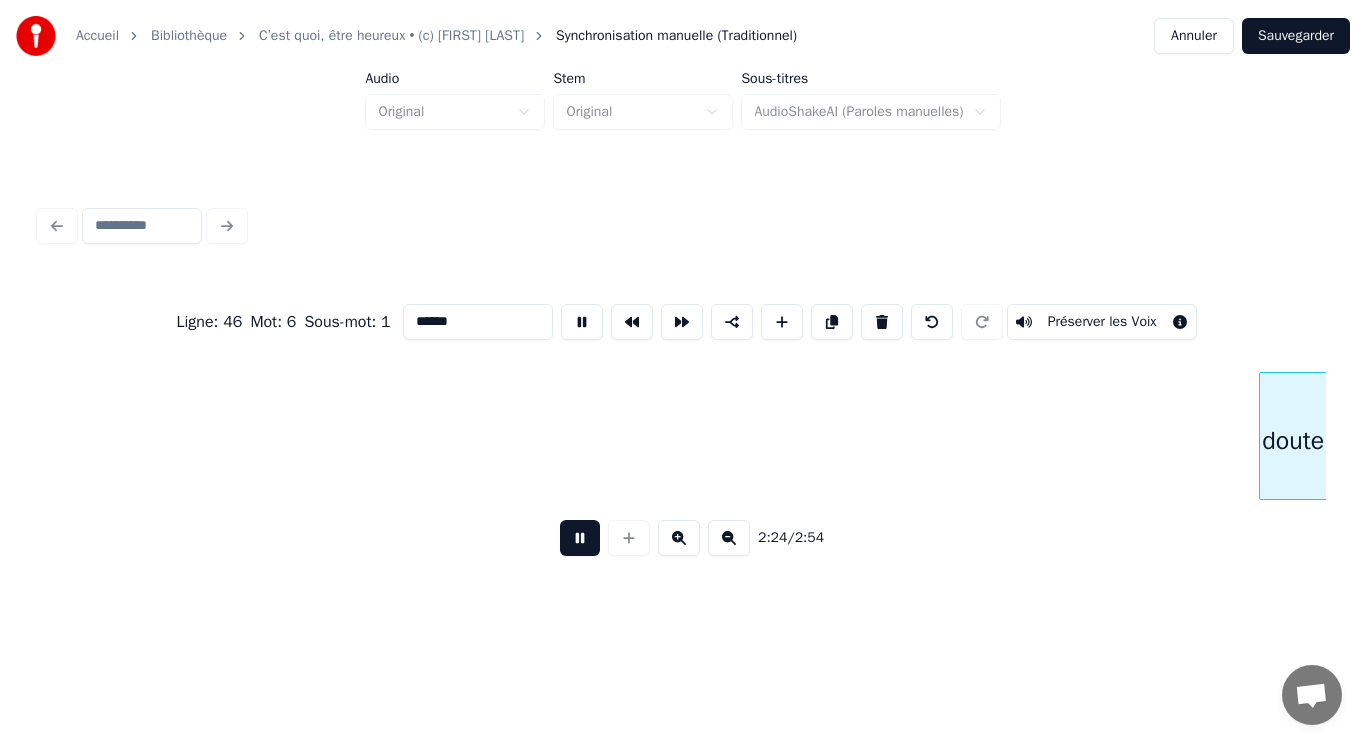 scroll, scrollTop: 0, scrollLeft: 28916, axis: horizontal 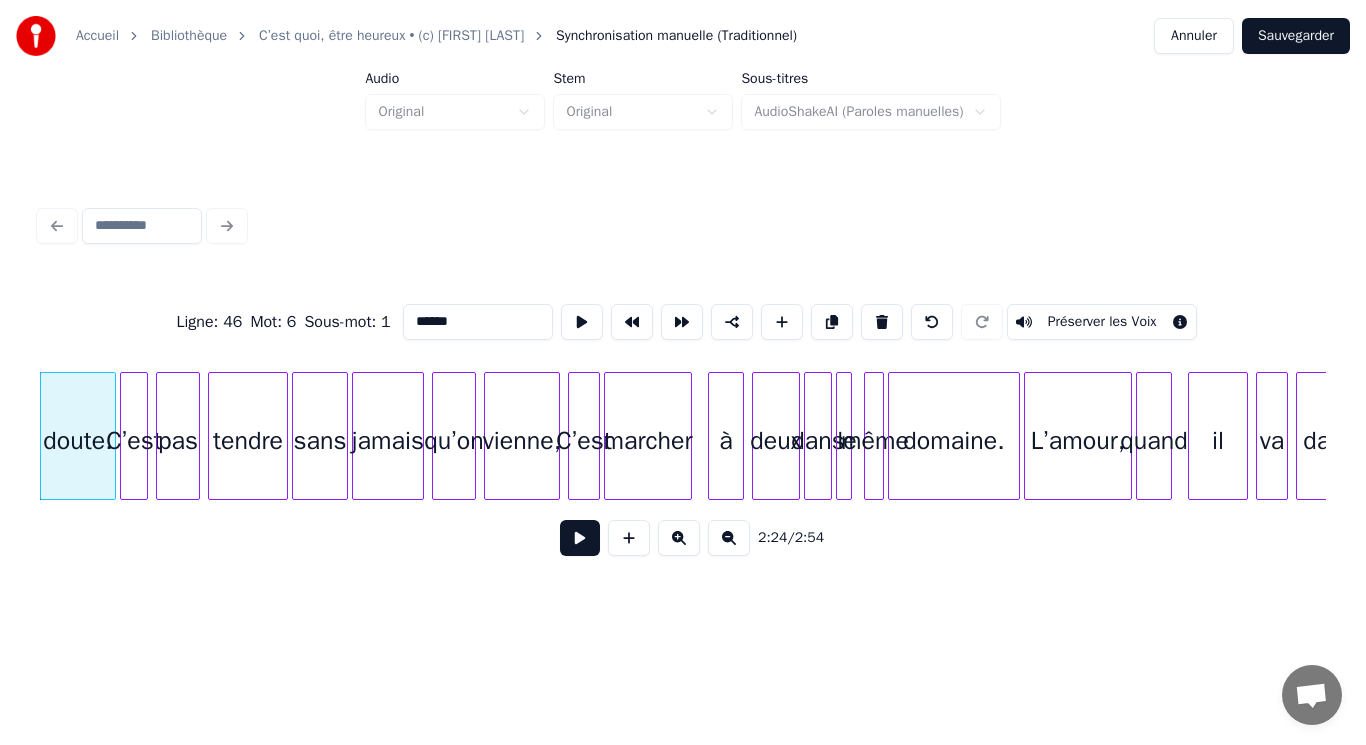 click at bounding box center [580, 538] 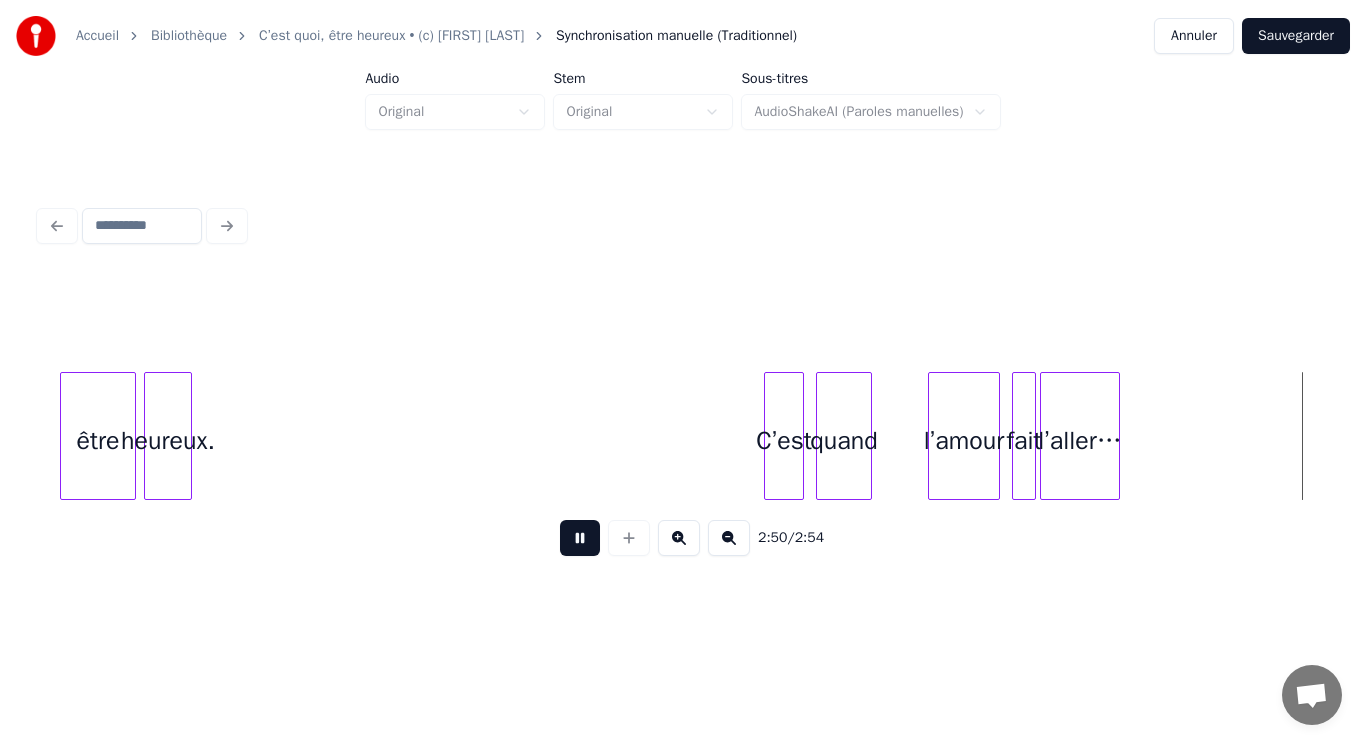 scroll, scrollTop: 0, scrollLeft: 33706, axis: horizontal 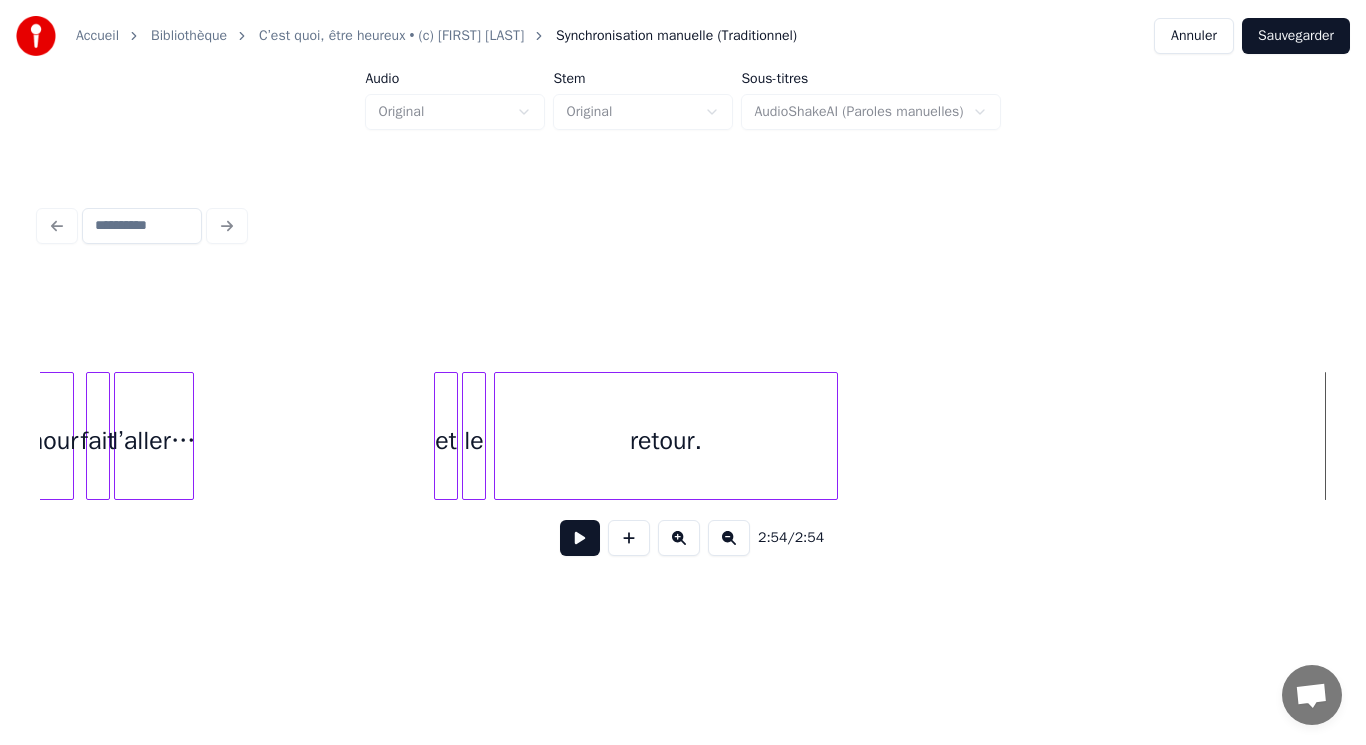 click on "Sauvegarder" at bounding box center (1296, 36) 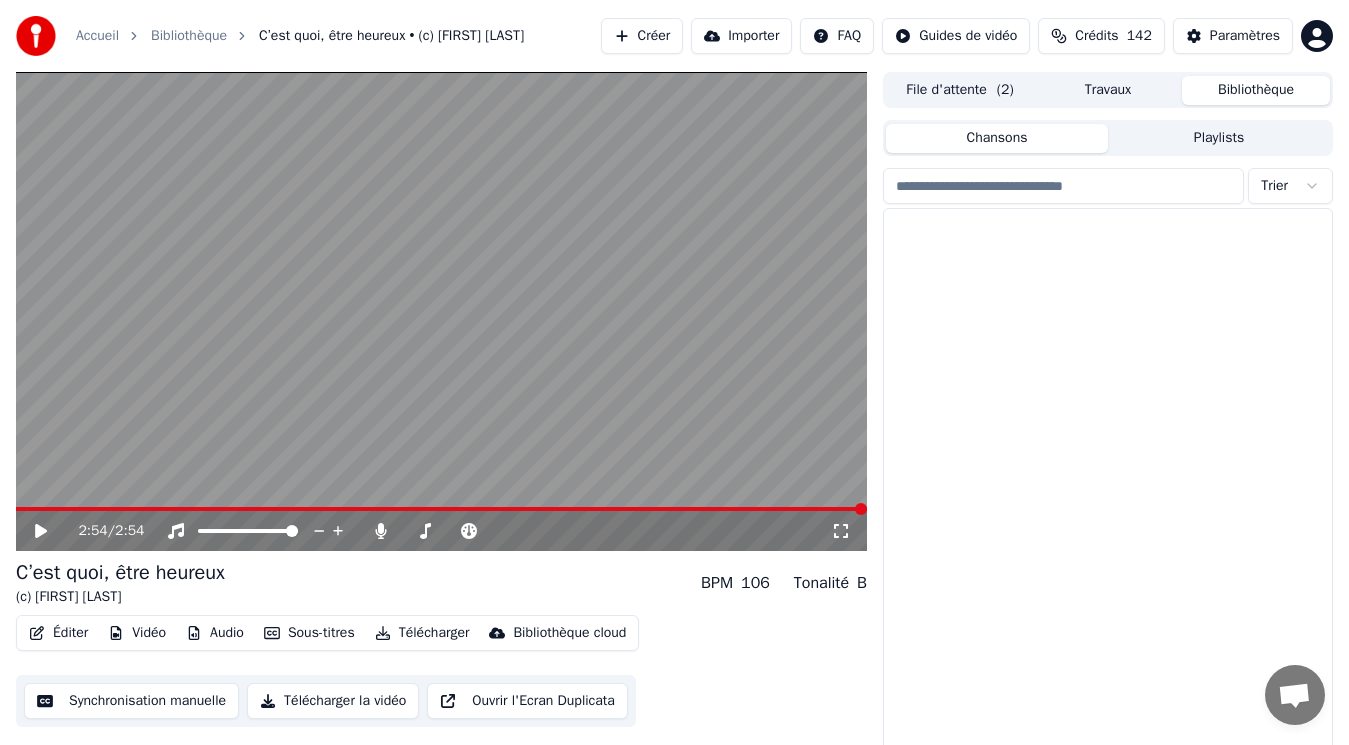 click on "Bibliothèque" at bounding box center (1256, 90) 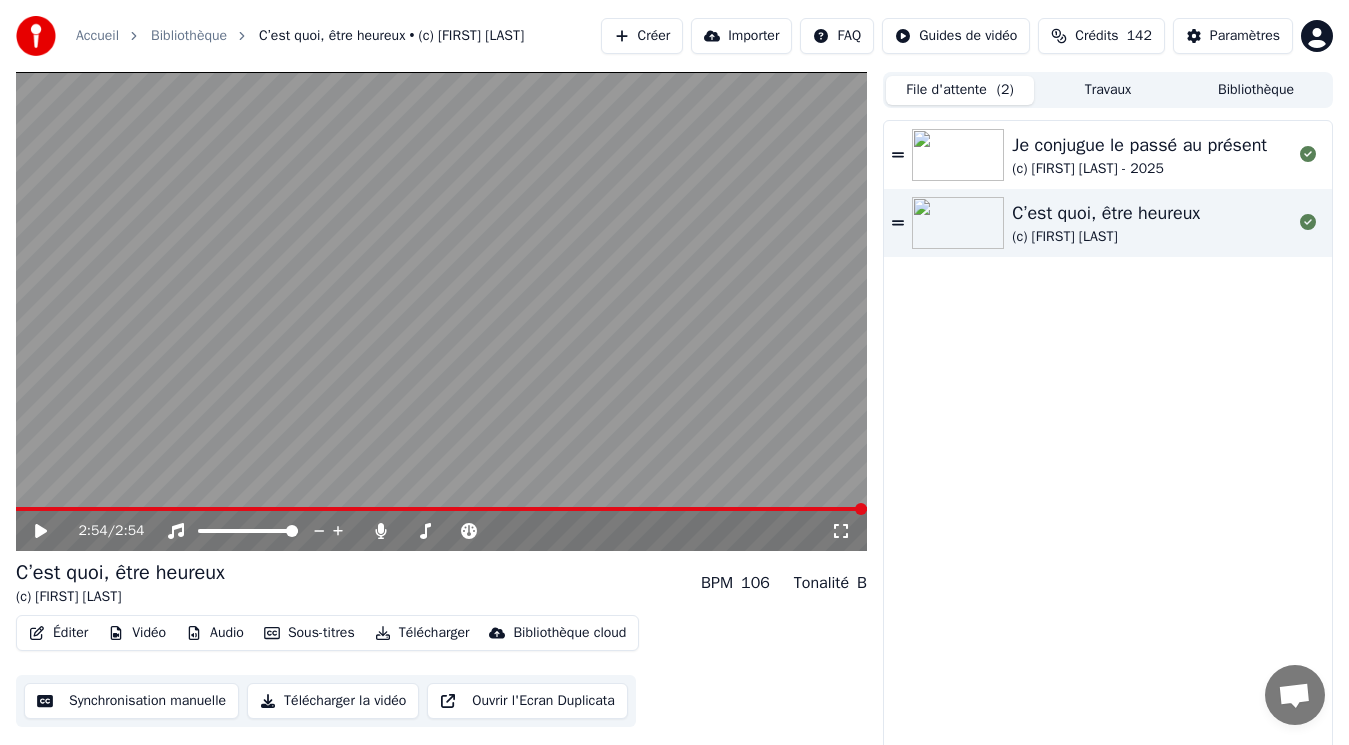 click on "File d'attente ( 2 )" at bounding box center [960, 90] 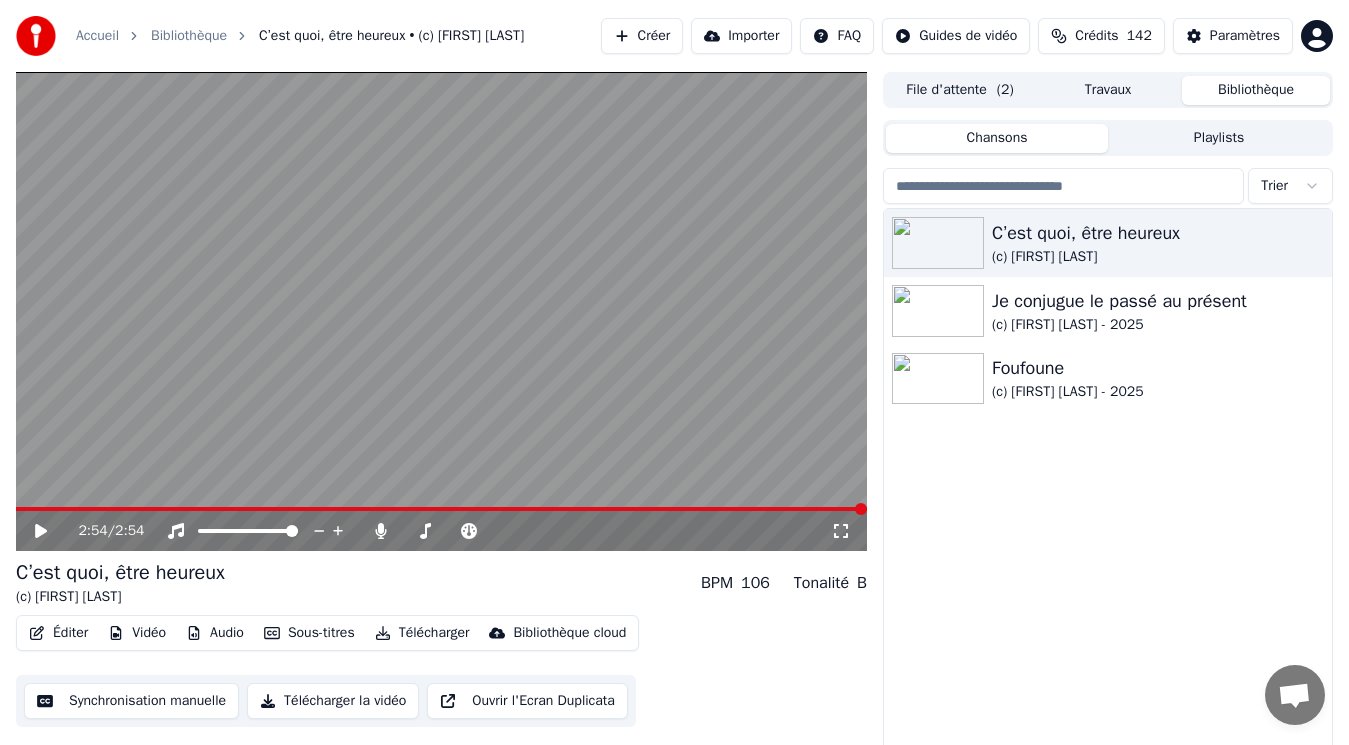 click on "Bibliothèque" at bounding box center (1256, 90) 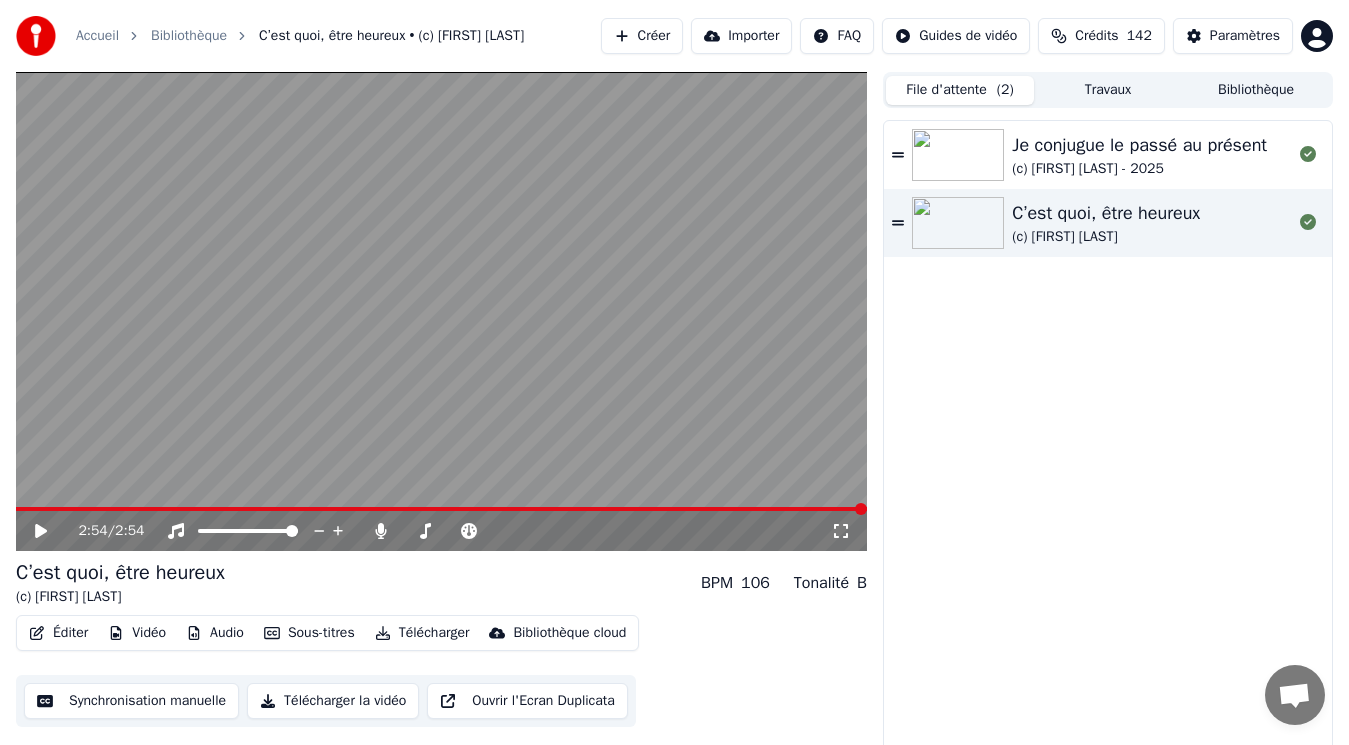 click on "File d'attente ( 2 )" at bounding box center [960, 90] 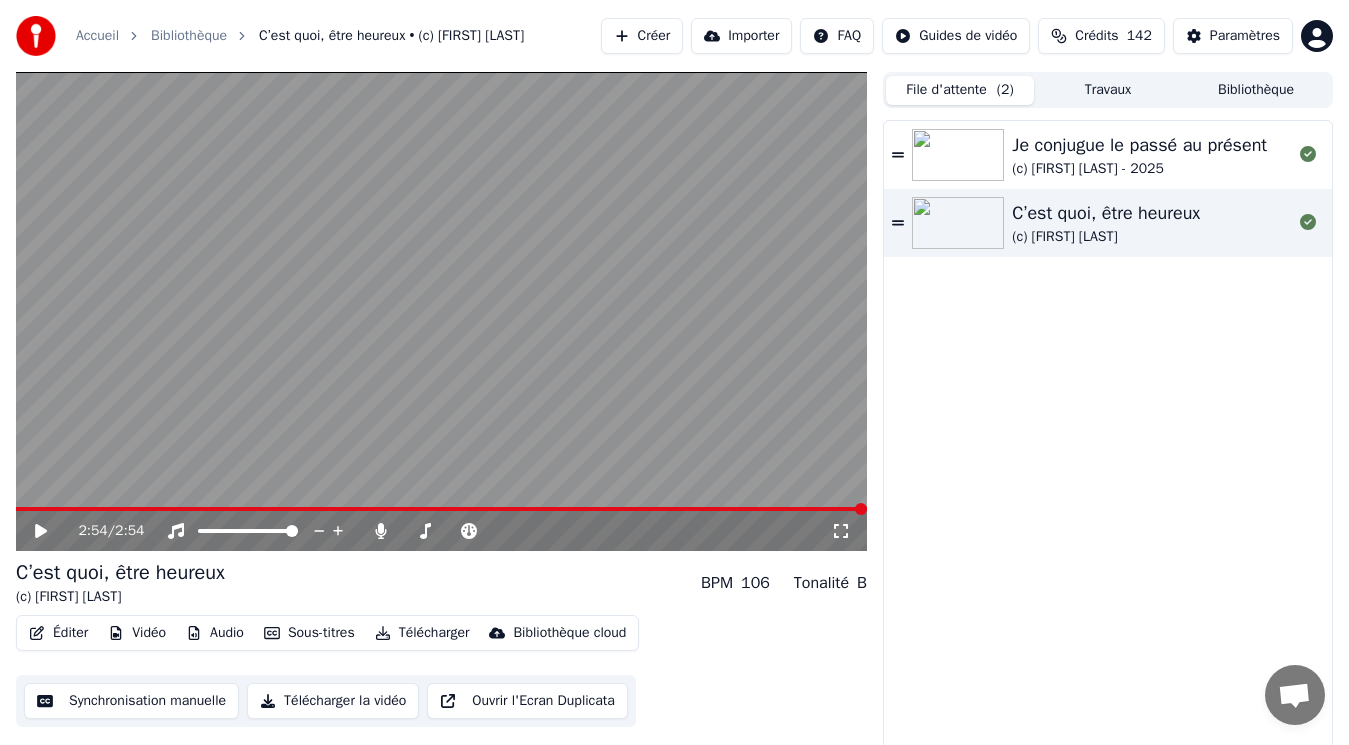 click 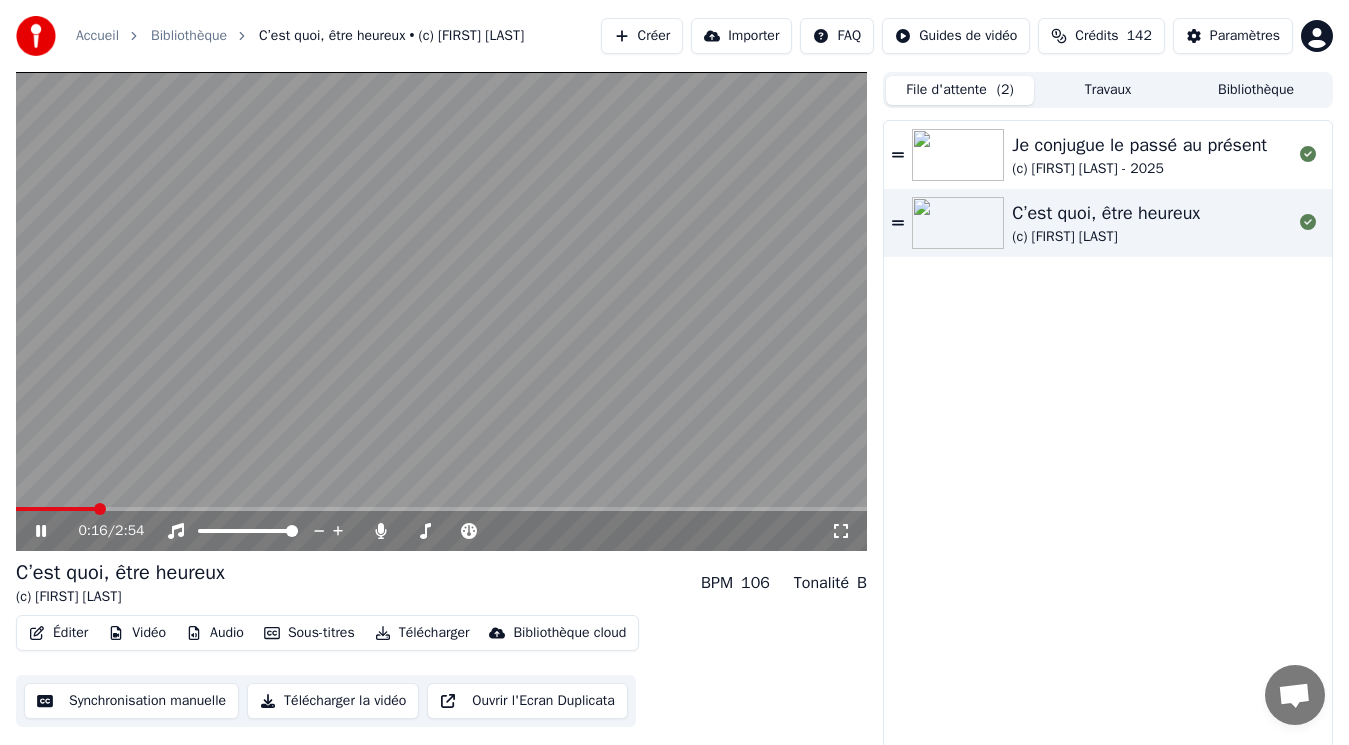 click 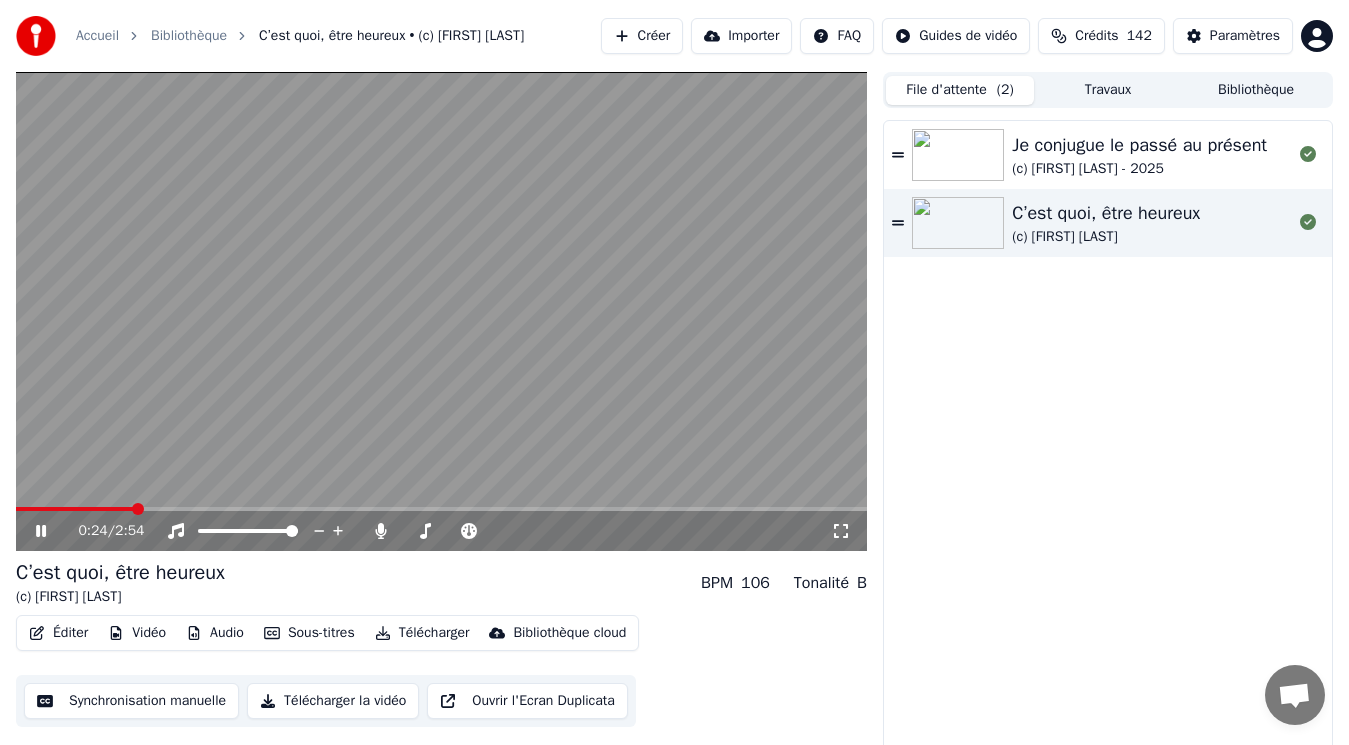 click 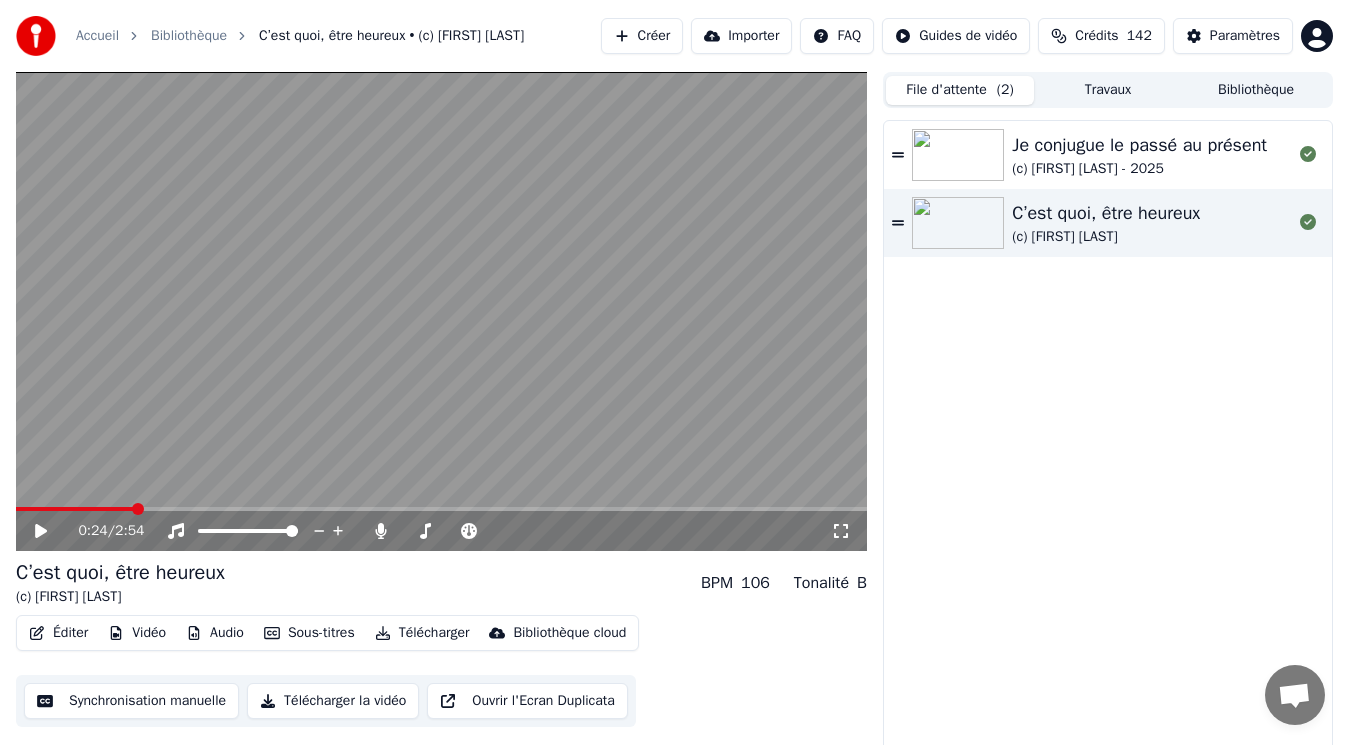click 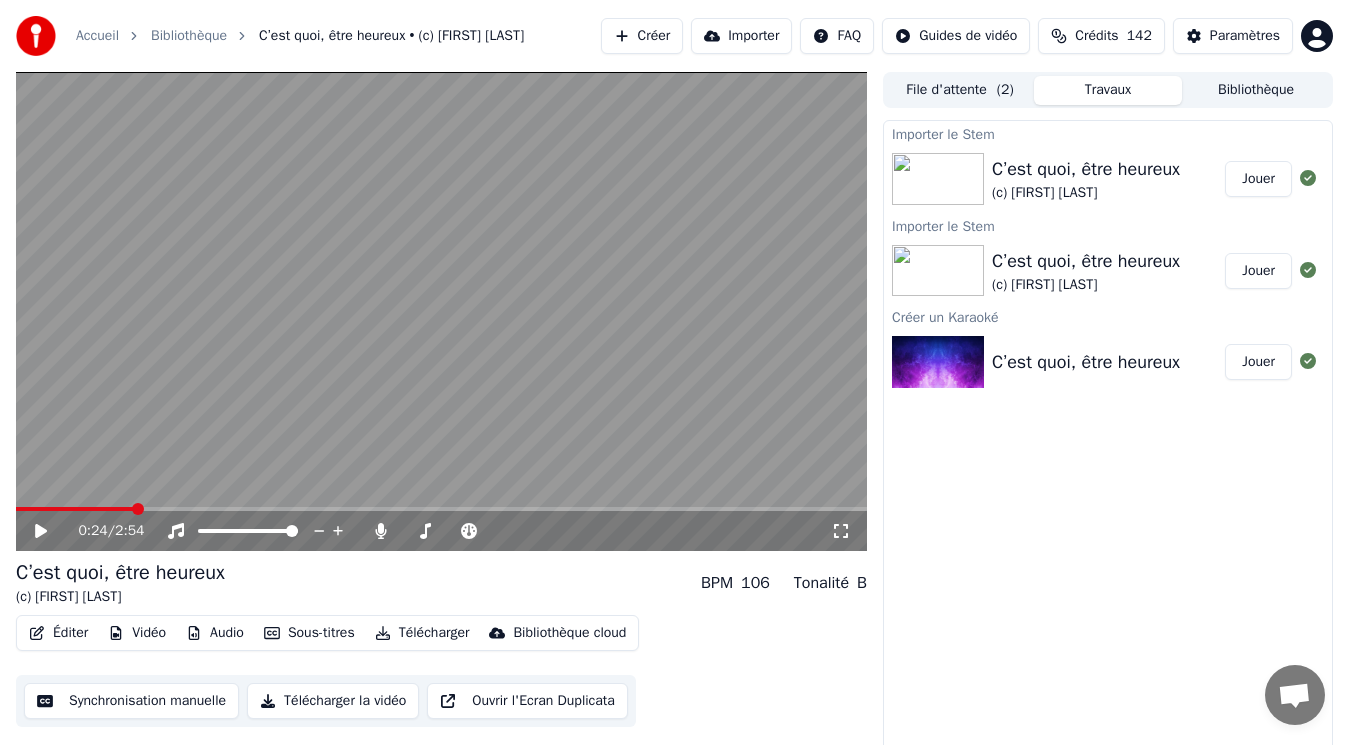 click on "Travaux" at bounding box center [1108, 90] 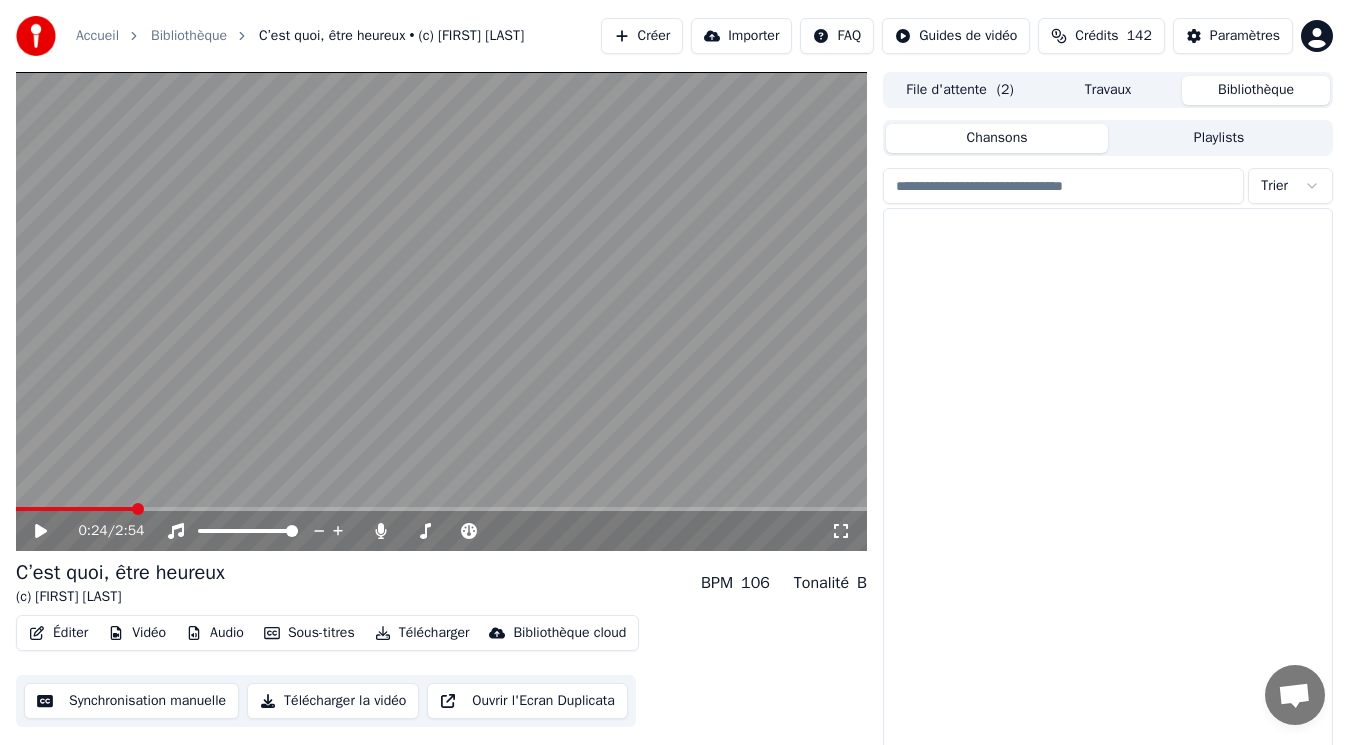 click on "Bibliothèque" at bounding box center (1256, 90) 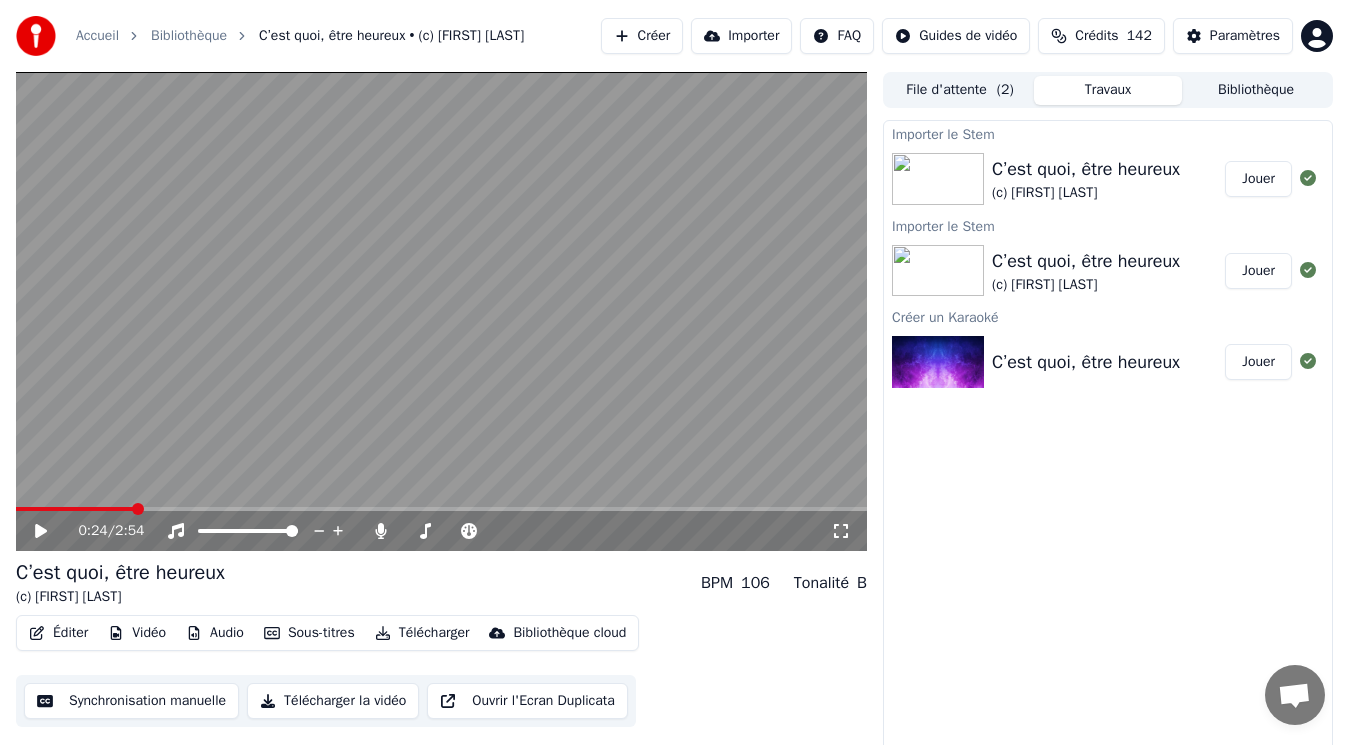 click on "Travaux" at bounding box center (1108, 90) 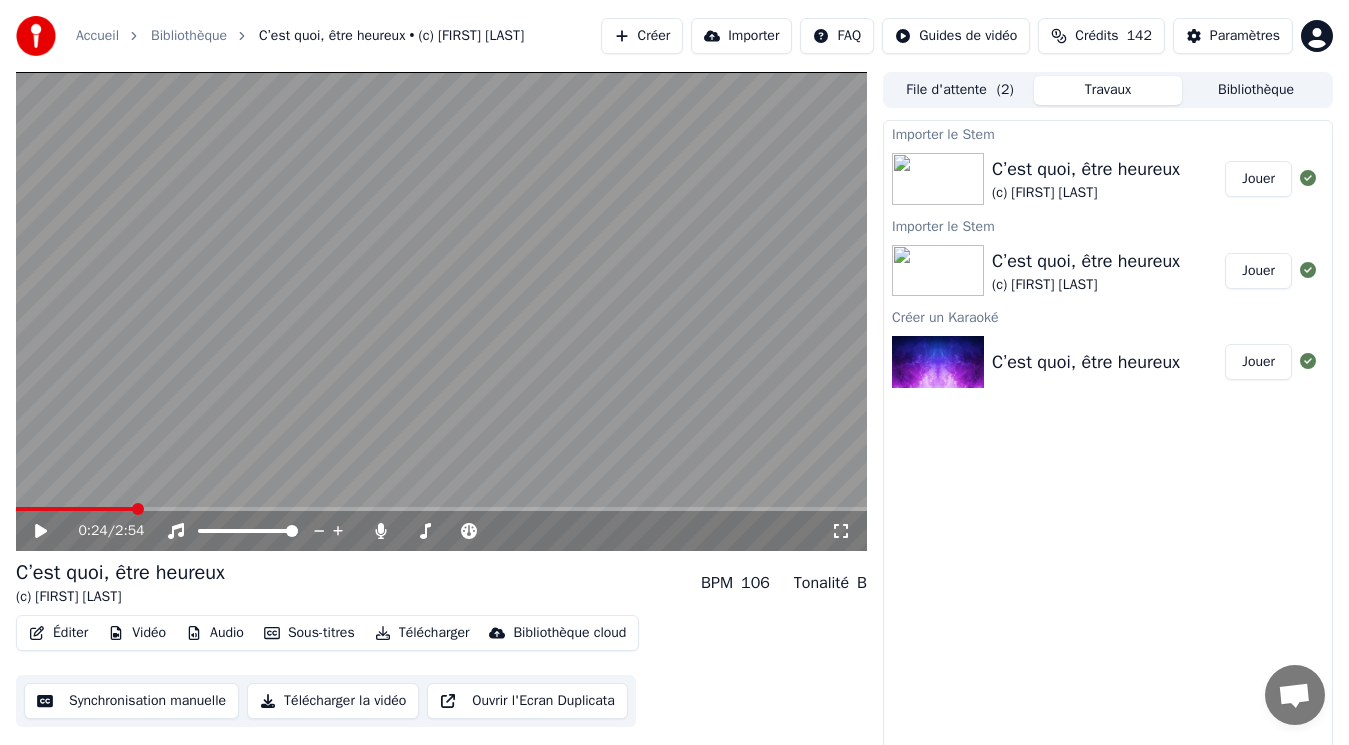 click on "Éditer" at bounding box center [58, 633] 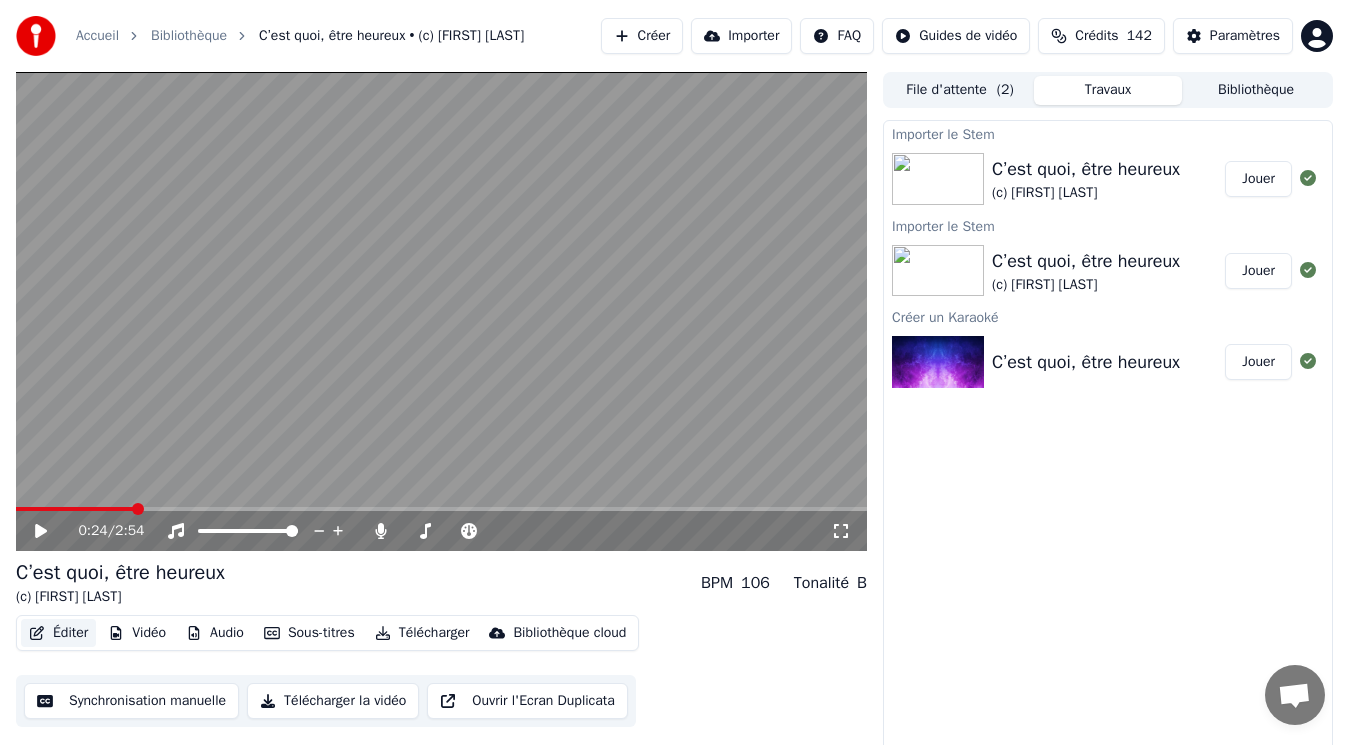 click on "Éditer" at bounding box center [58, 633] 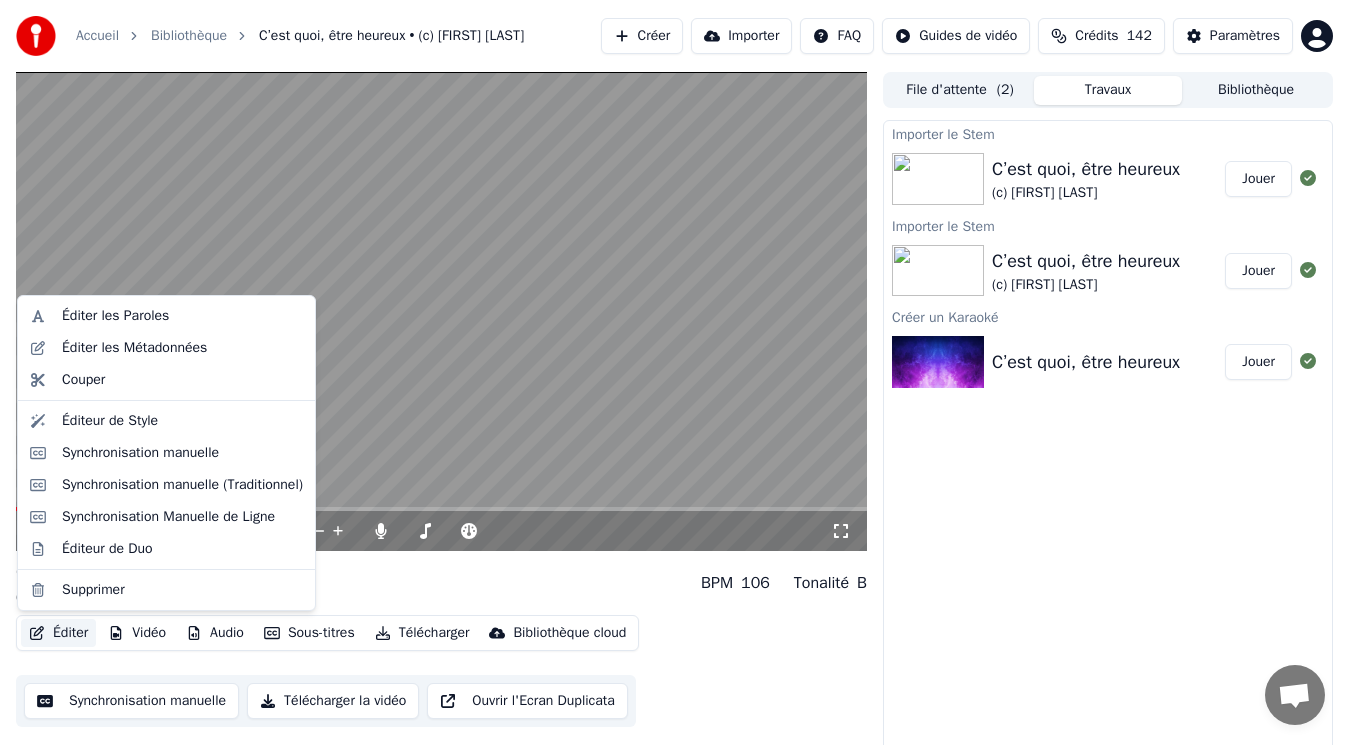 click on "Éditer" at bounding box center [58, 633] 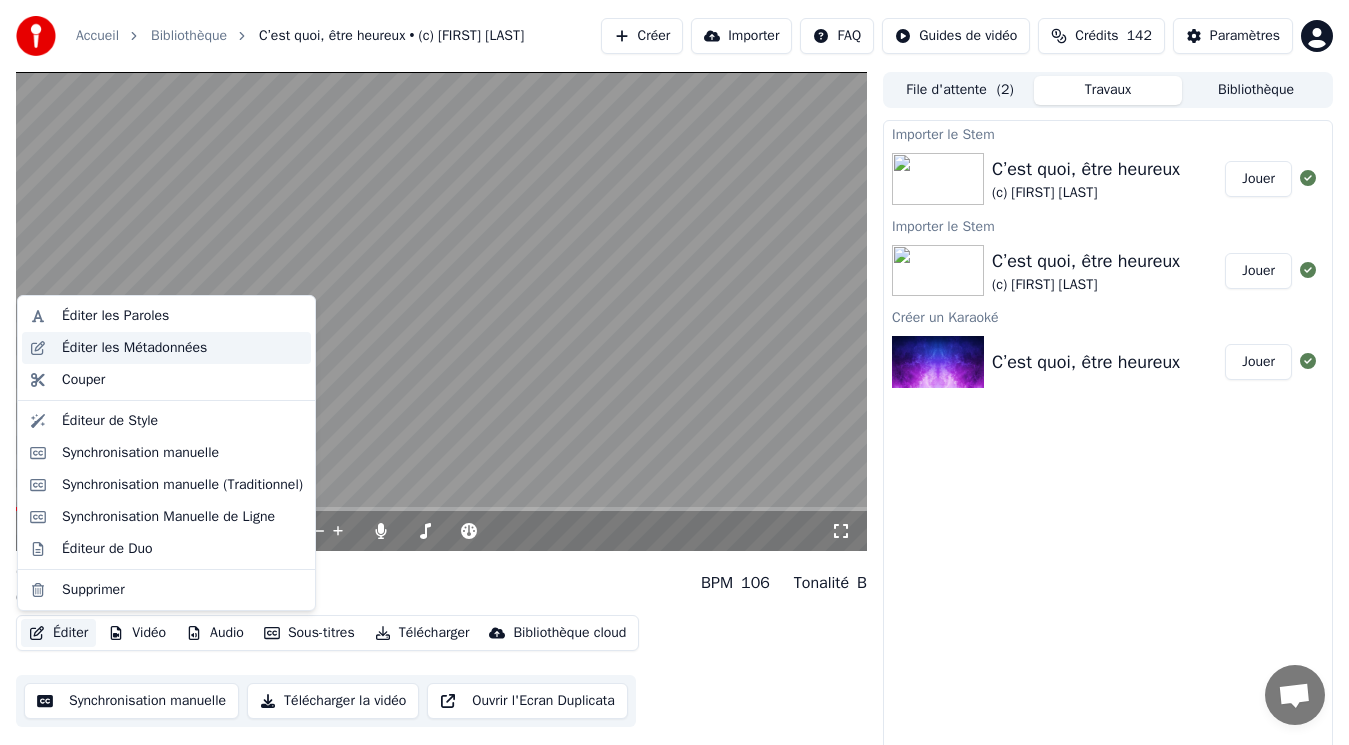 click on "Éditer les Métadonnées" at bounding box center [134, 348] 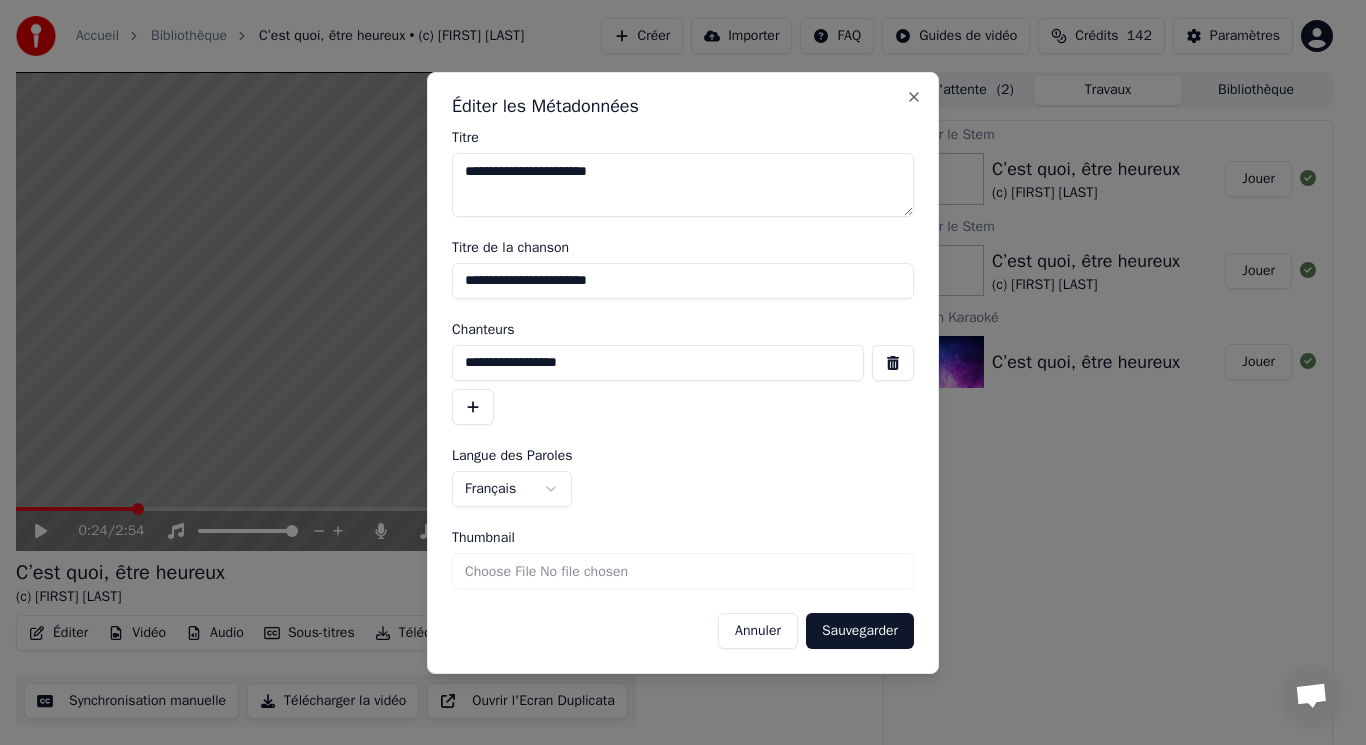 click on "**********" at bounding box center (658, 363) 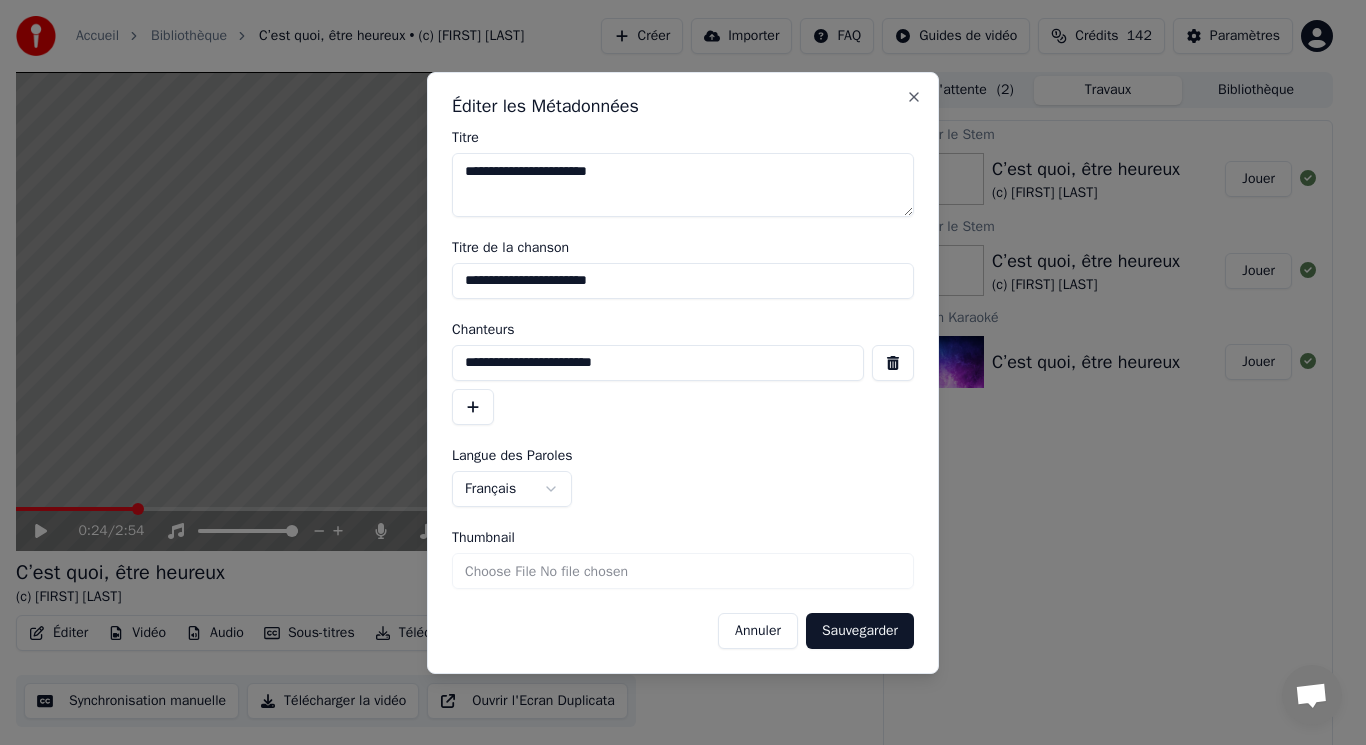 type on "**********" 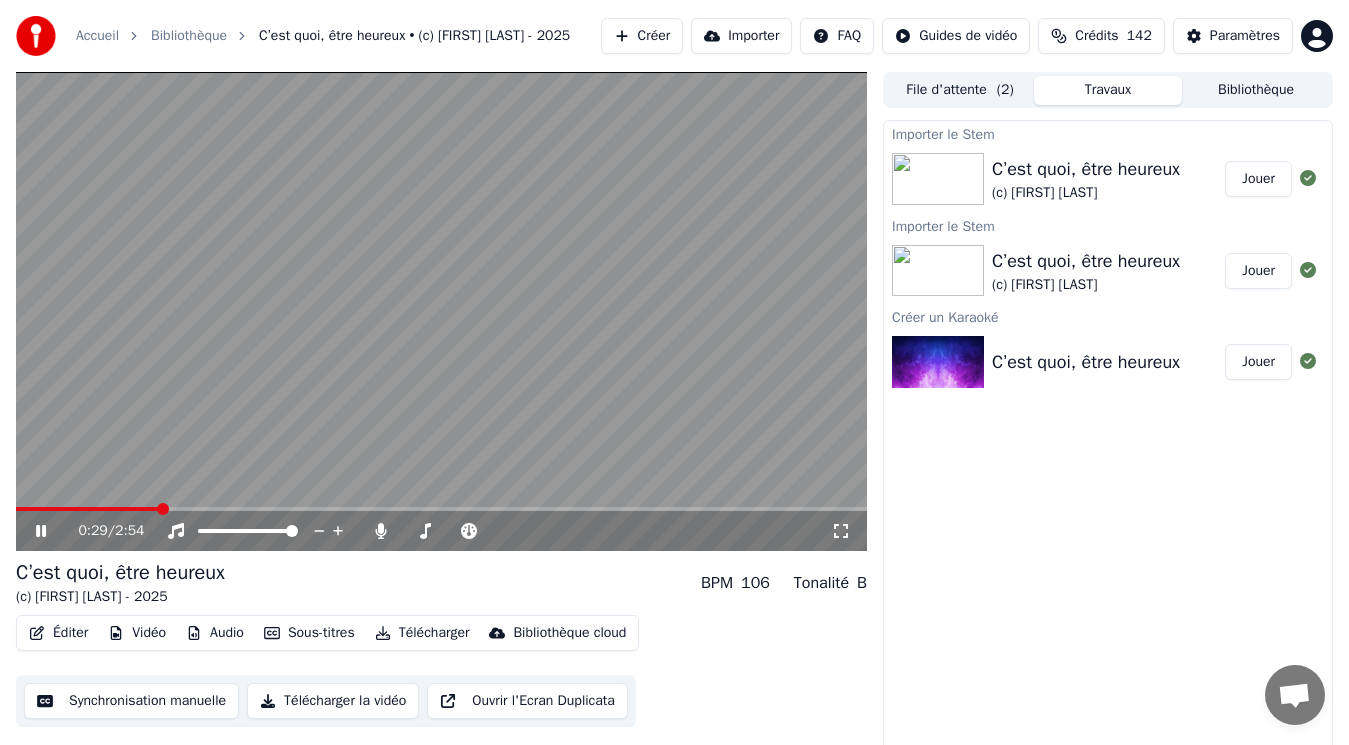 click 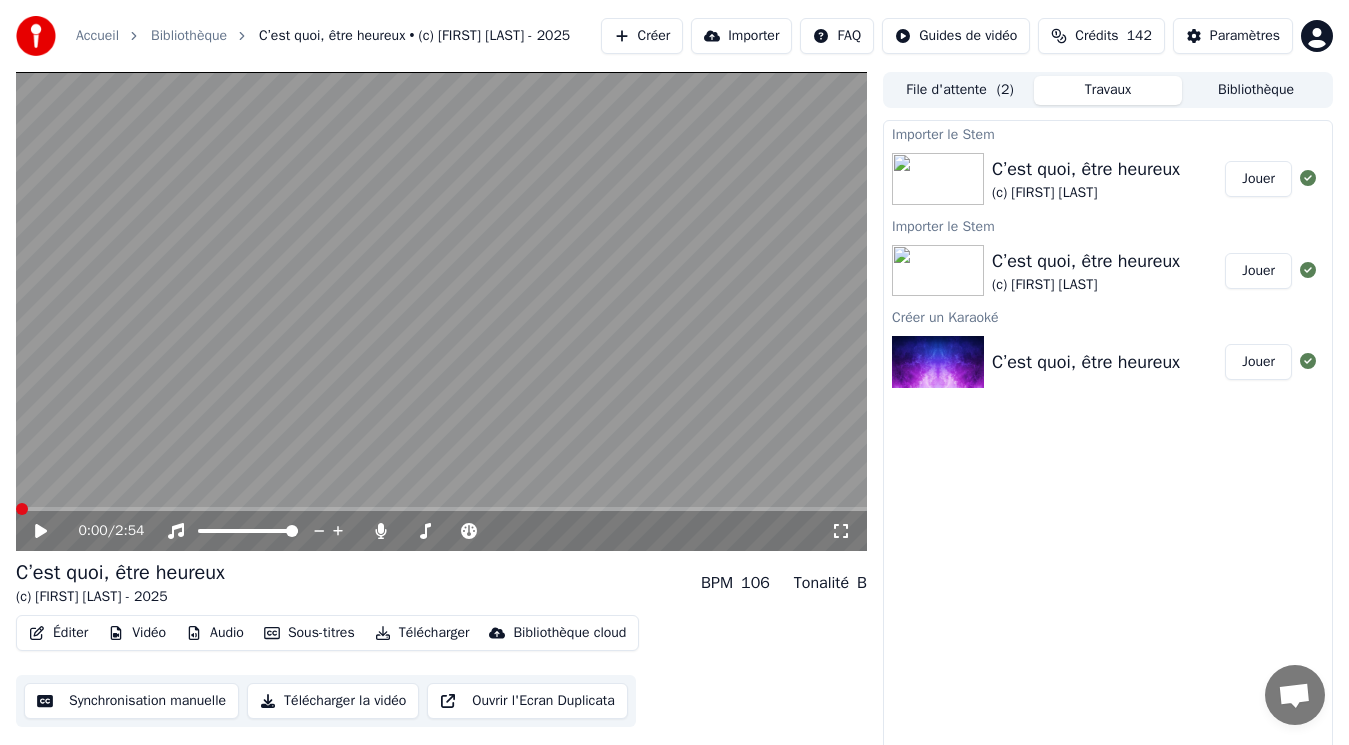click at bounding box center [22, 509] 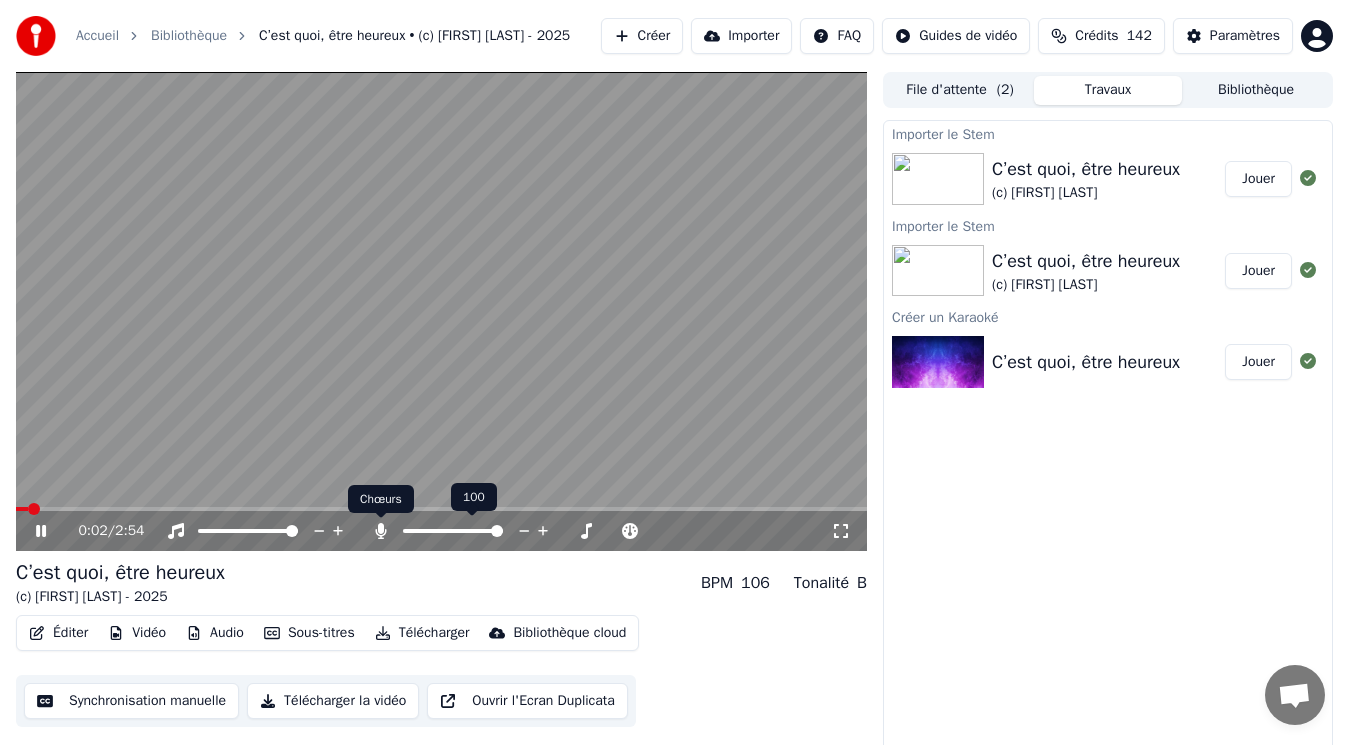 click 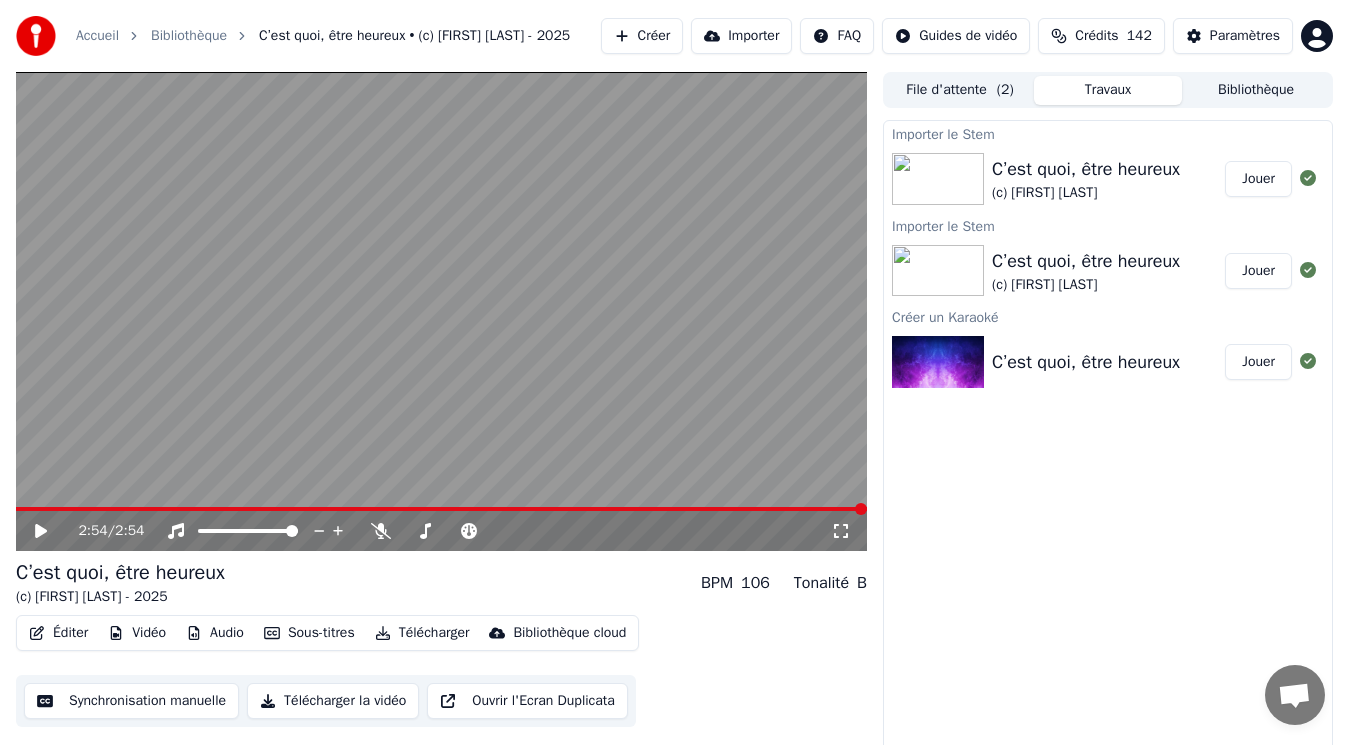 click on "Télécharger" at bounding box center [422, 633] 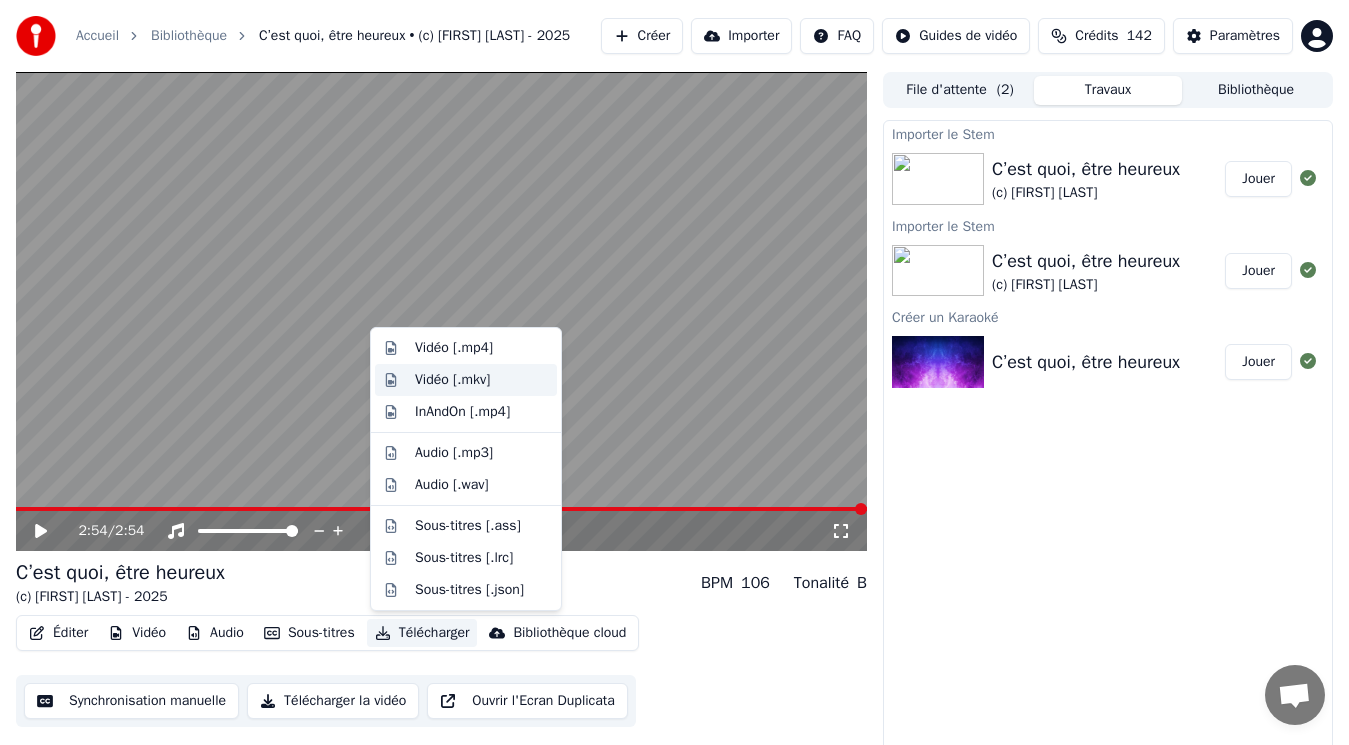 click on "Vidéo [.mkv]" at bounding box center [452, 380] 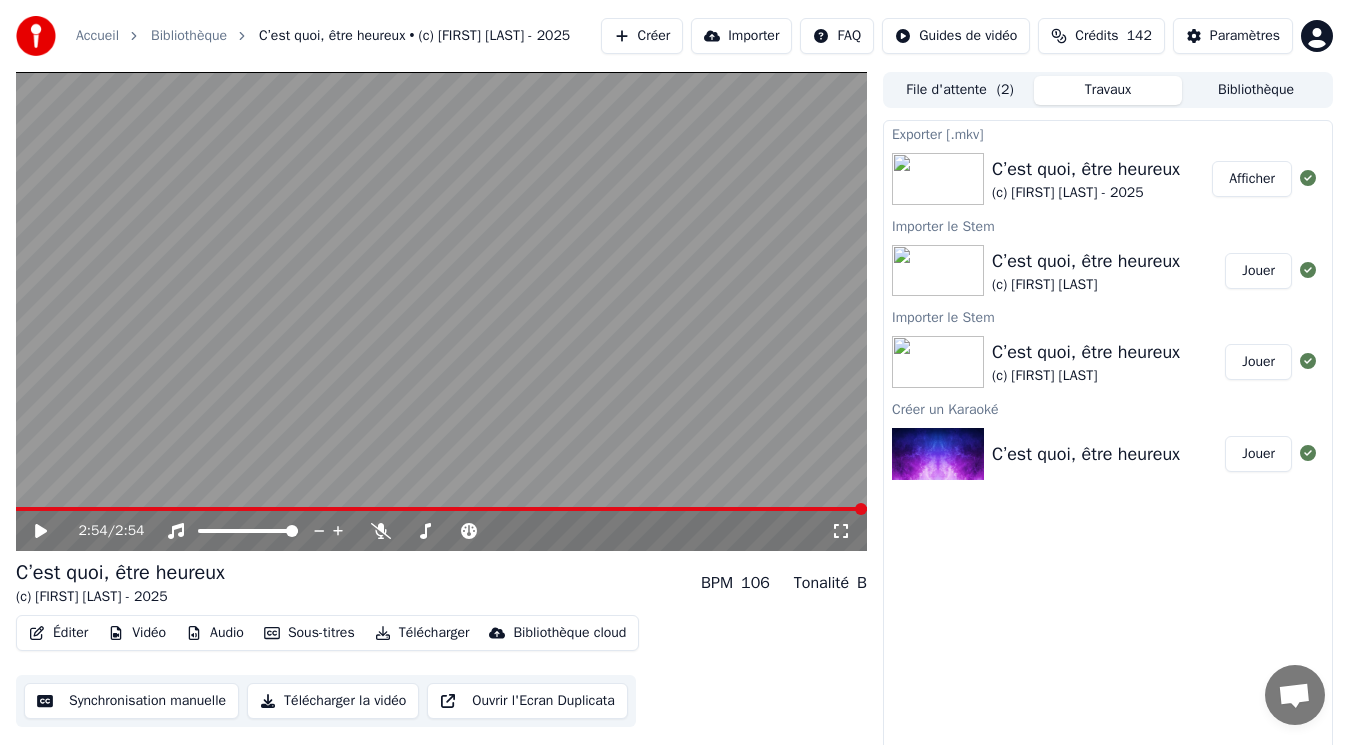 click on "Afficher" at bounding box center [1252, 179] 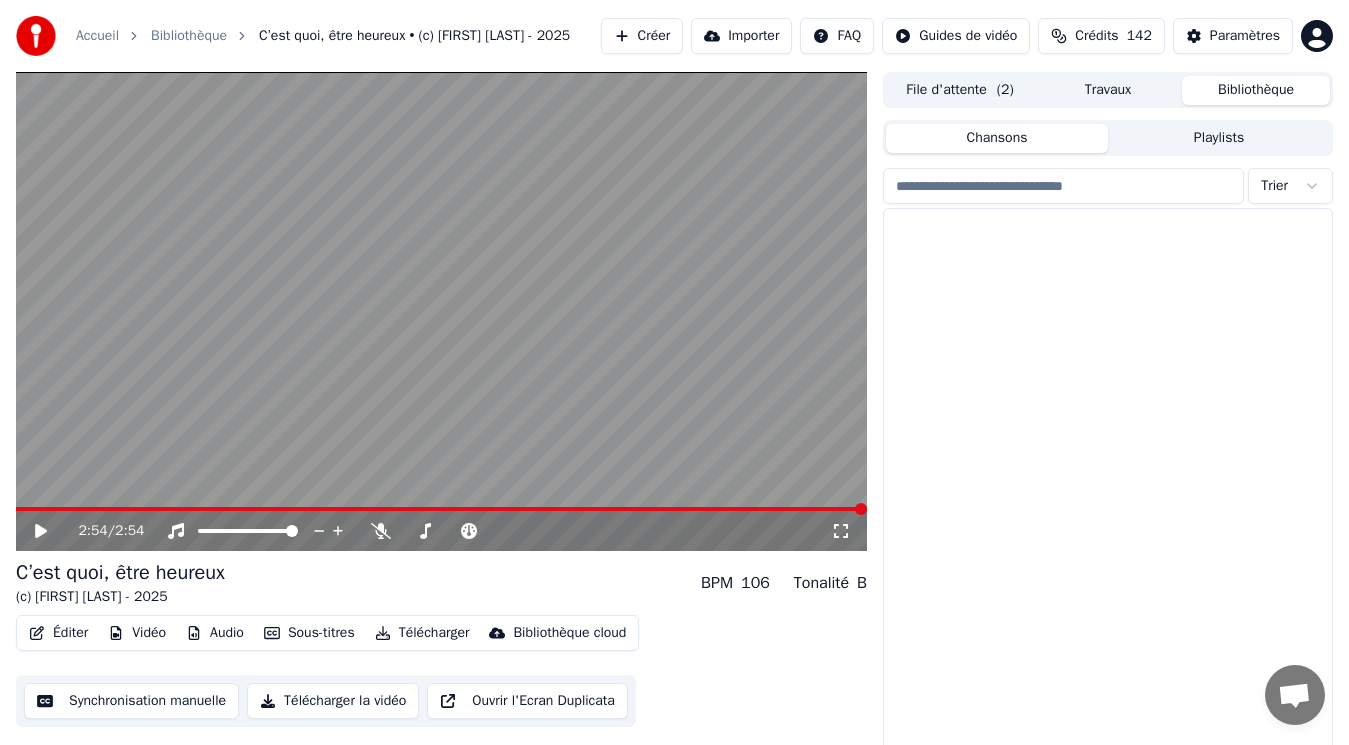 click on "Bibliothèque" at bounding box center (1256, 90) 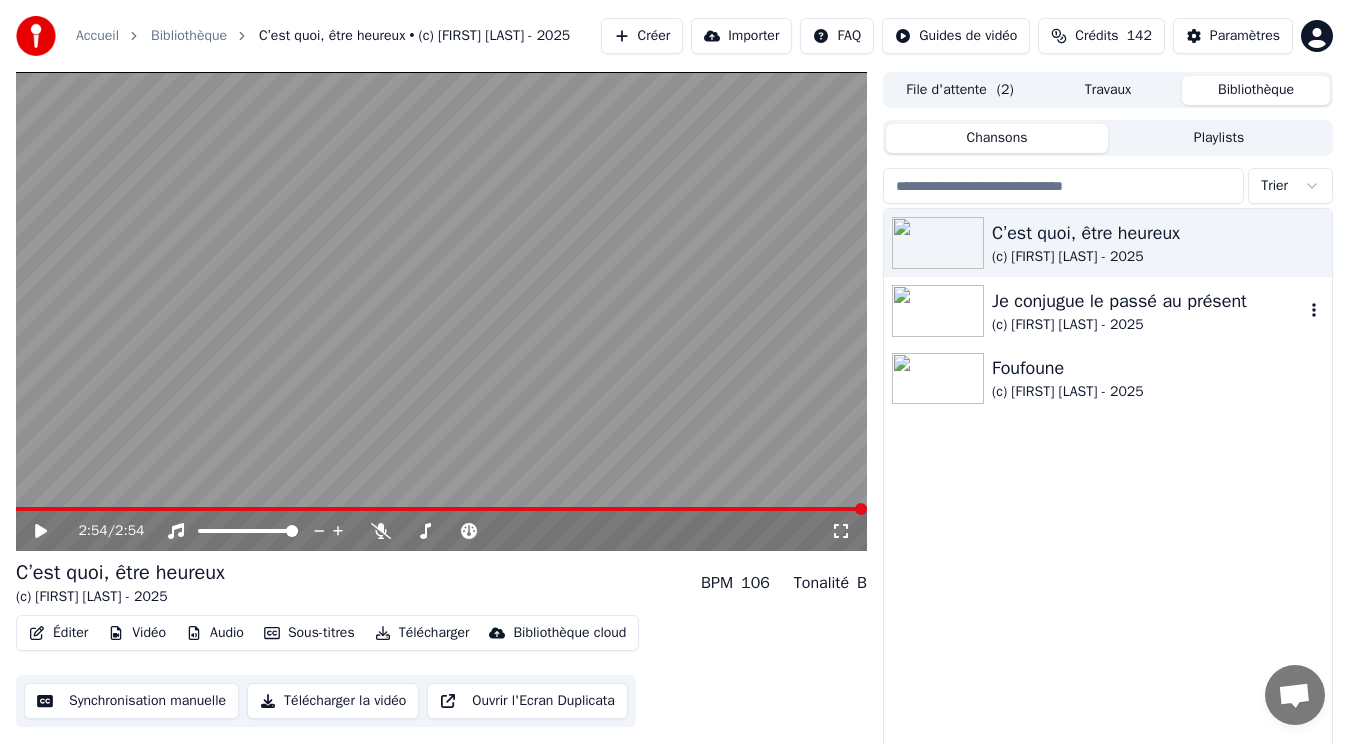 click at bounding box center [938, 311] 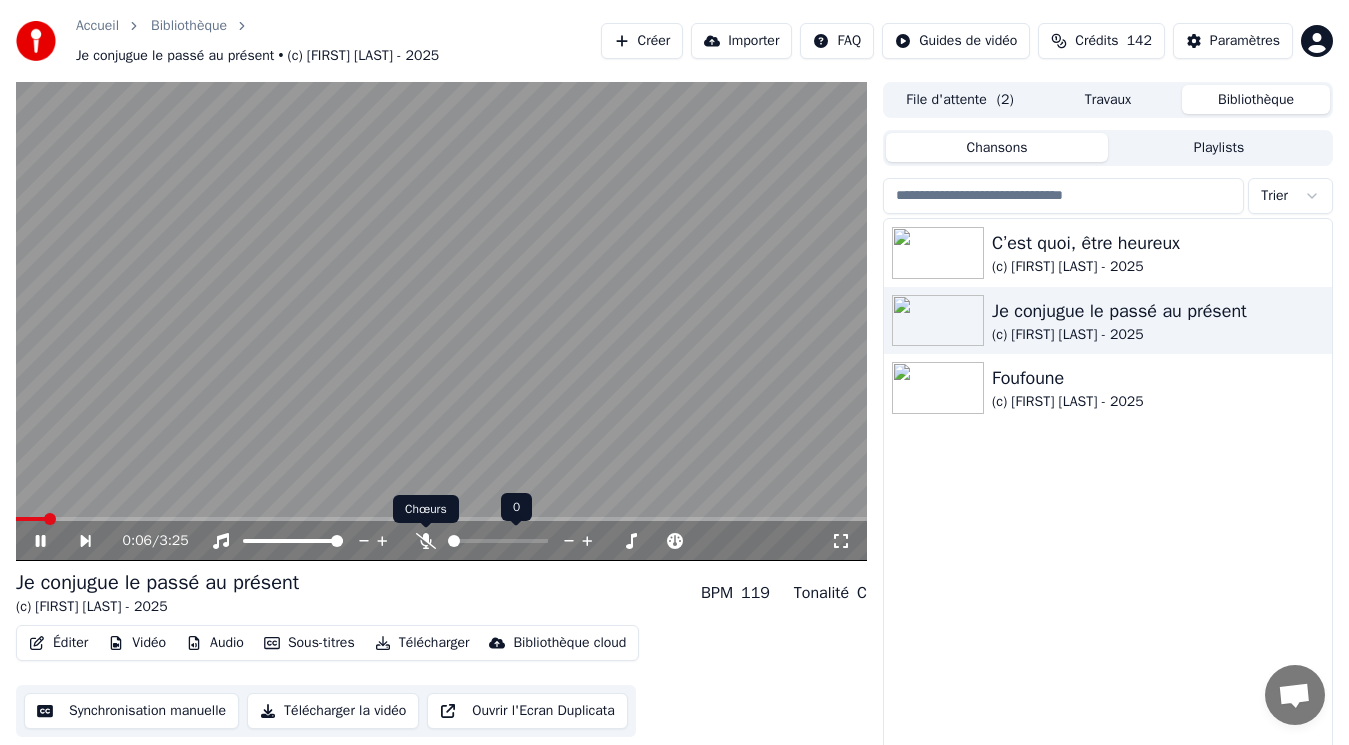 click 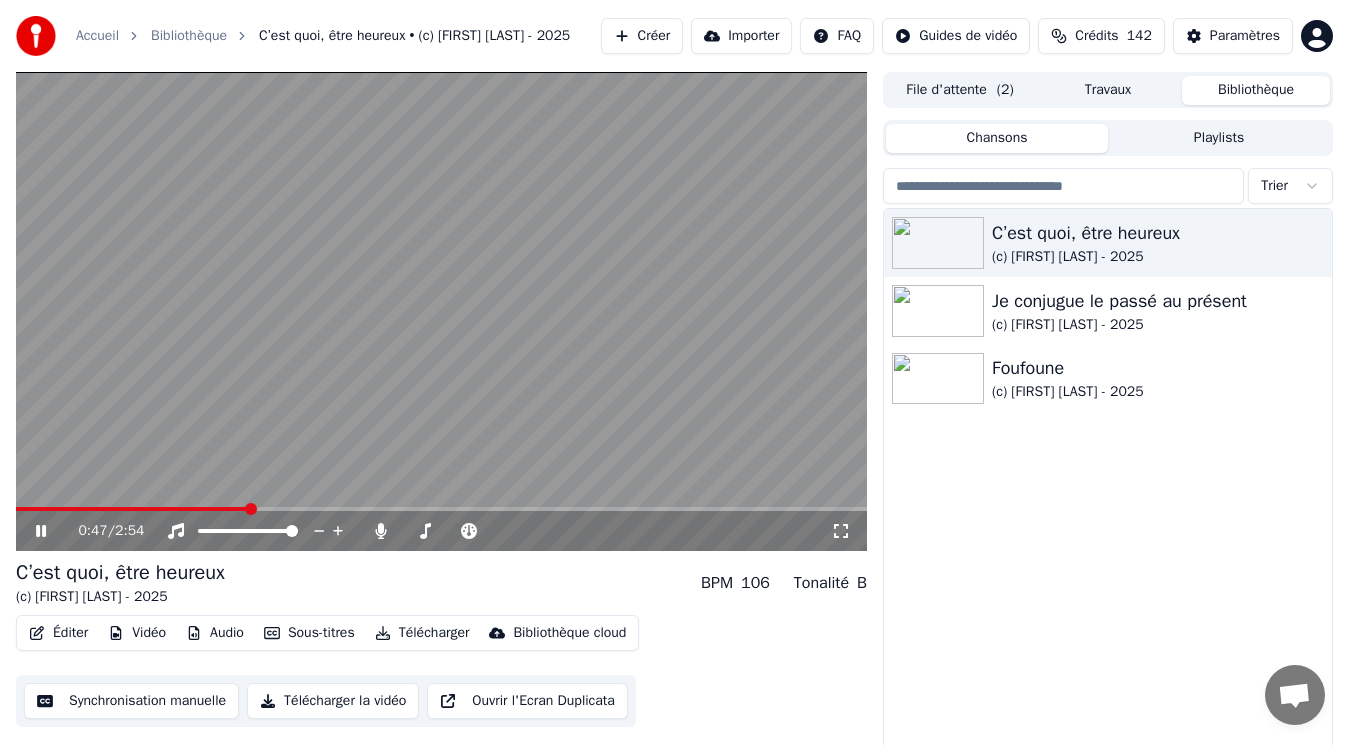 click 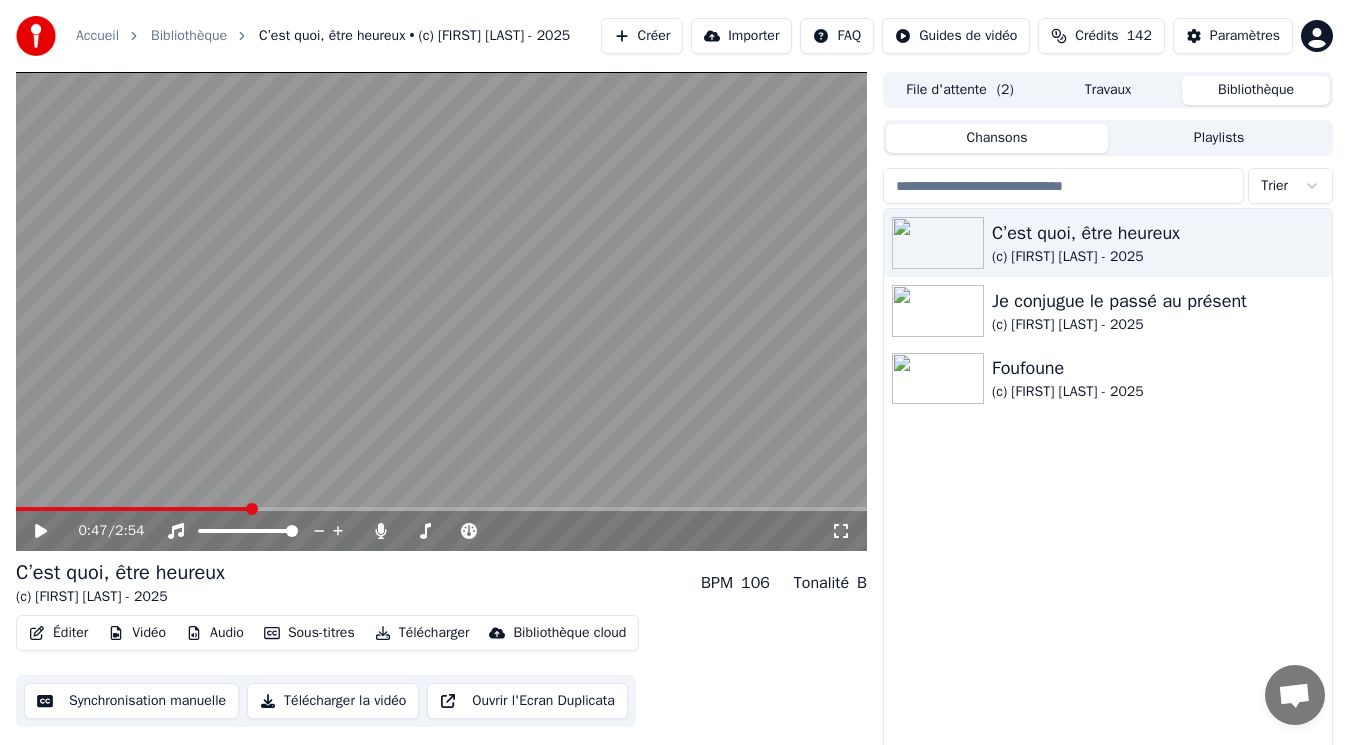 click on "Créer" at bounding box center (642, 36) 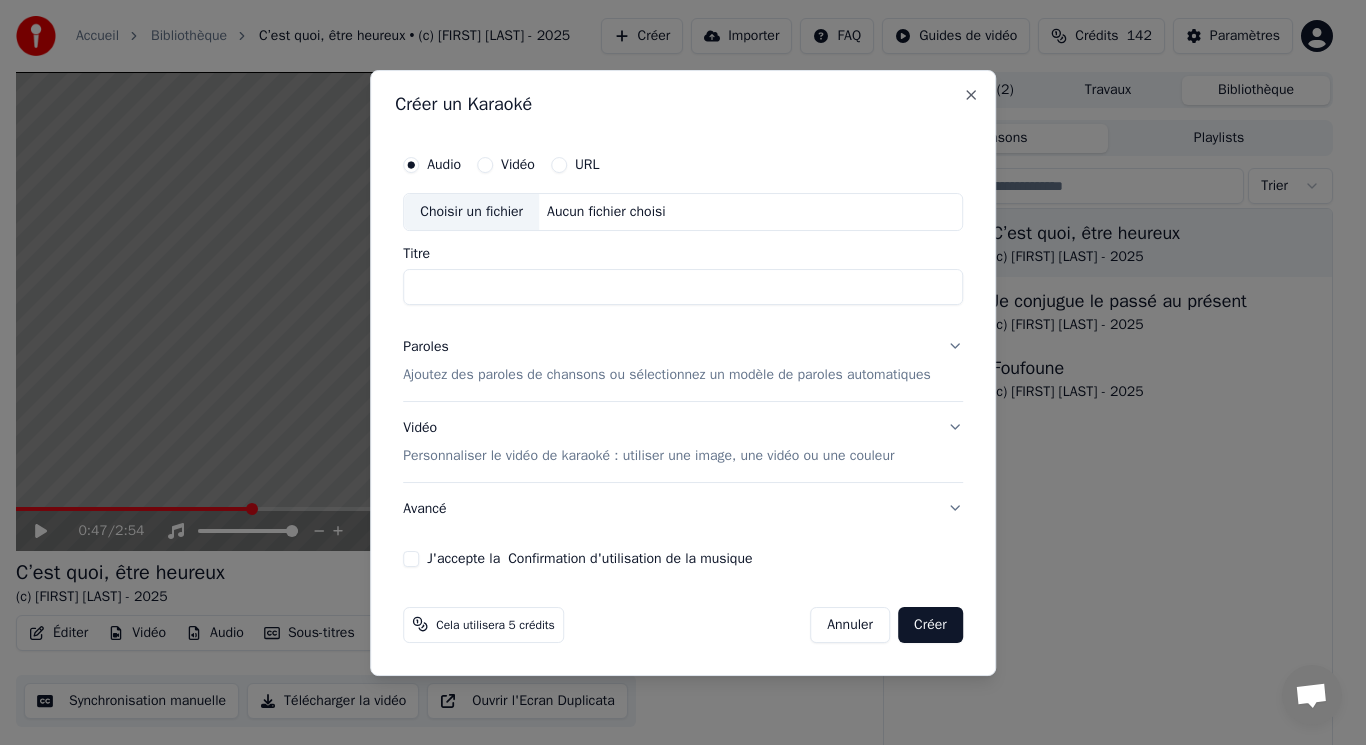 click on "Avancé" at bounding box center [683, 508] 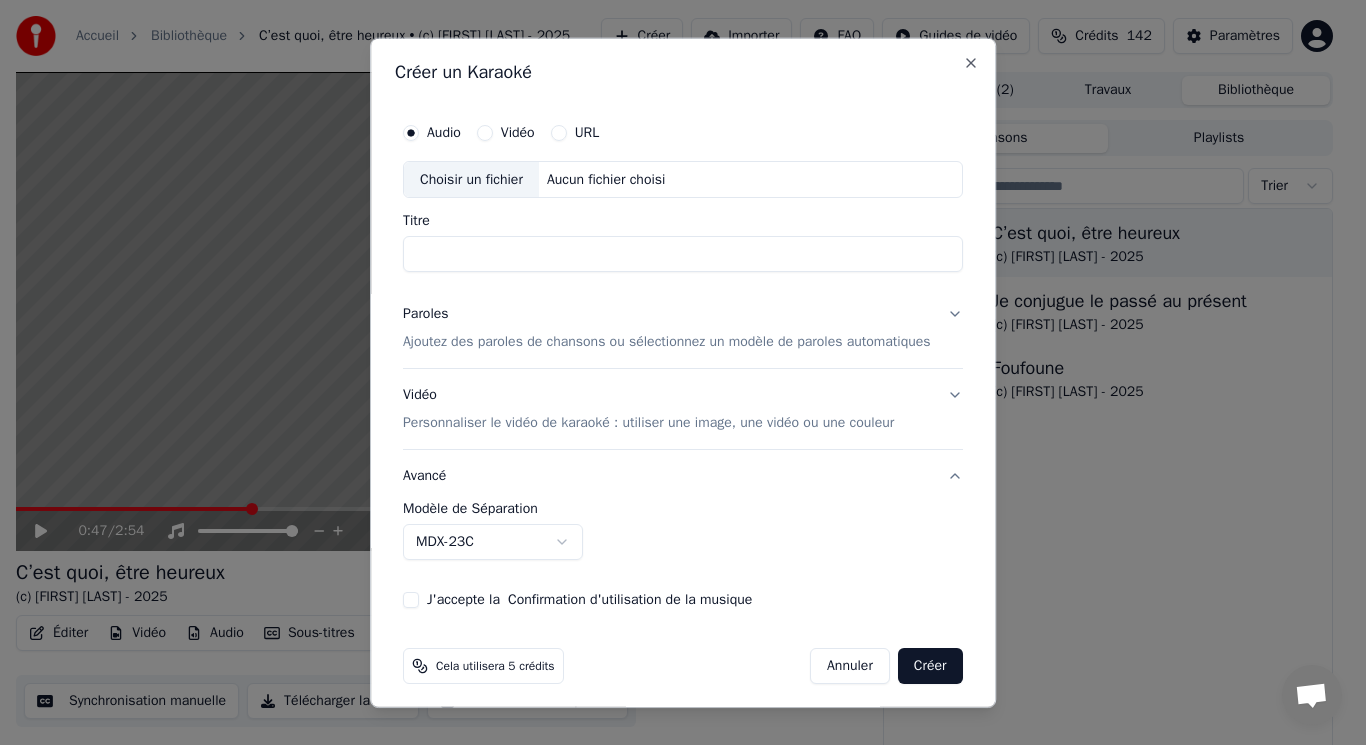 click on "Choisir un fichier" at bounding box center [471, 179] 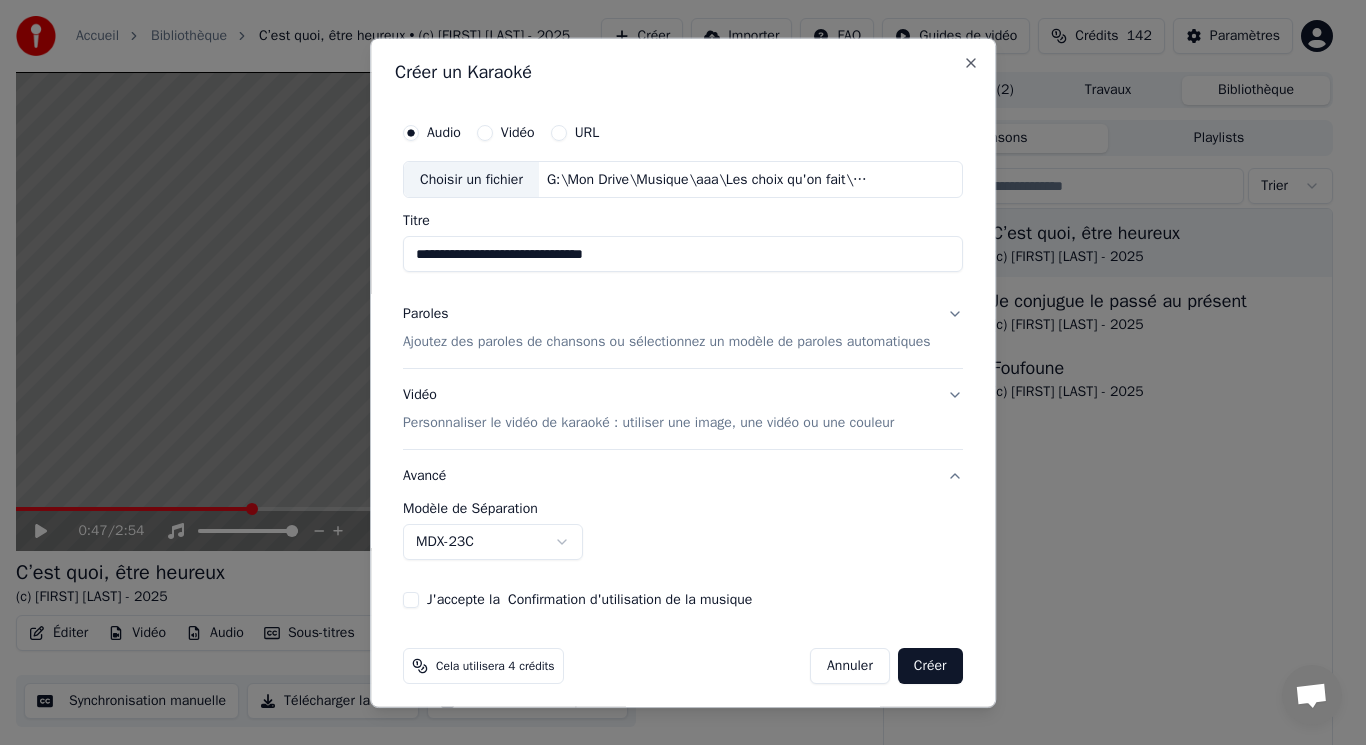 drag, startPoint x: 607, startPoint y: 258, endPoint x: 540, endPoint y: 264, distance: 67.26812 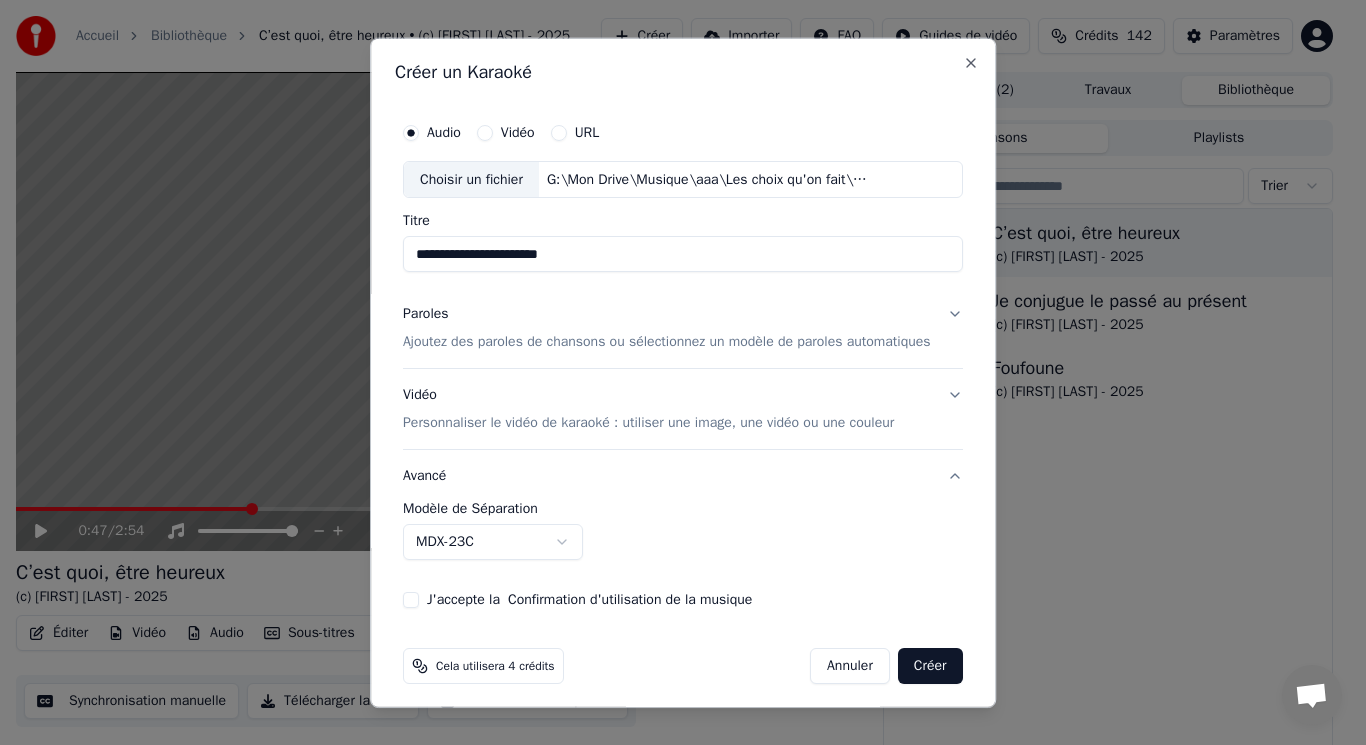 type on "**********" 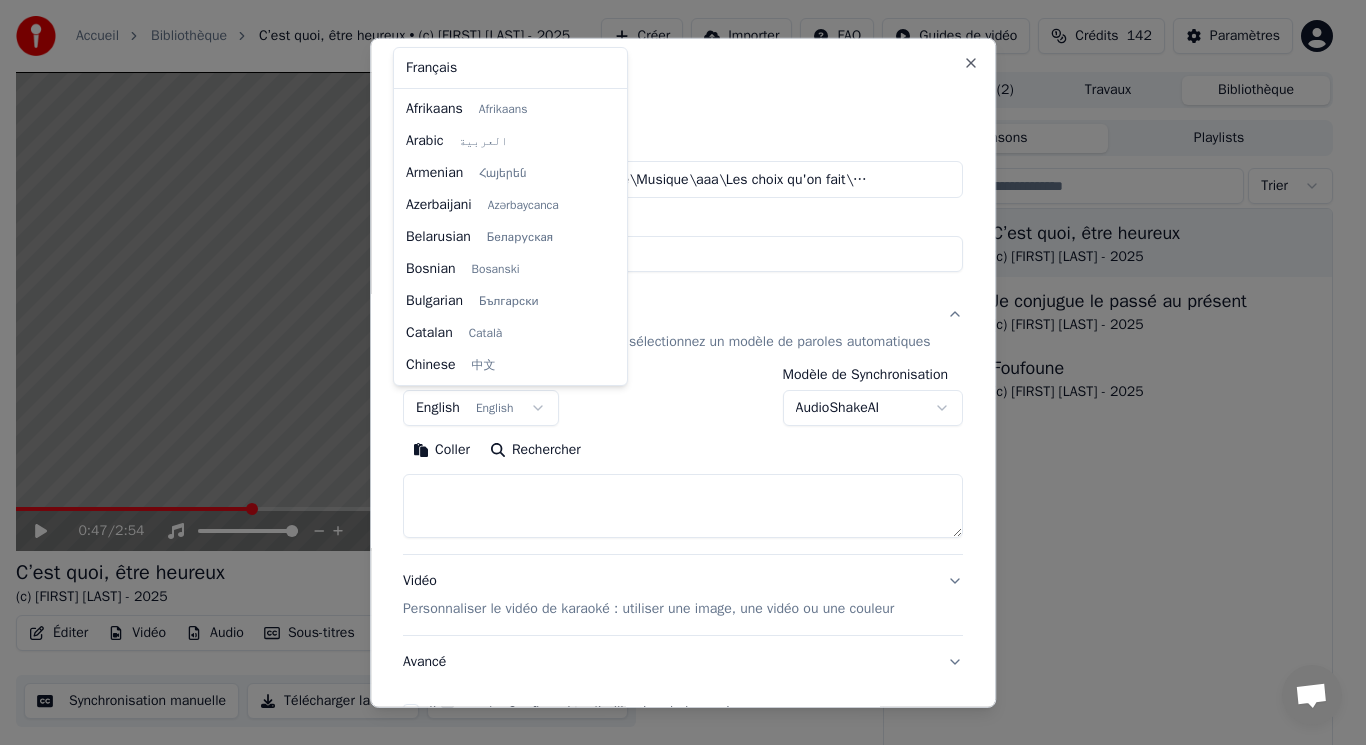 click on "**********" at bounding box center [674, 372] 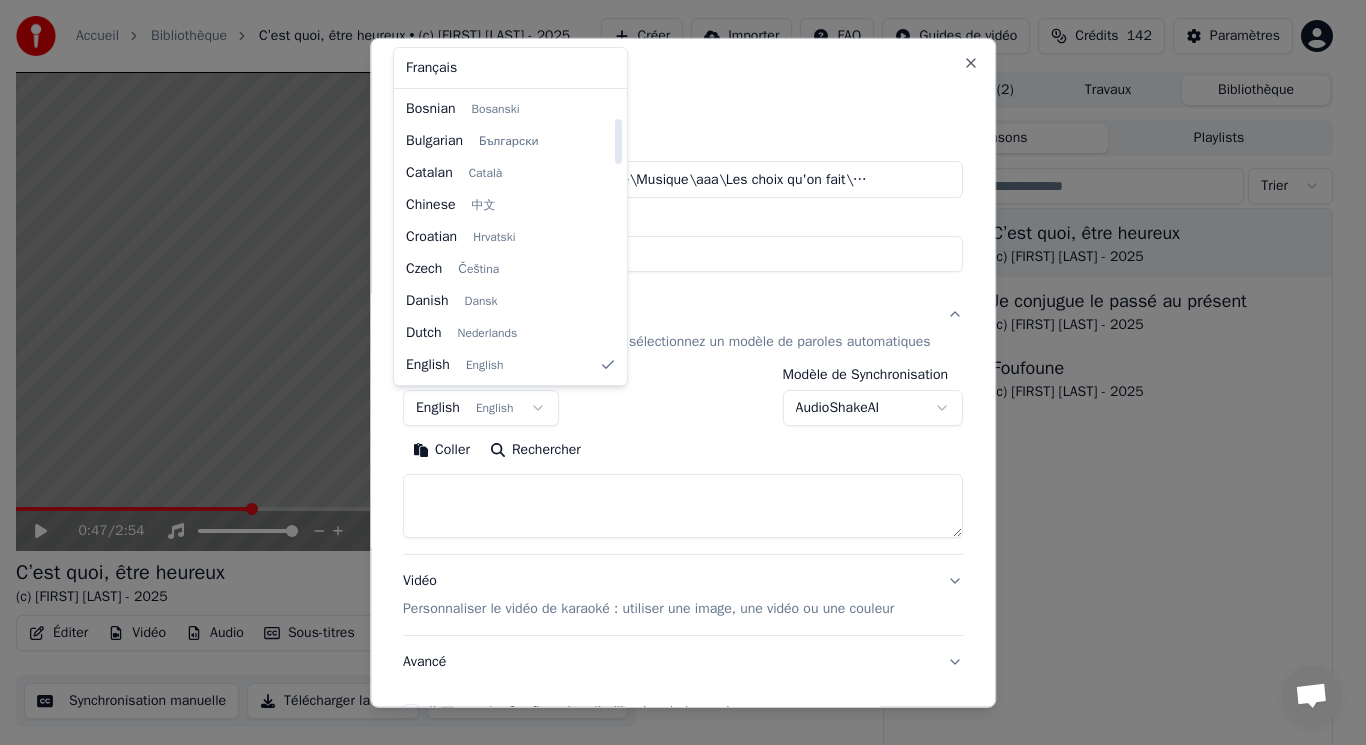select on "**" 